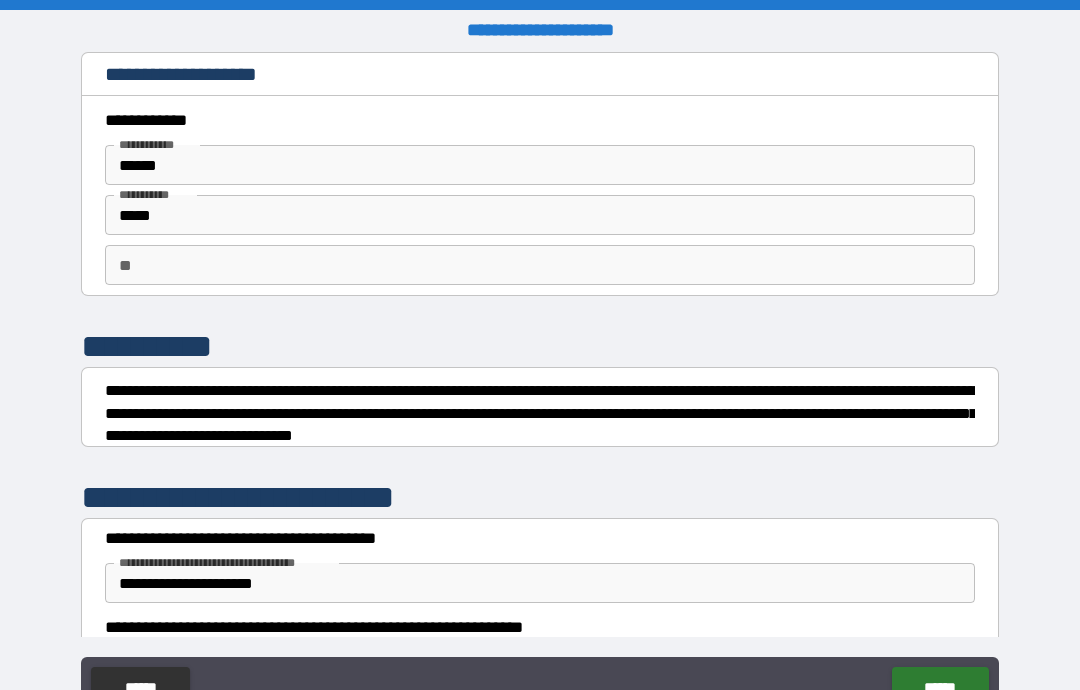scroll, scrollTop: 80, scrollLeft: 0, axis: vertical 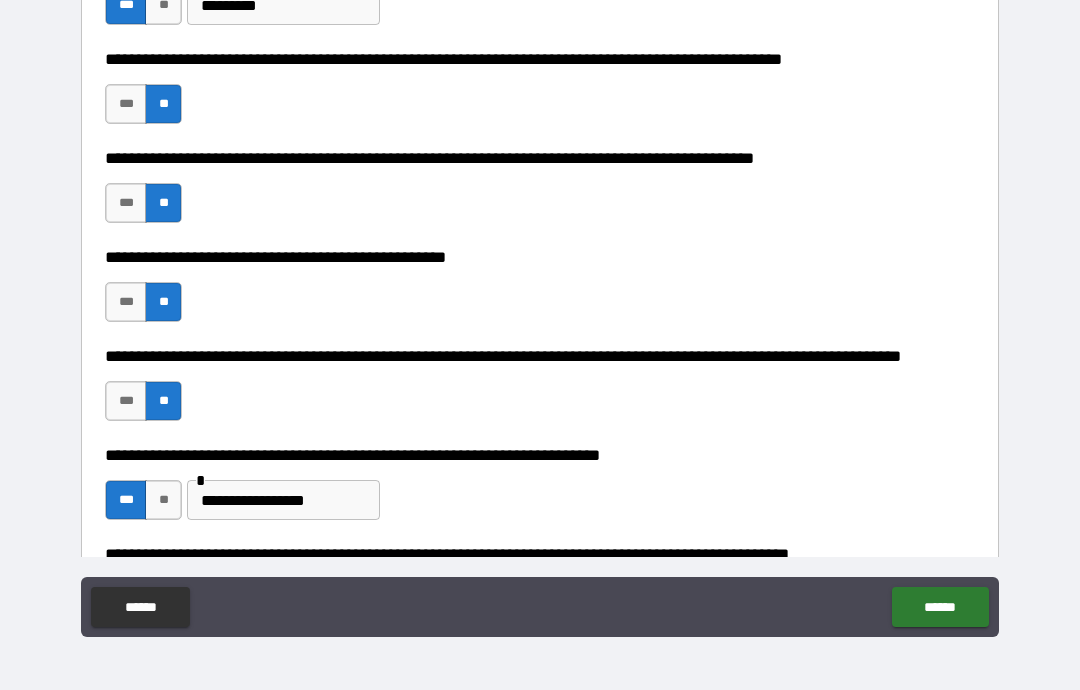 click on "**********" at bounding box center [283, 500] 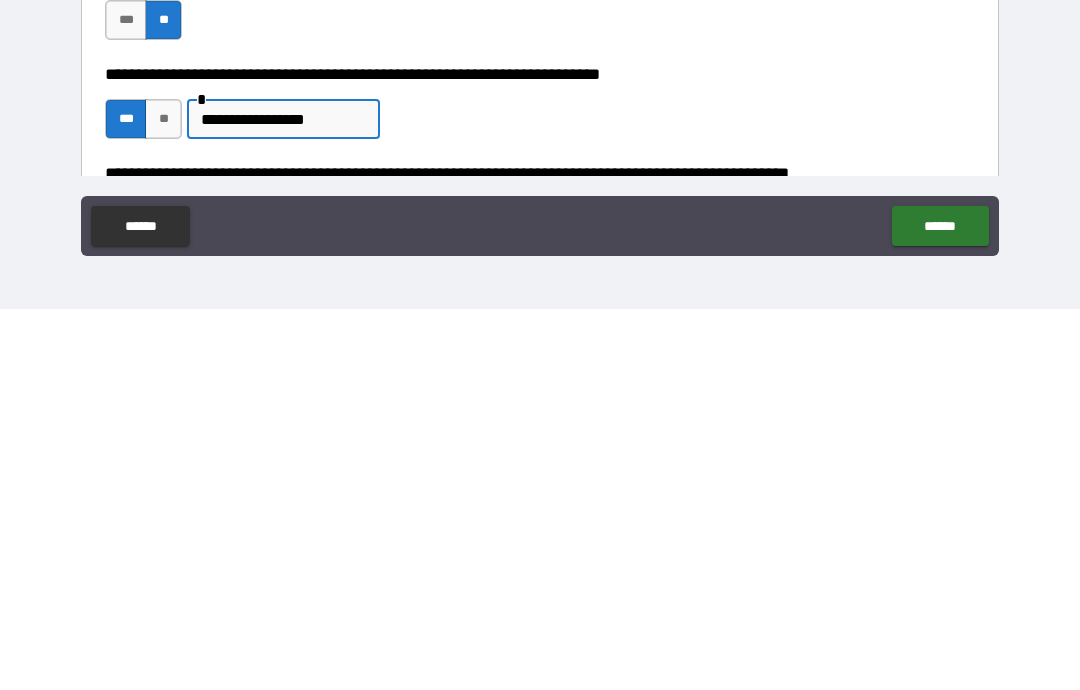 click on "***" at bounding box center (126, 500) 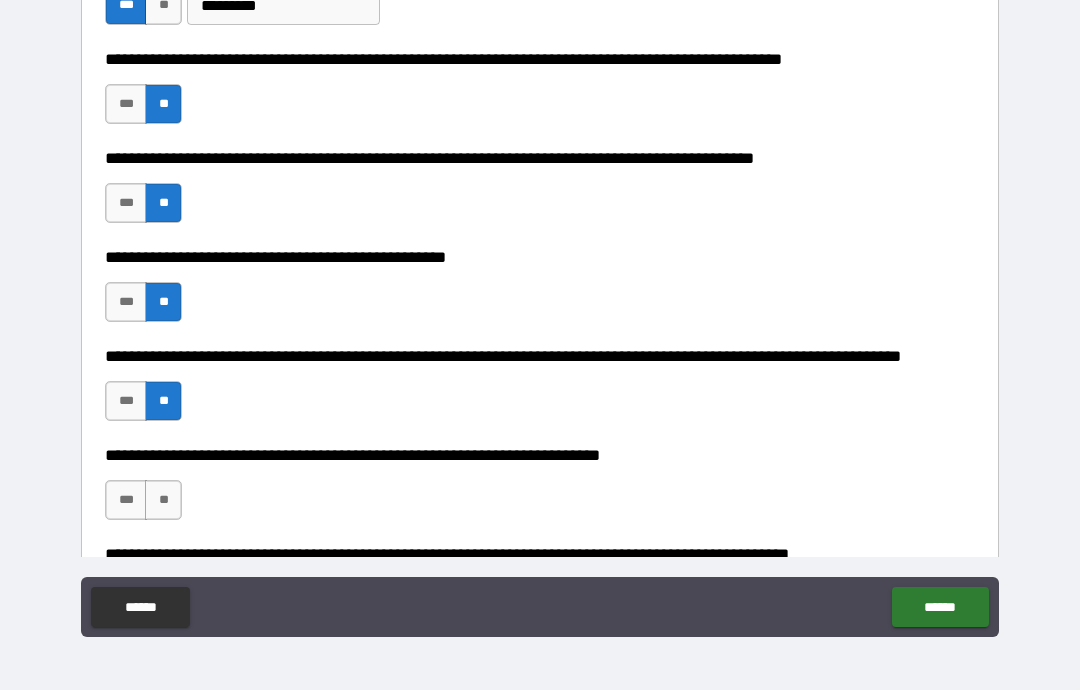 click on "***" at bounding box center (126, 500) 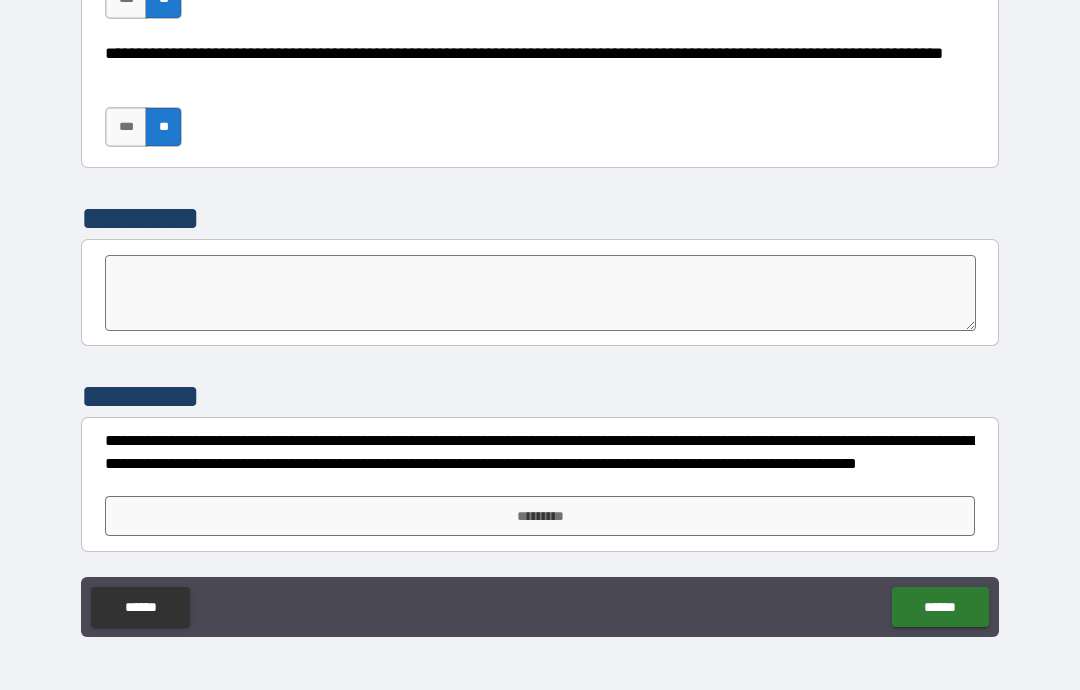 scroll, scrollTop: 6419, scrollLeft: 0, axis: vertical 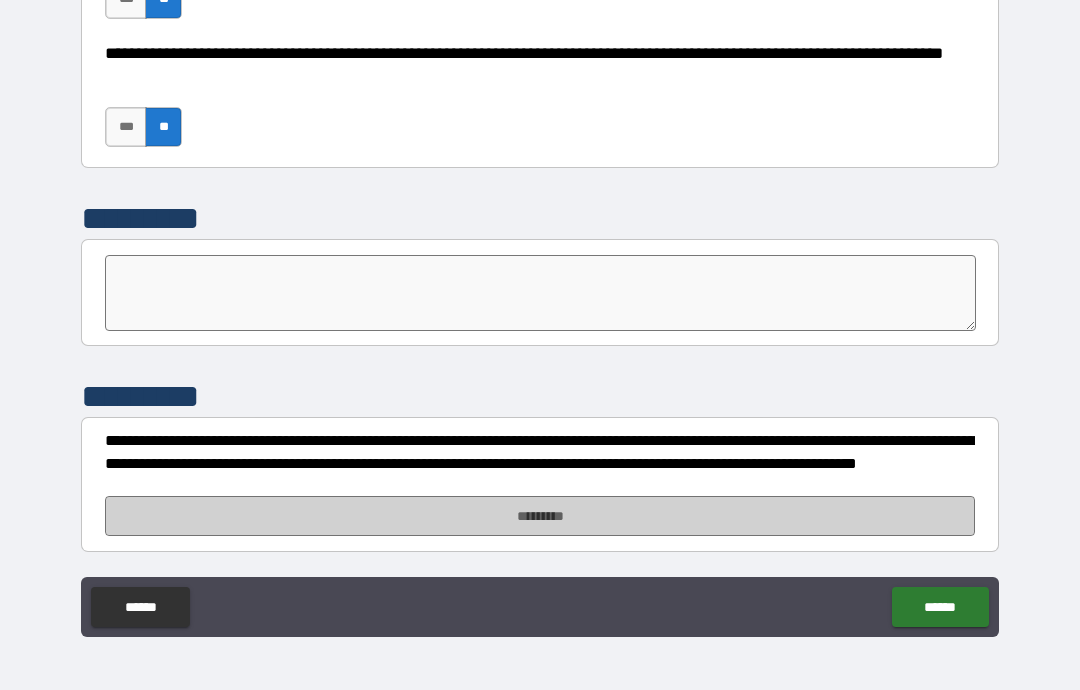 click on "*********" at bounding box center [540, 516] 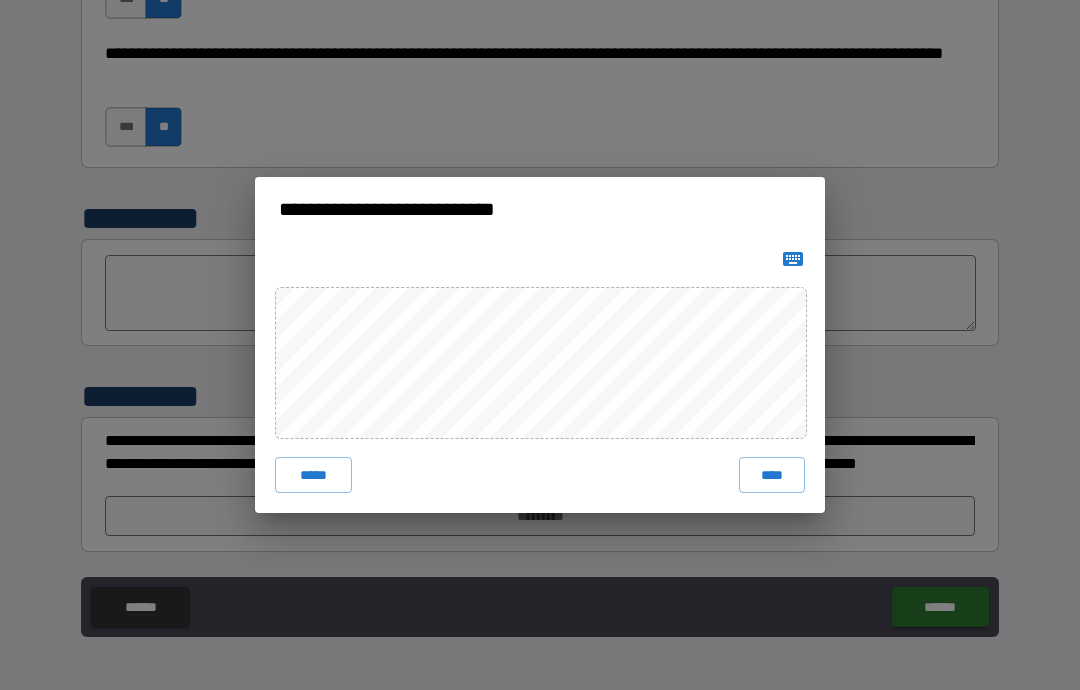 click on "****" at bounding box center (772, 475) 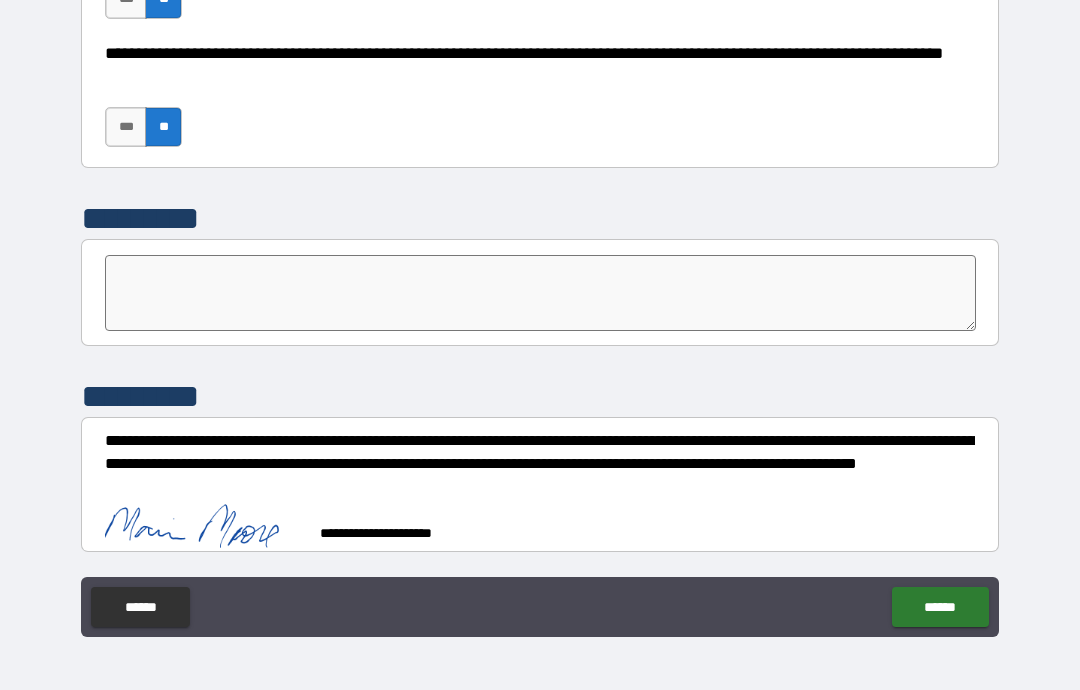 scroll, scrollTop: 6409, scrollLeft: 0, axis: vertical 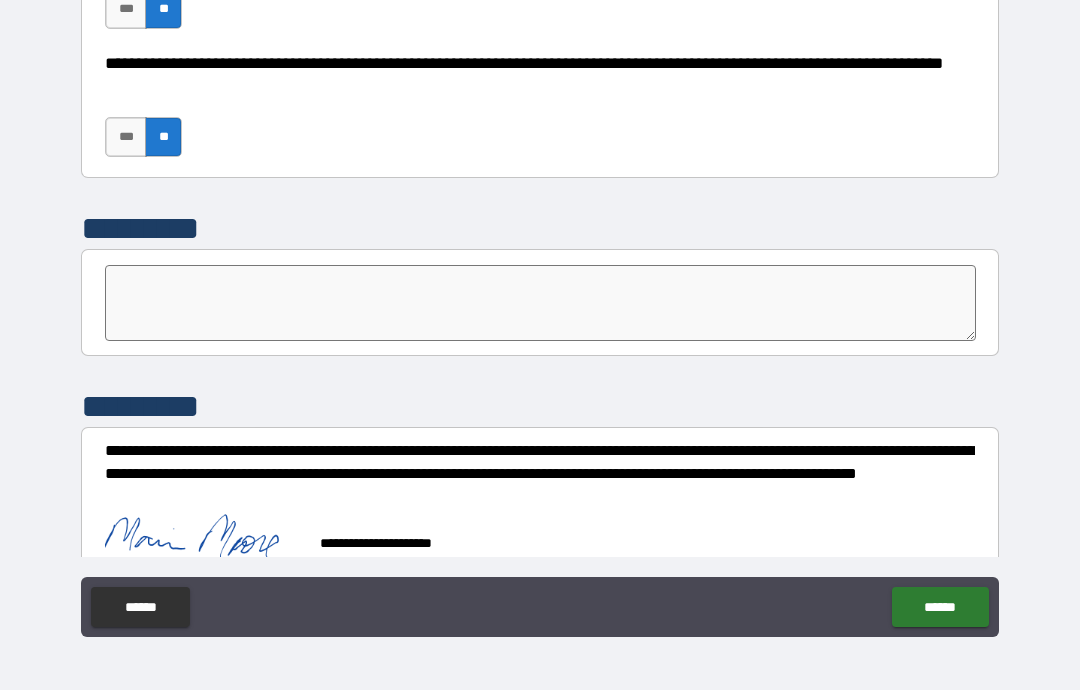 click on "******" at bounding box center (940, 607) 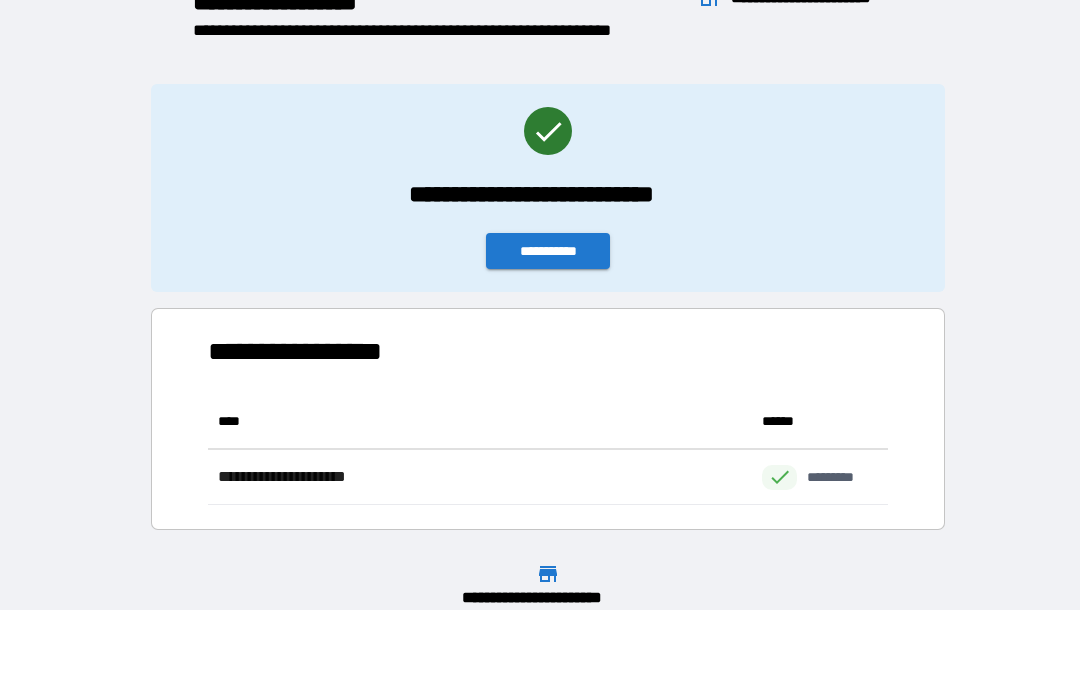 scroll, scrollTop: 1, scrollLeft: 1, axis: both 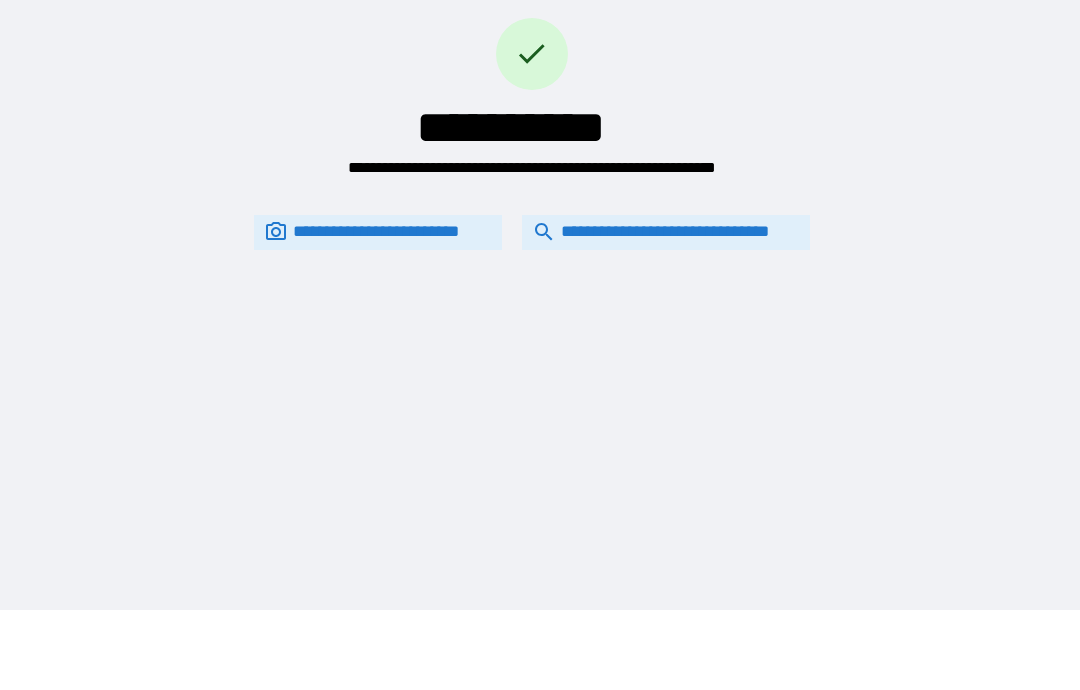 click on "**********" at bounding box center [532, 232] 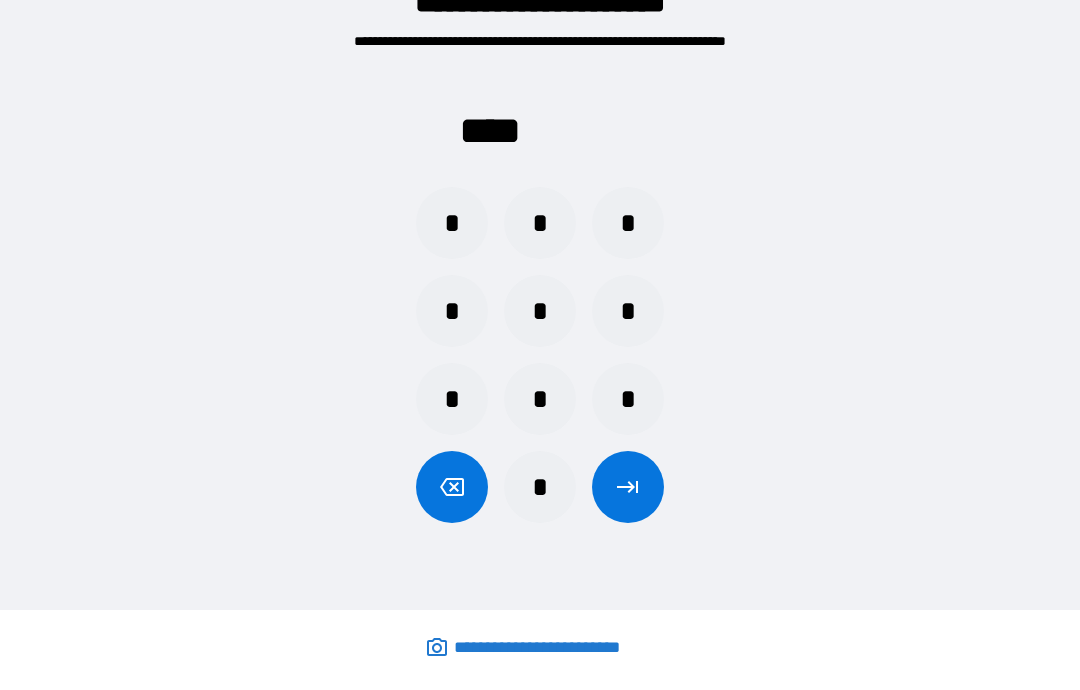 click on "*" at bounding box center (452, 223) 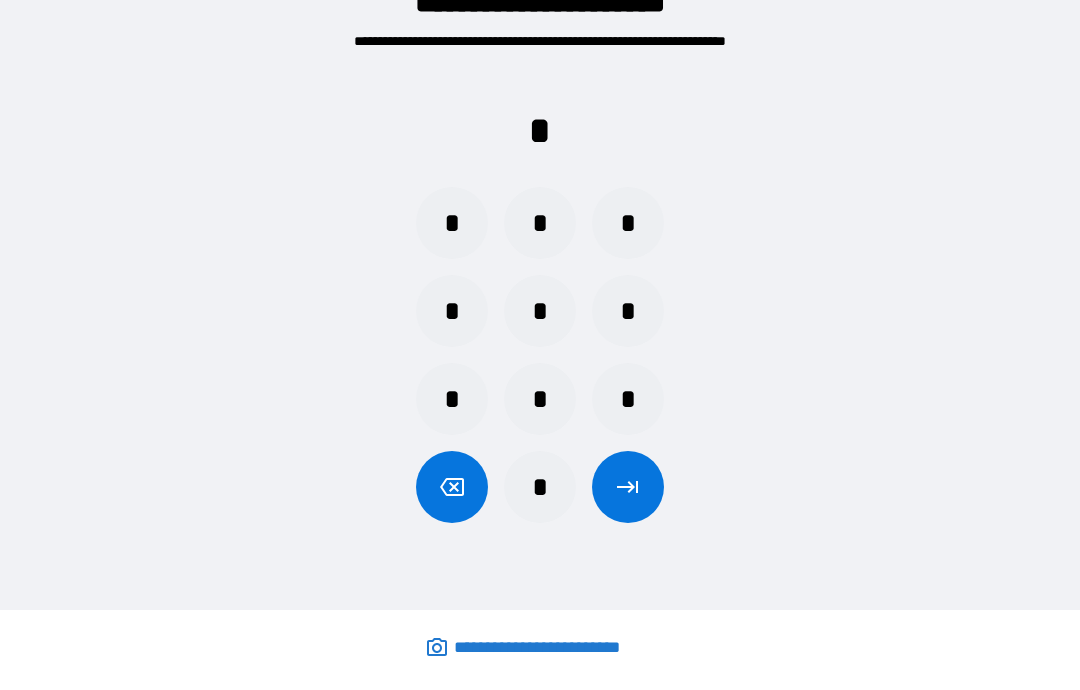 click on "*" at bounding box center [452, 311] 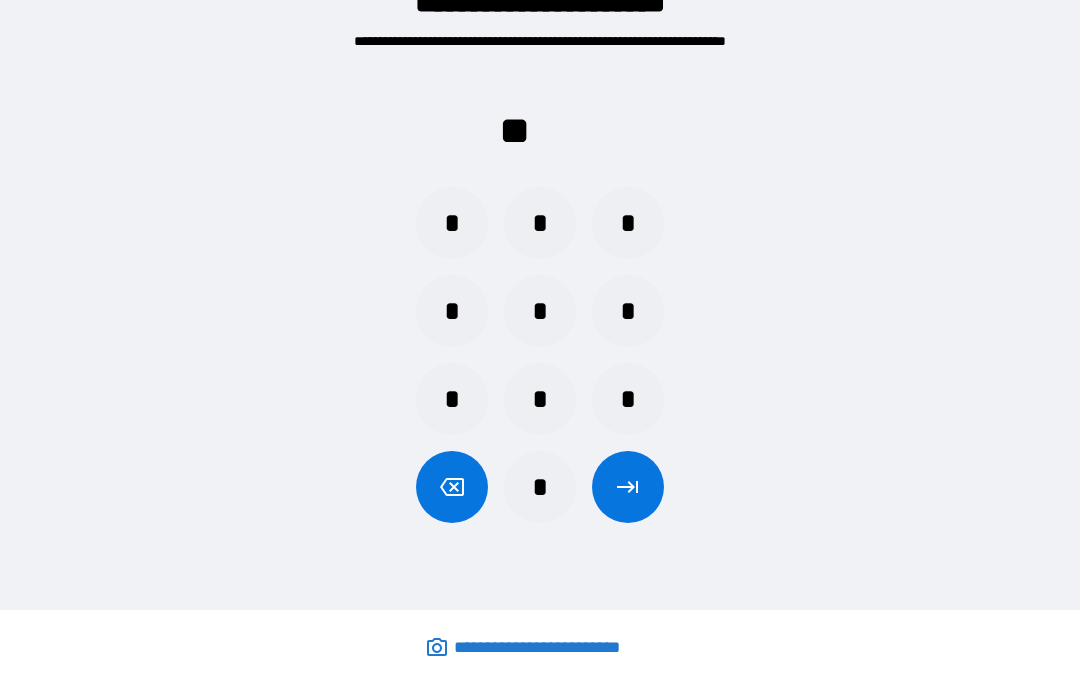 click on "*" at bounding box center (628, 223) 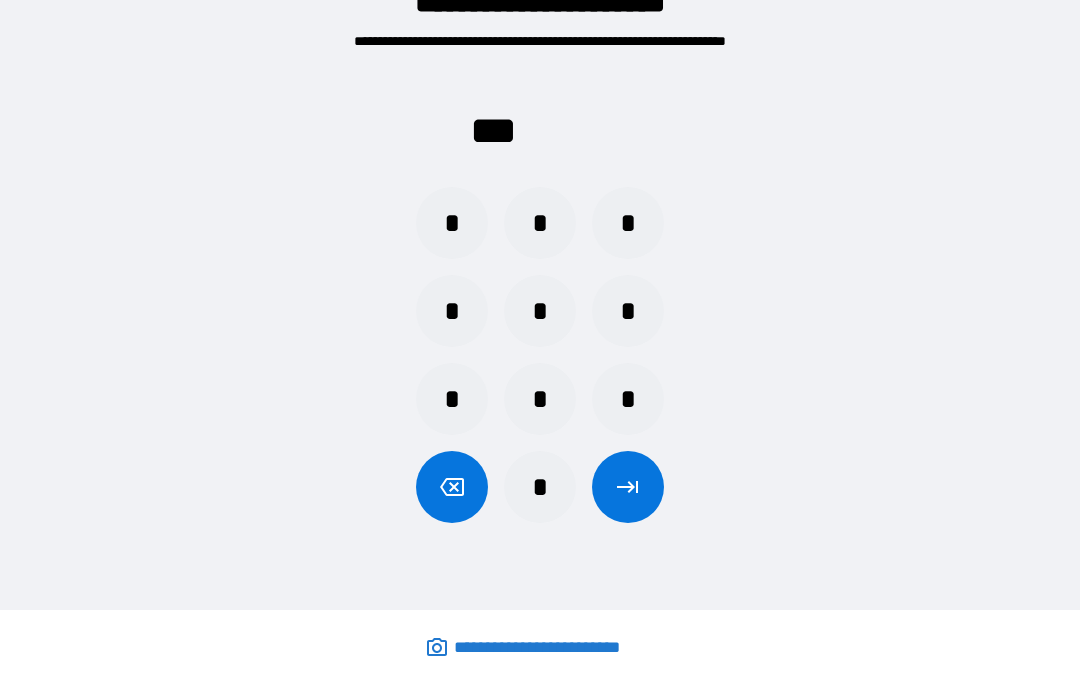 click on "*" at bounding box center [540, 487] 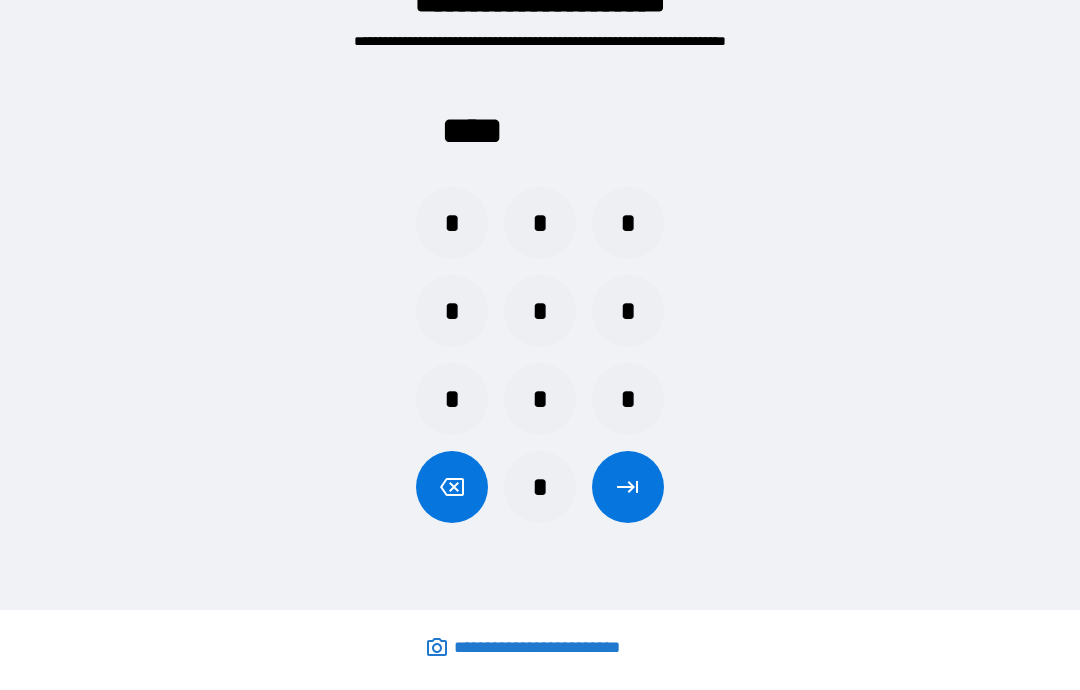 click 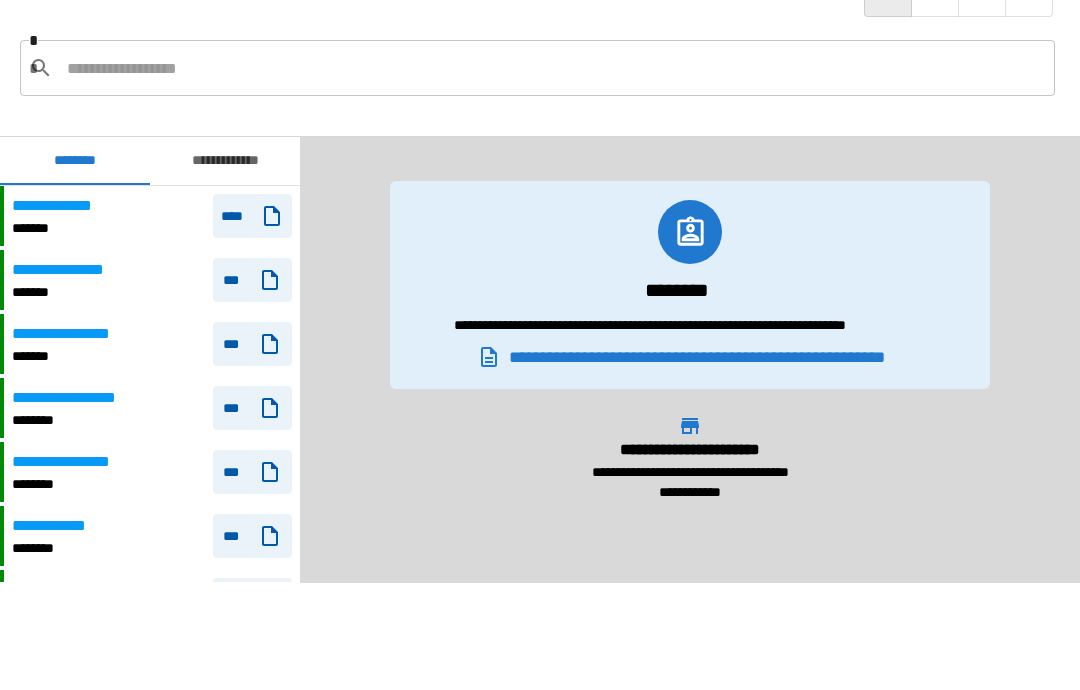 scroll, scrollTop: 32, scrollLeft: 0, axis: vertical 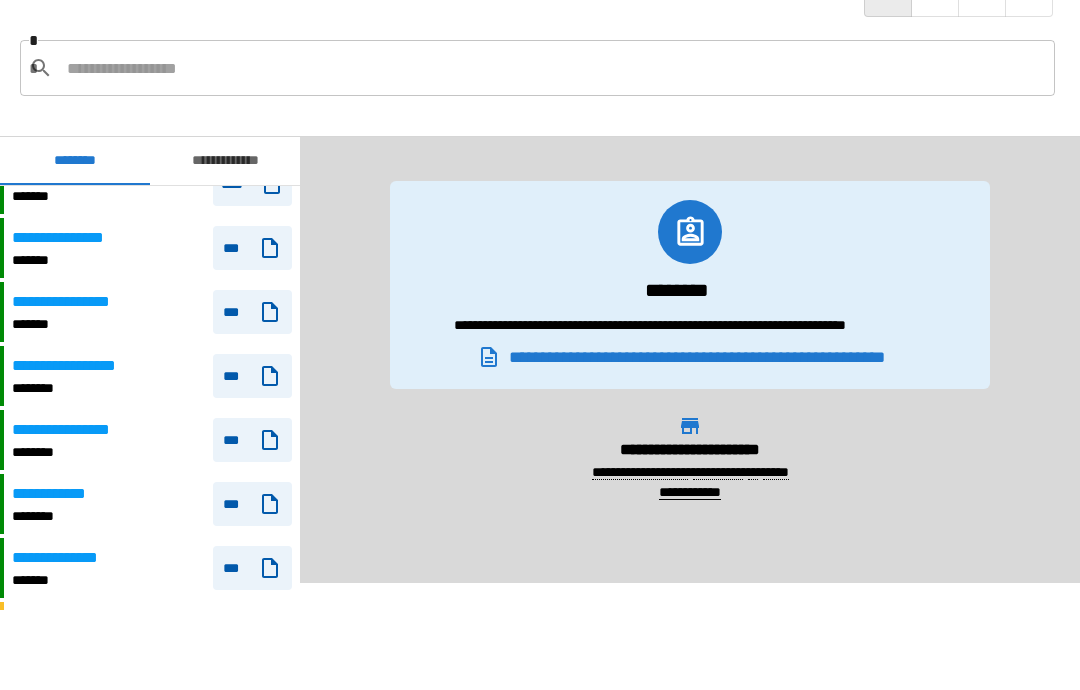 click on "***" at bounding box center (252, 440) 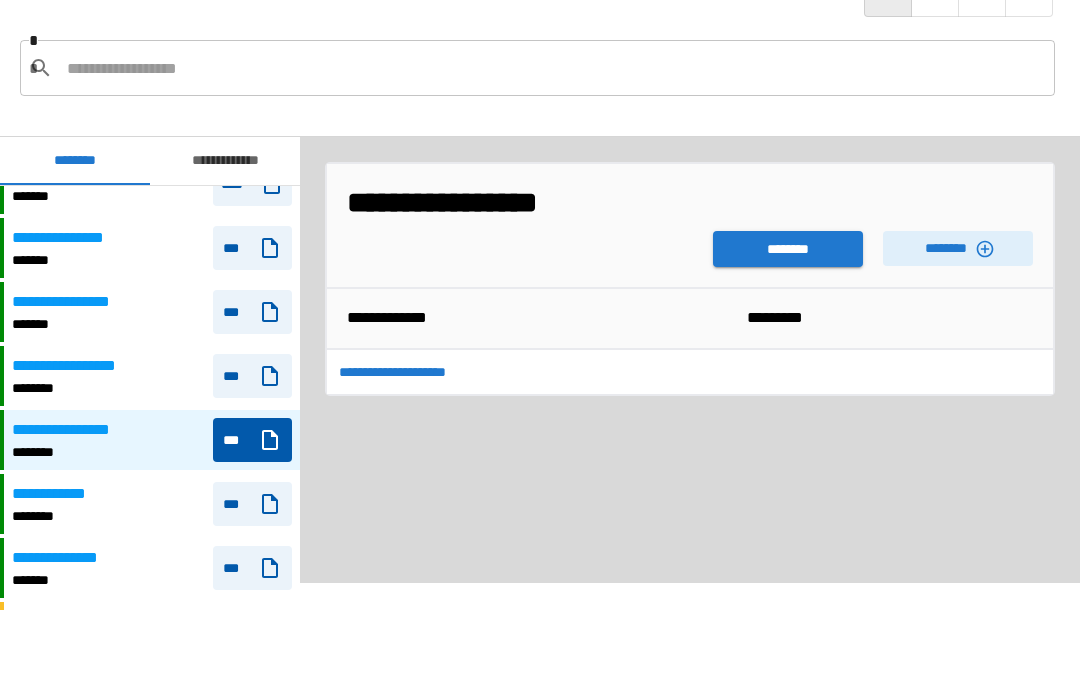 click on "********" at bounding box center (788, 249) 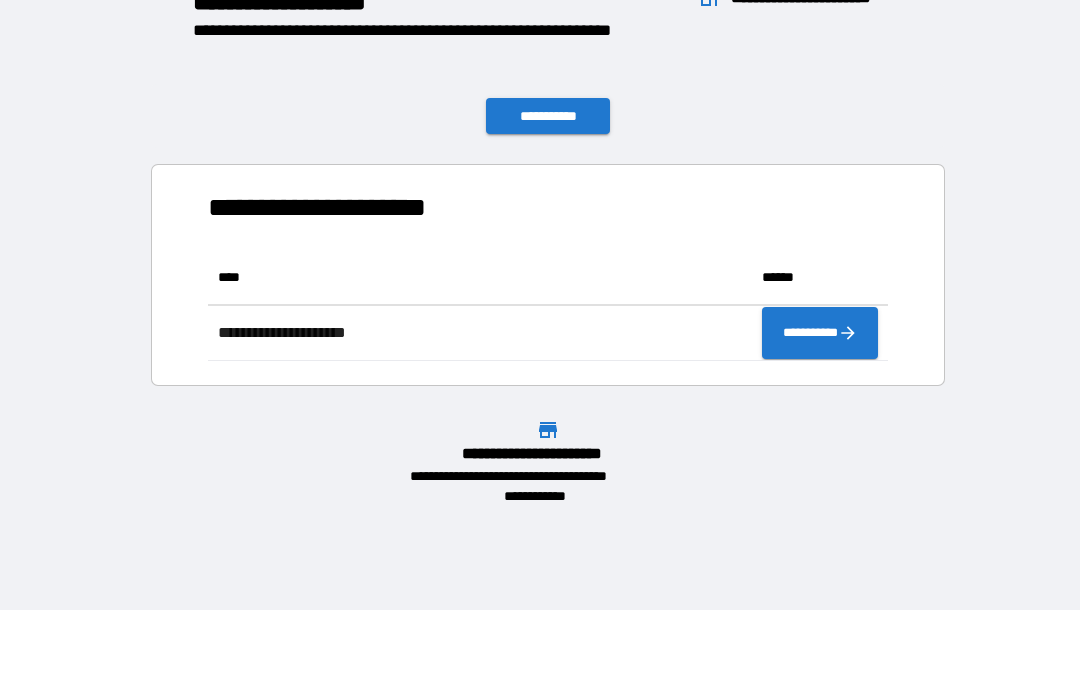 scroll, scrollTop: 1, scrollLeft: 1, axis: both 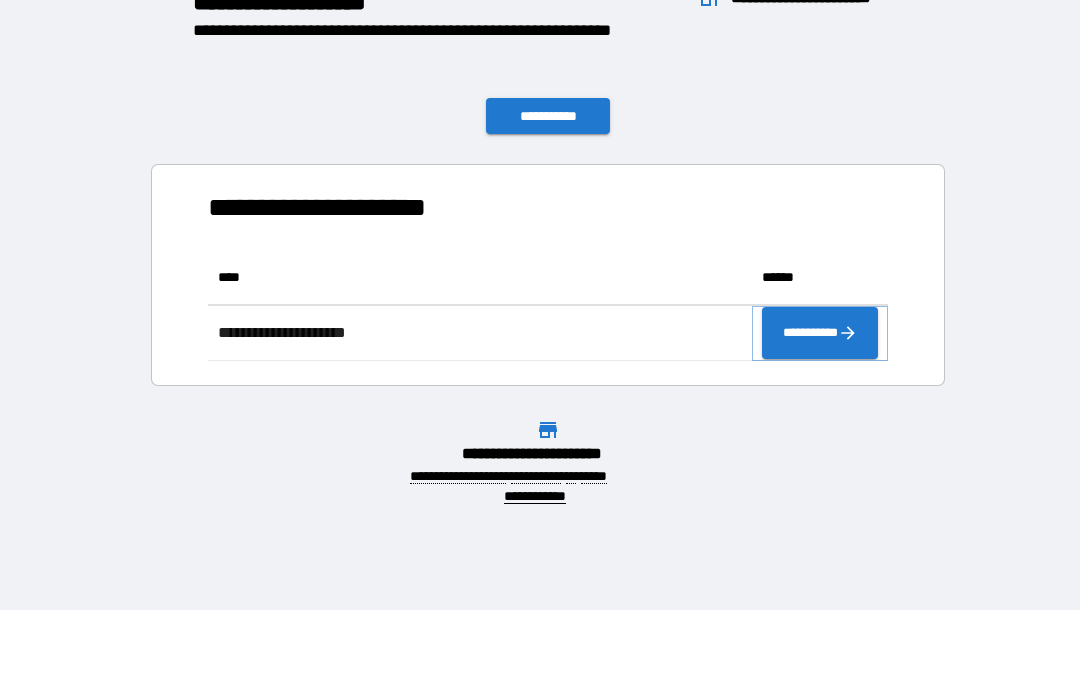 click on "**********" at bounding box center [820, 333] 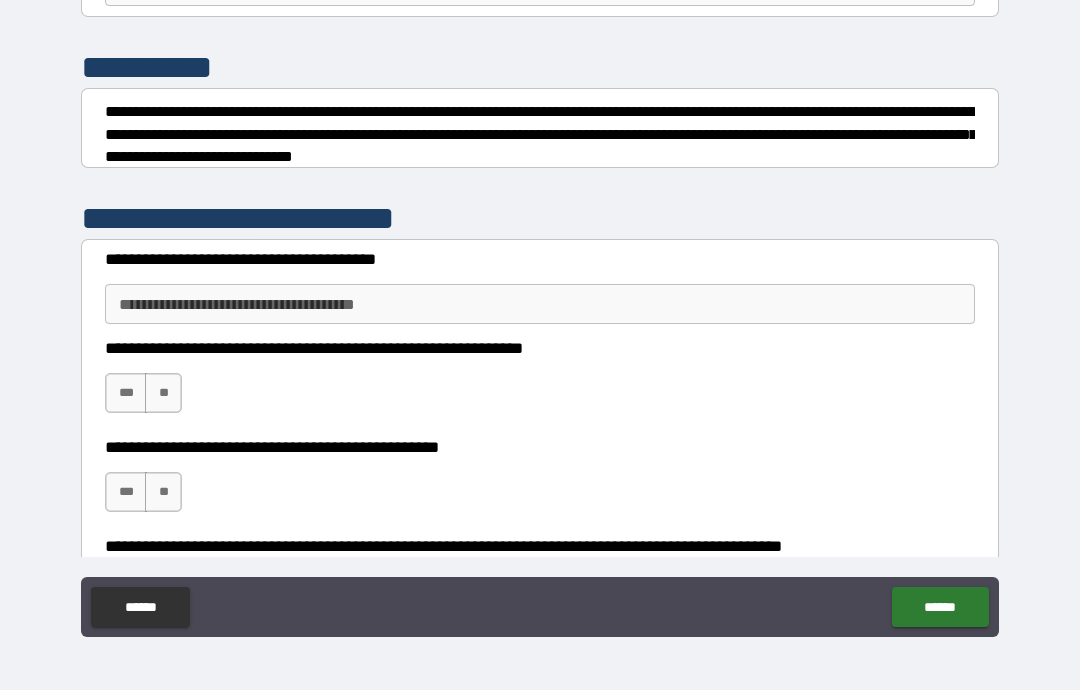scroll, scrollTop: 302, scrollLeft: 0, axis: vertical 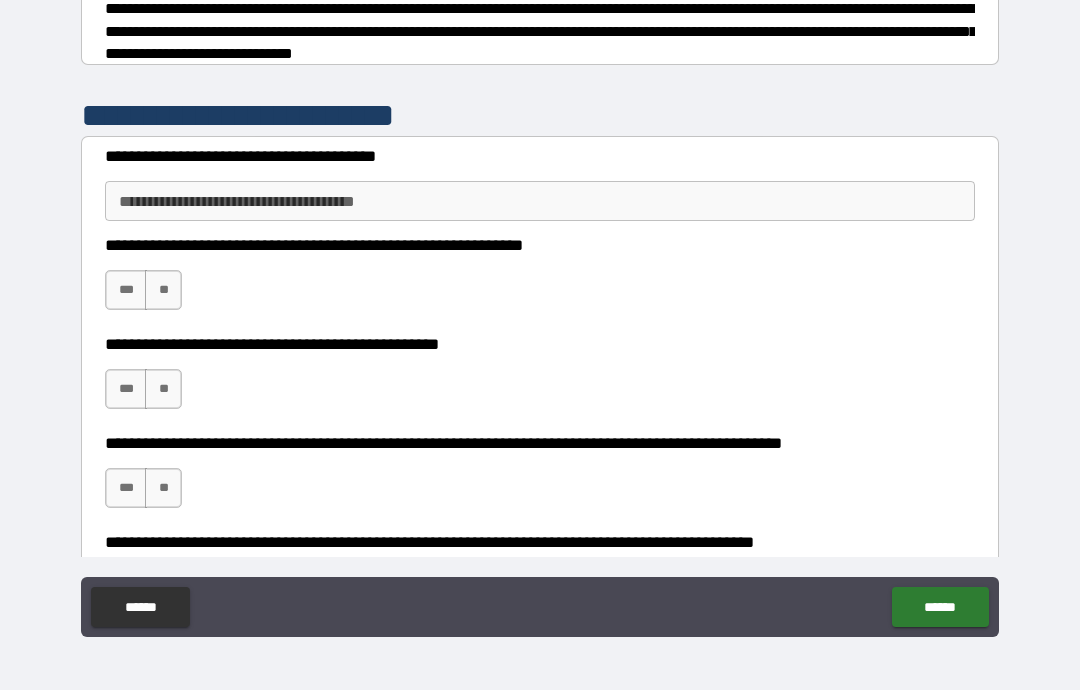 click on "**********" at bounding box center [540, 201] 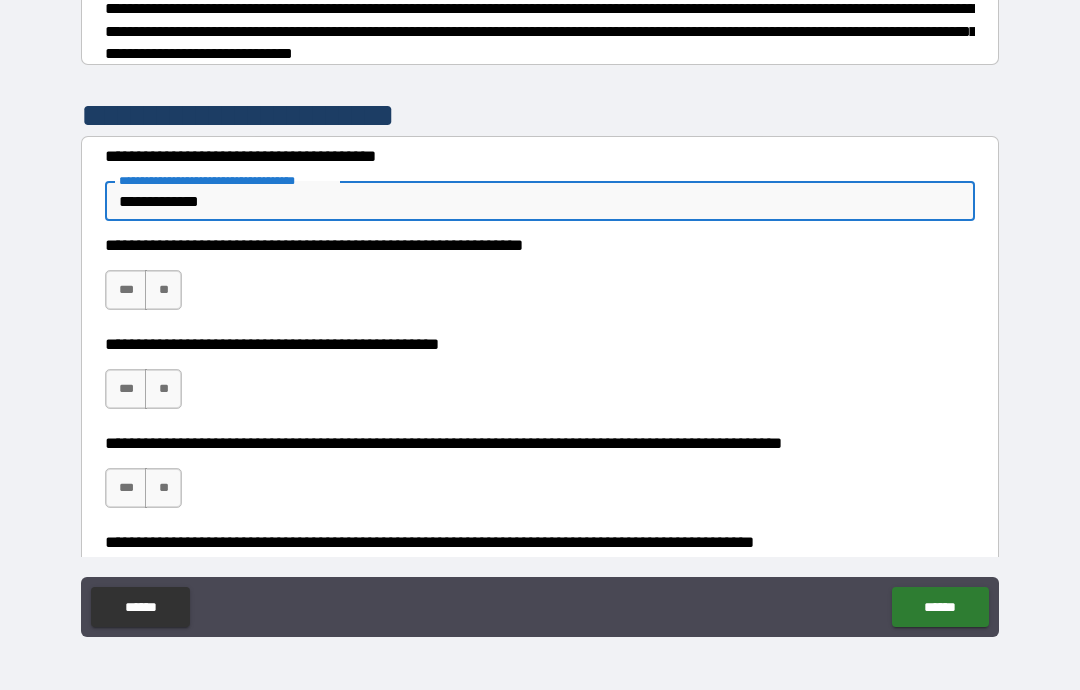 type on "**********" 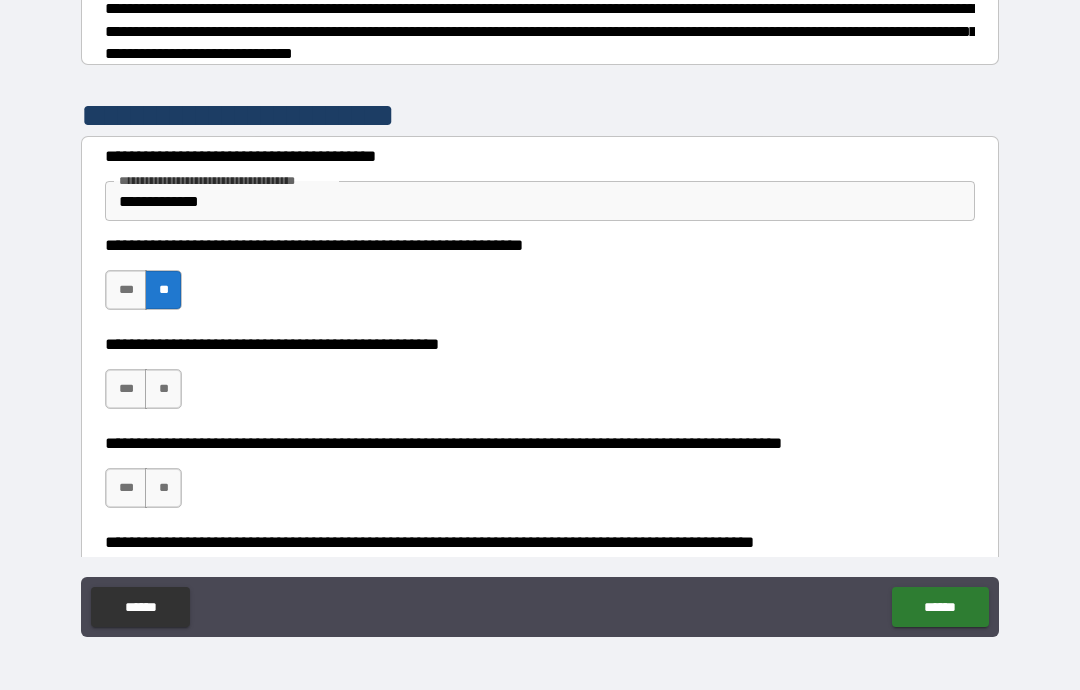 click on "**" at bounding box center (163, 389) 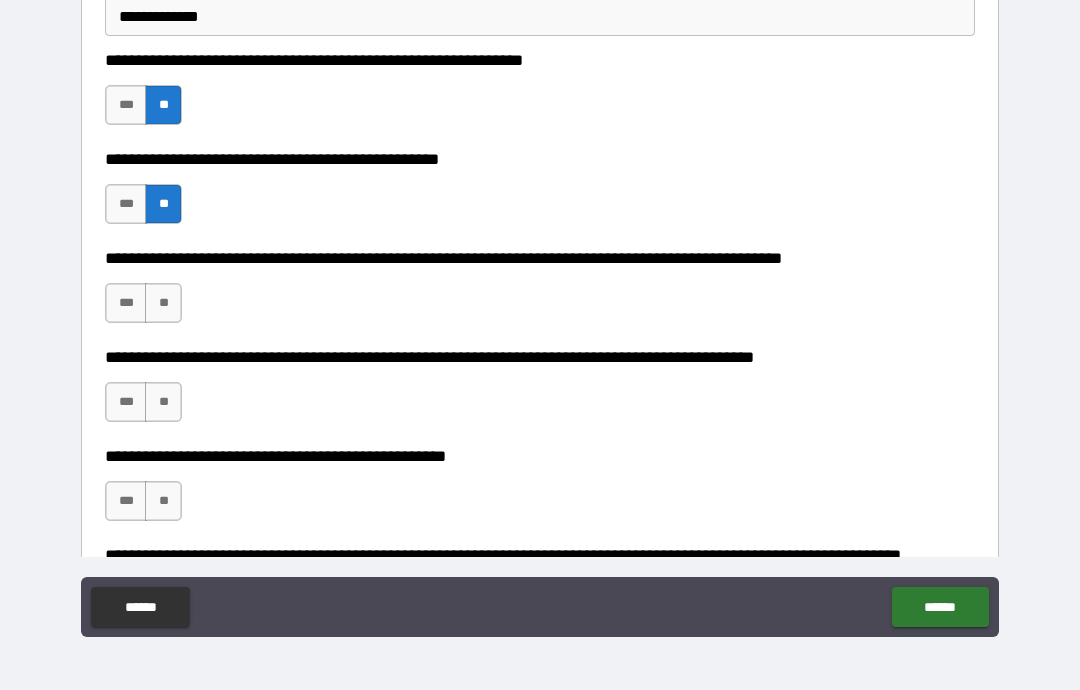 scroll, scrollTop: 485, scrollLeft: 0, axis: vertical 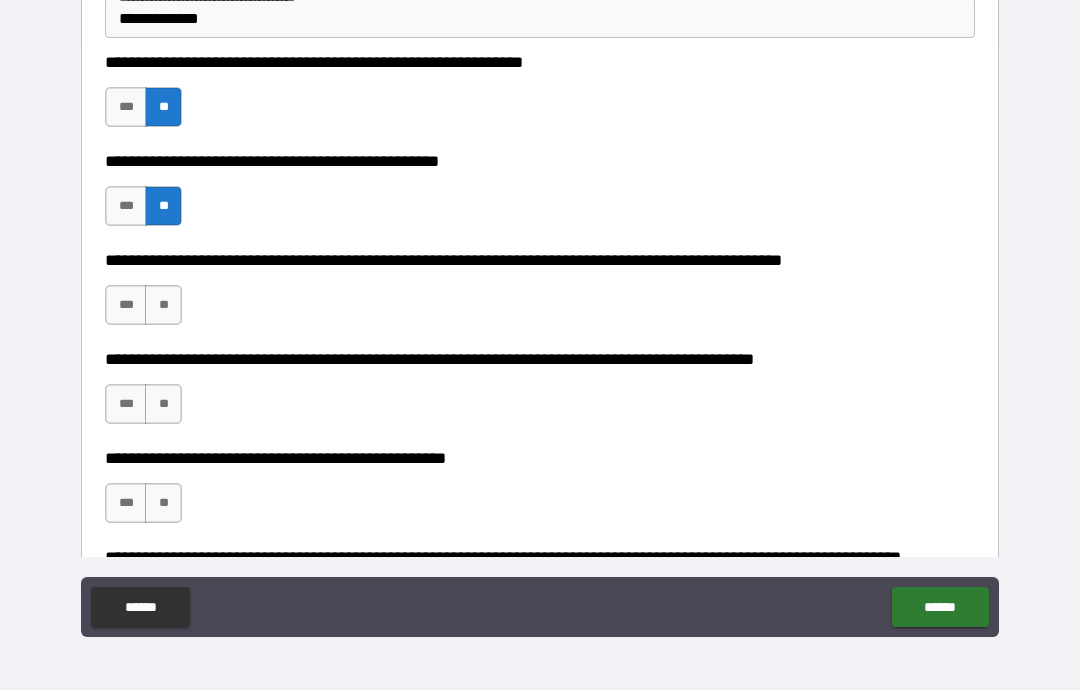 click on "**" at bounding box center (163, 305) 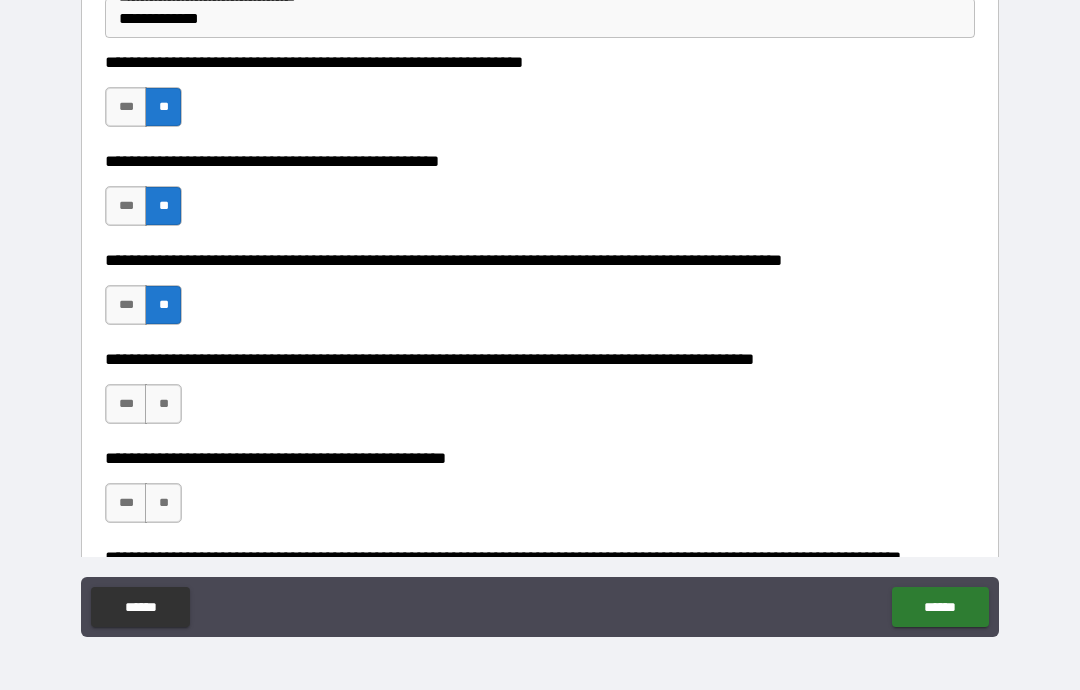 click on "**" at bounding box center [163, 404] 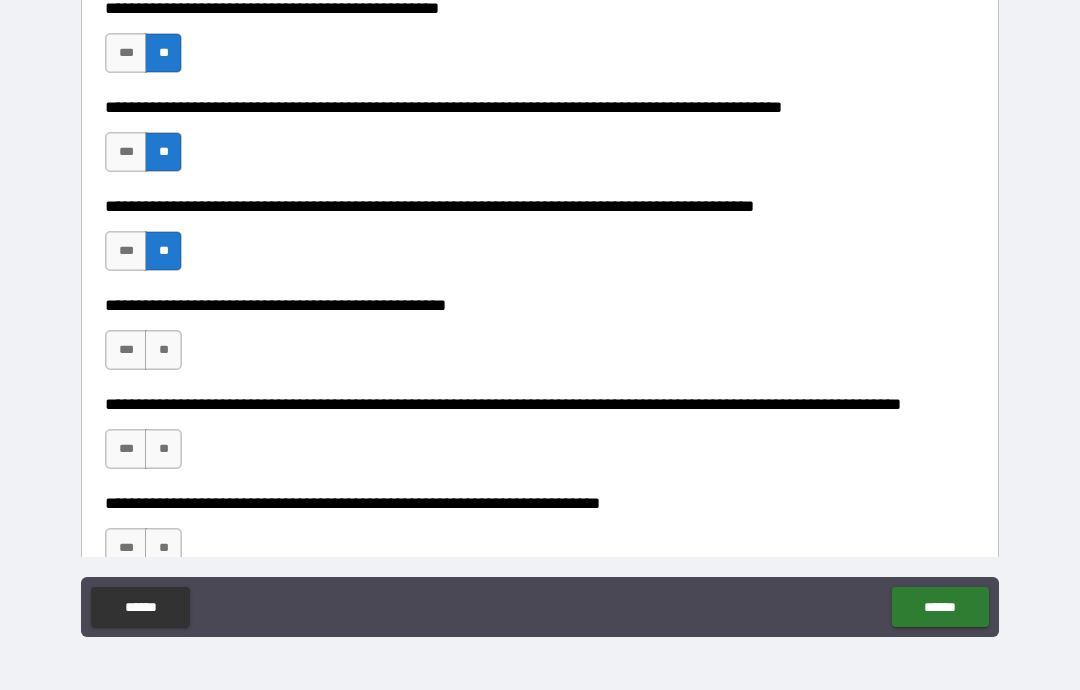 scroll, scrollTop: 636, scrollLeft: 0, axis: vertical 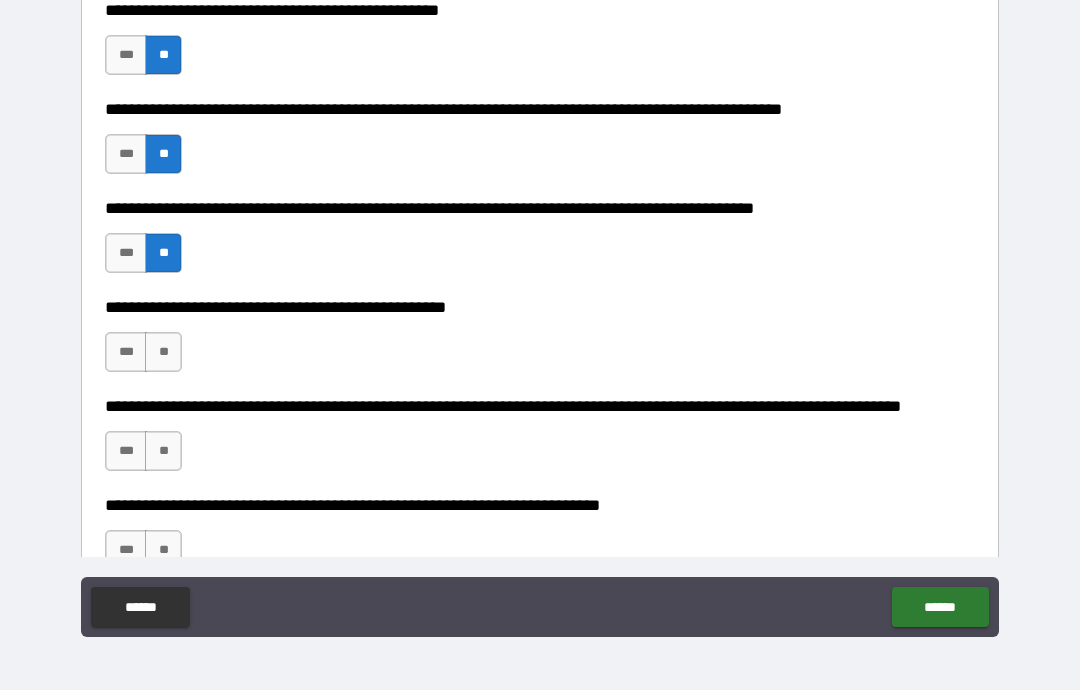 click on "**" at bounding box center (163, 352) 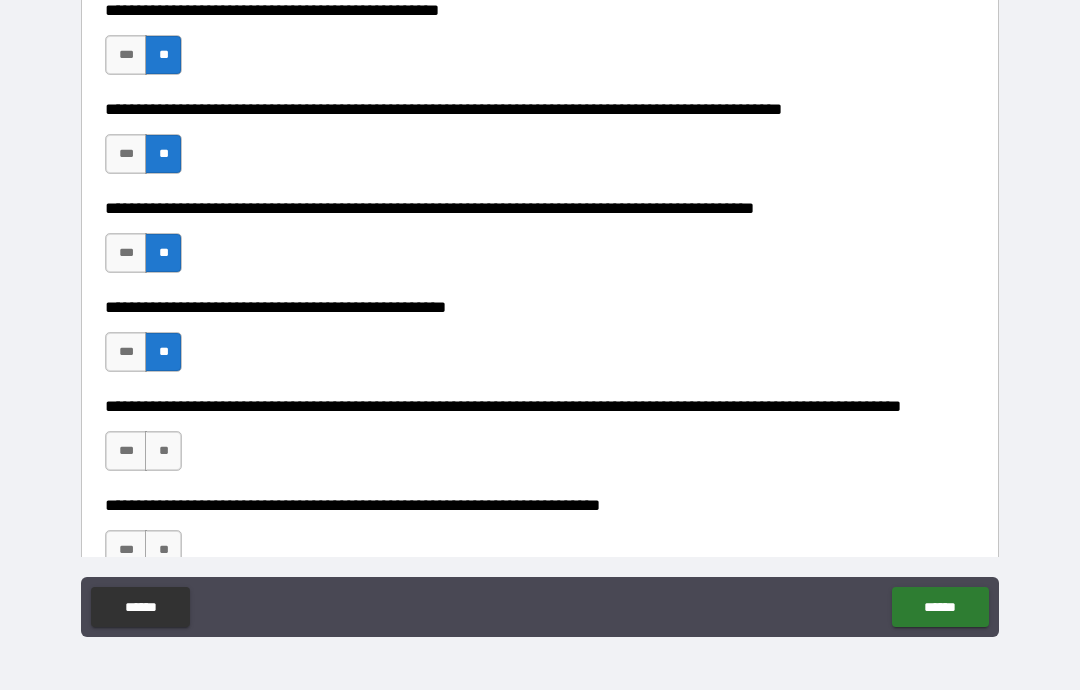 click on "**" at bounding box center (163, 451) 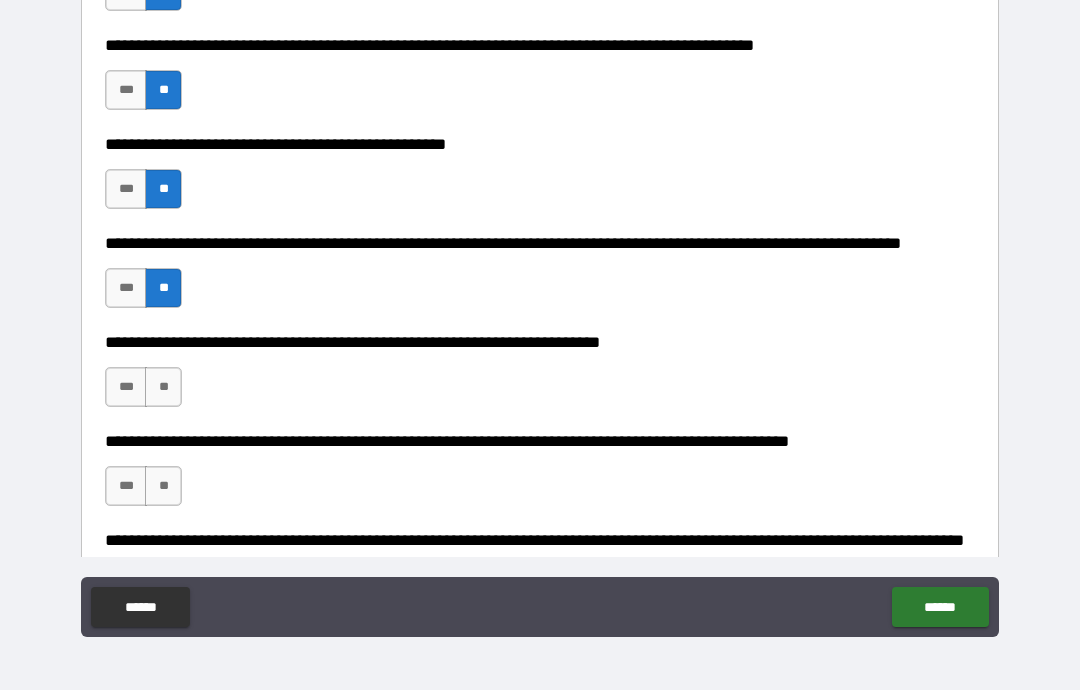 scroll, scrollTop: 824, scrollLeft: 0, axis: vertical 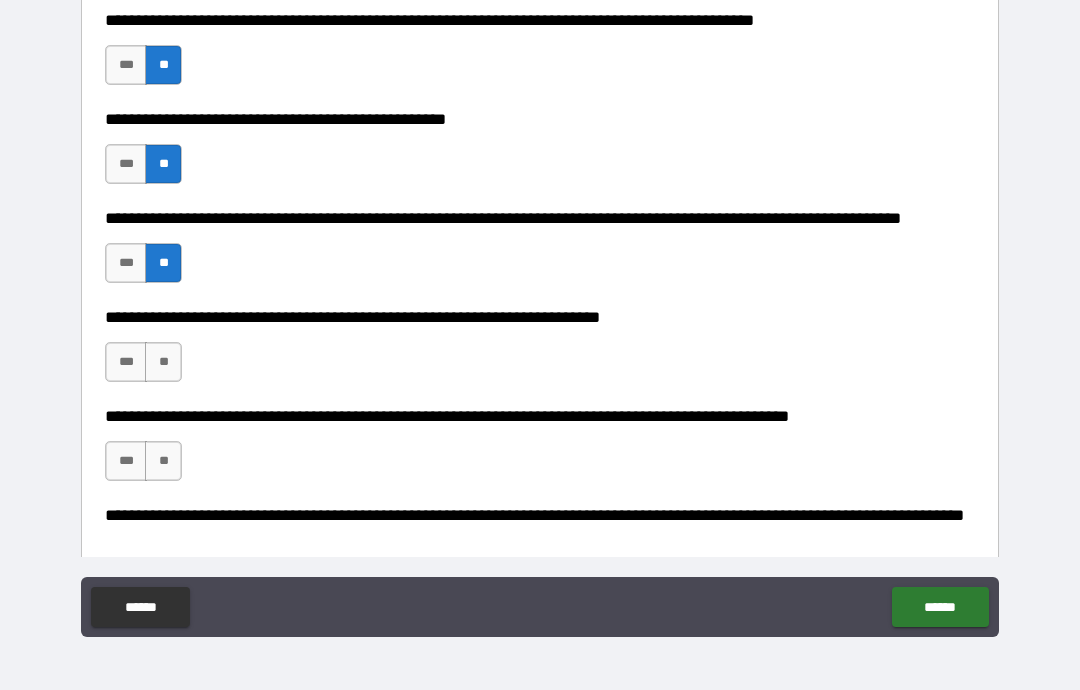 click on "**" at bounding box center (163, 362) 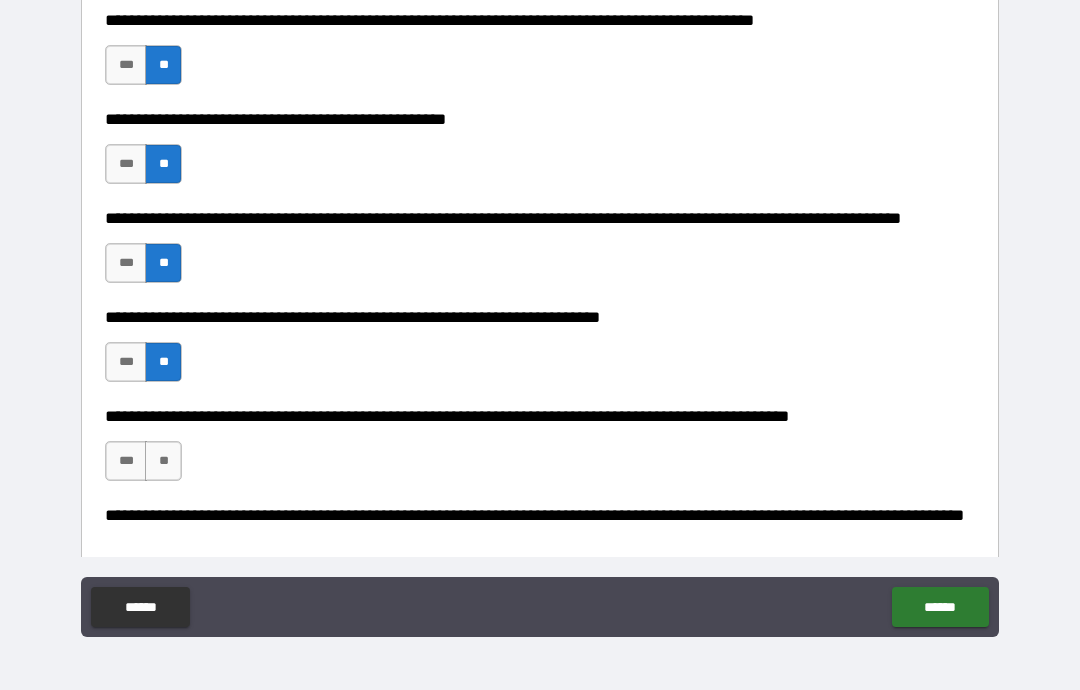 click on "**" at bounding box center (163, 461) 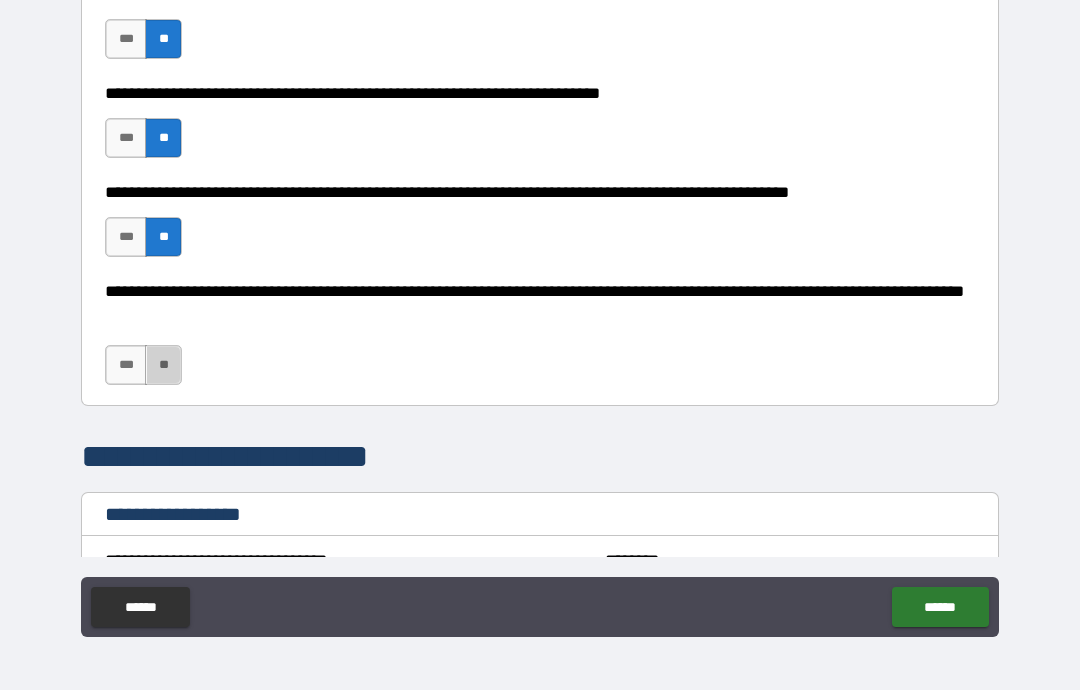 click on "**" at bounding box center [163, 365] 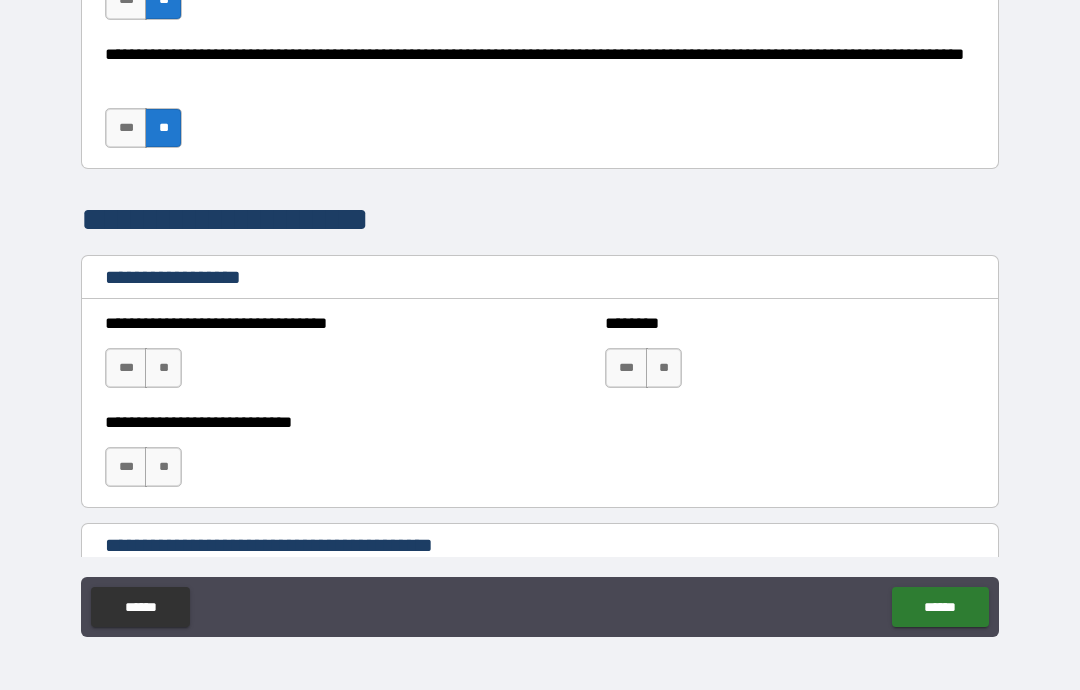 scroll, scrollTop: 1430, scrollLeft: 0, axis: vertical 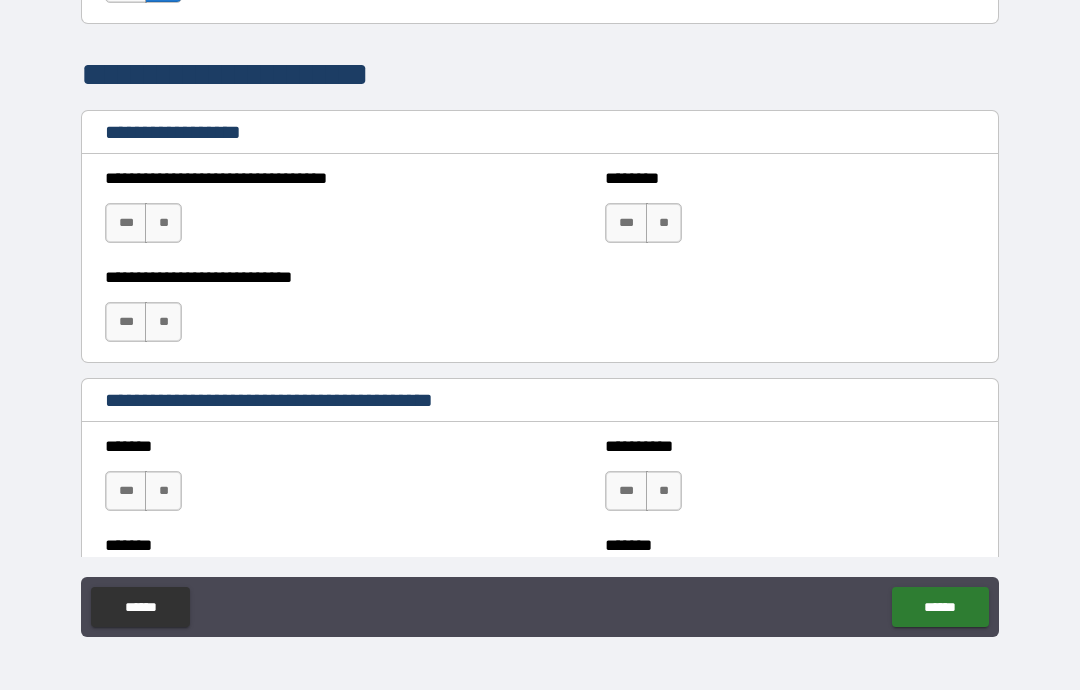 click on "**" at bounding box center [163, 223] 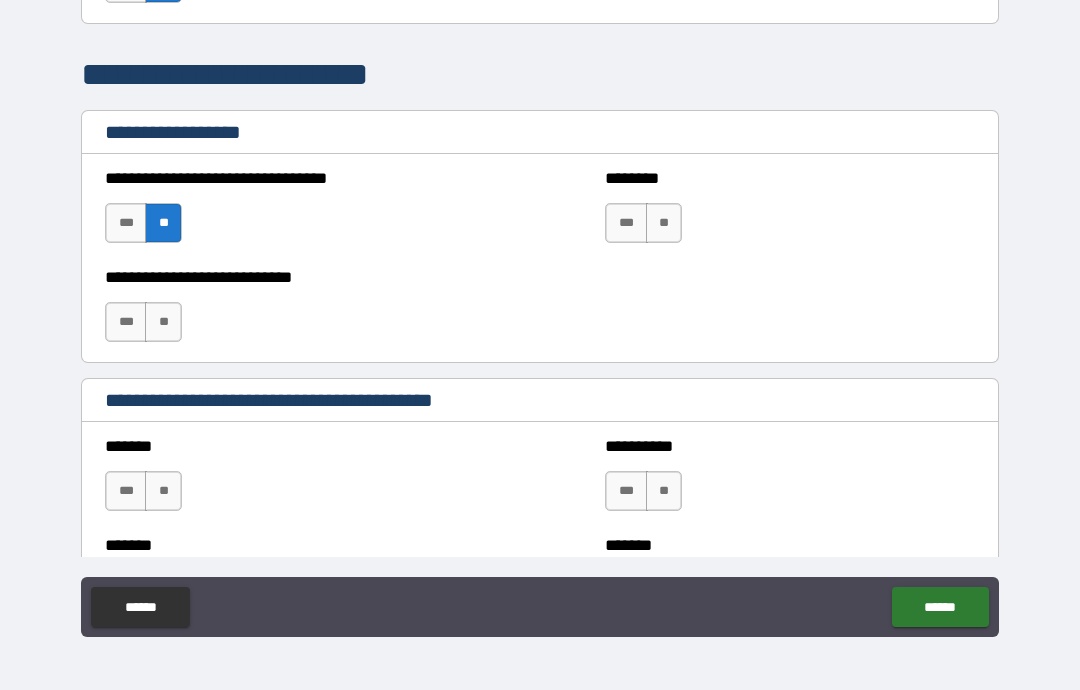 click on "**" at bounding box center [163, 322] 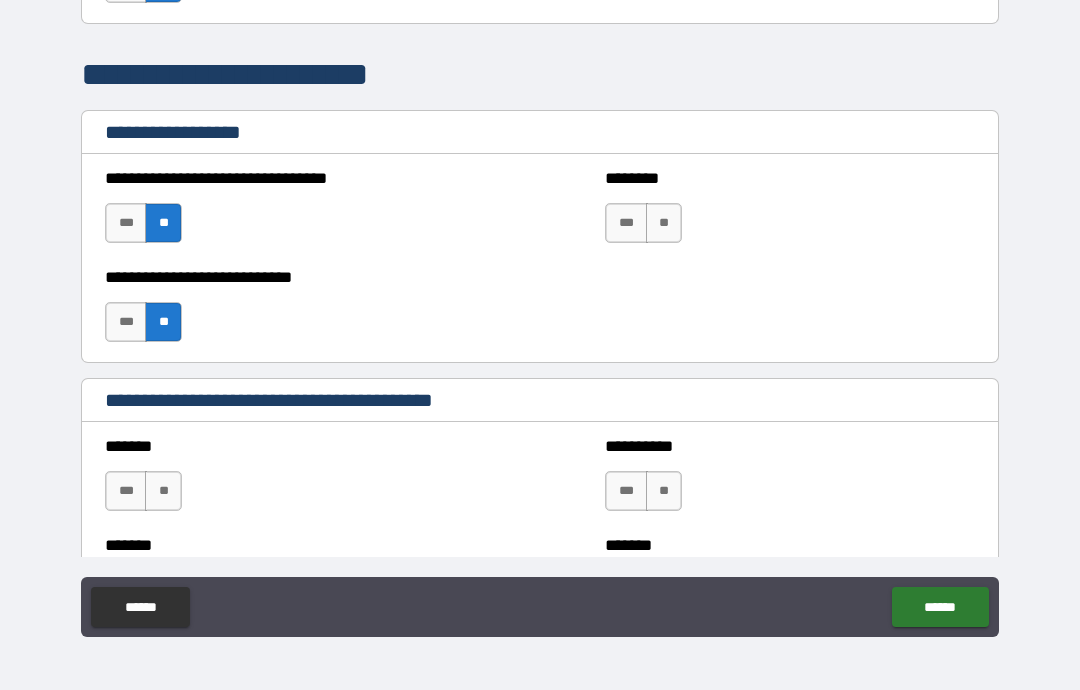click on "**" at bounding box center (664, 223) 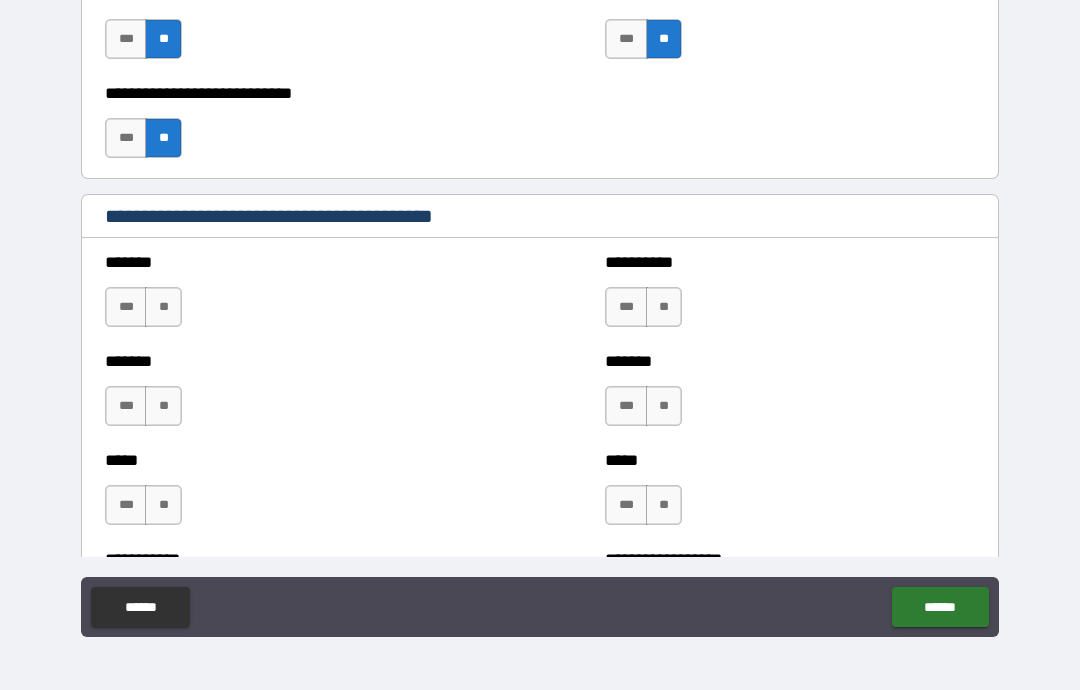 scroll, scrollTop: 1677, scrollLeft: 0, axis: vertical 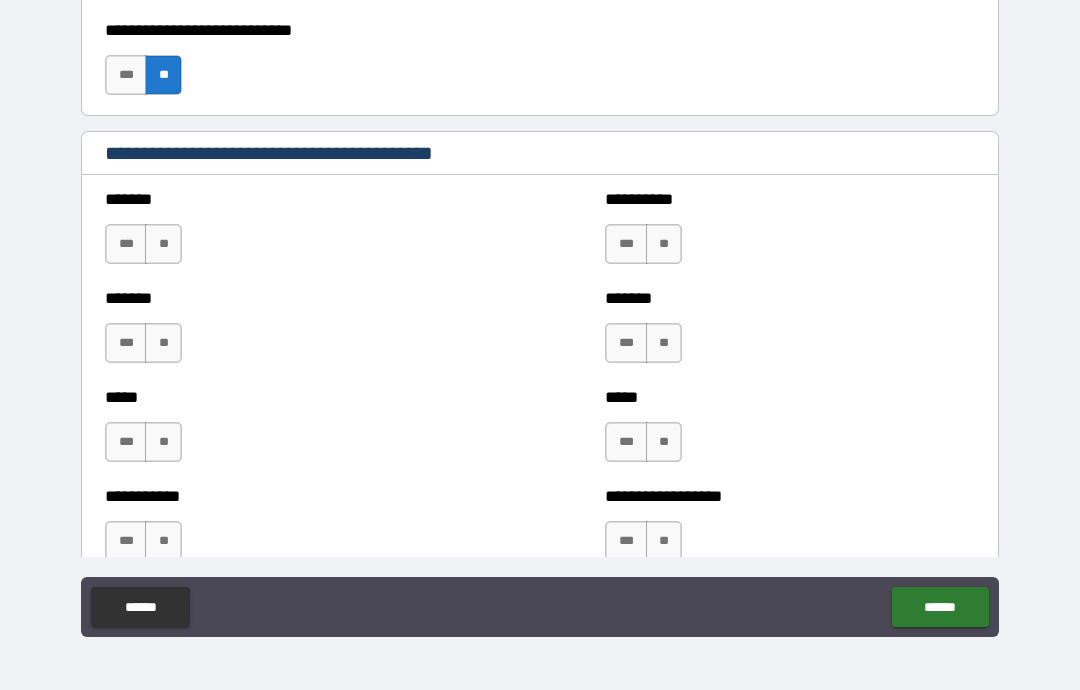 click on "**" at bounding box center (163, 244) 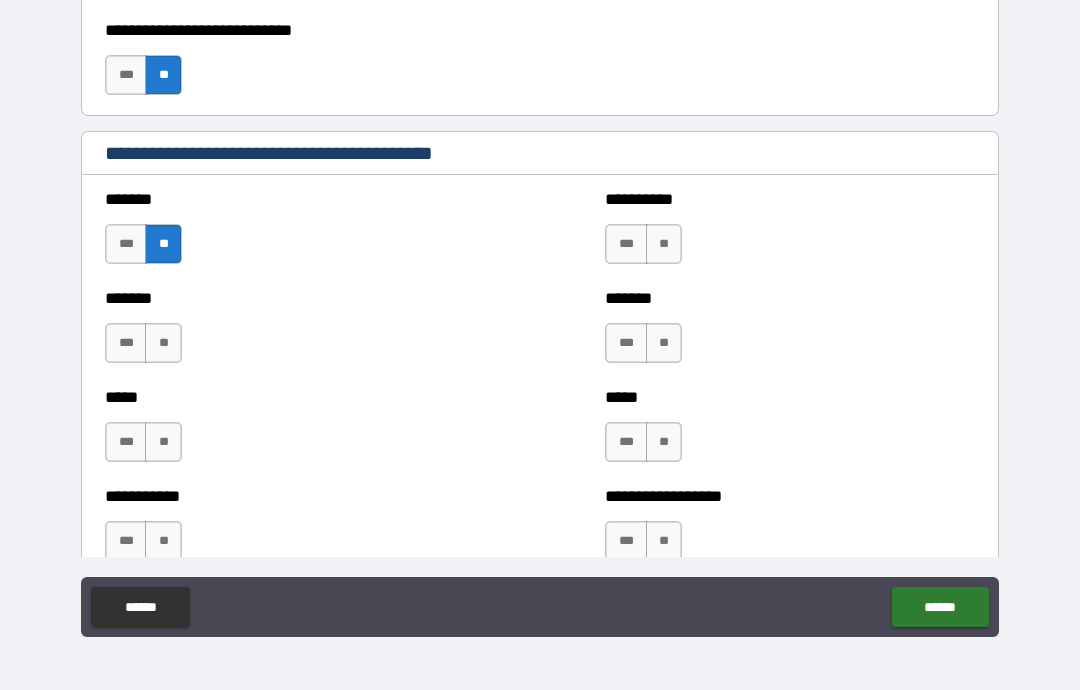 click on "**" at bounding box center [163, 343] 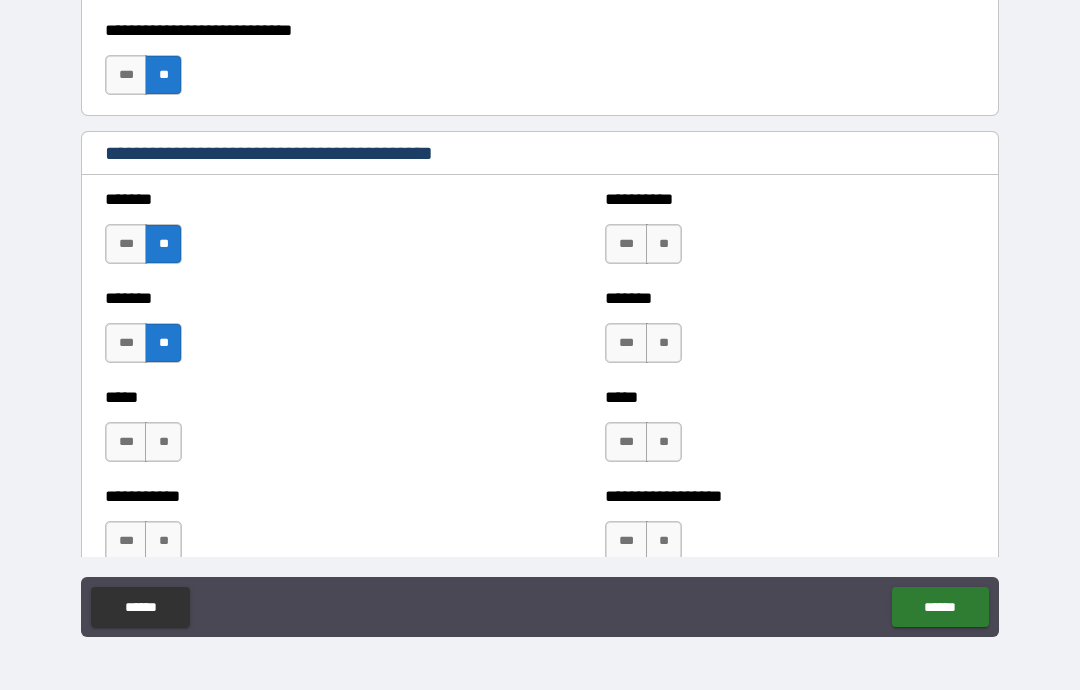 click on "**" at bounding box center [163, 442] 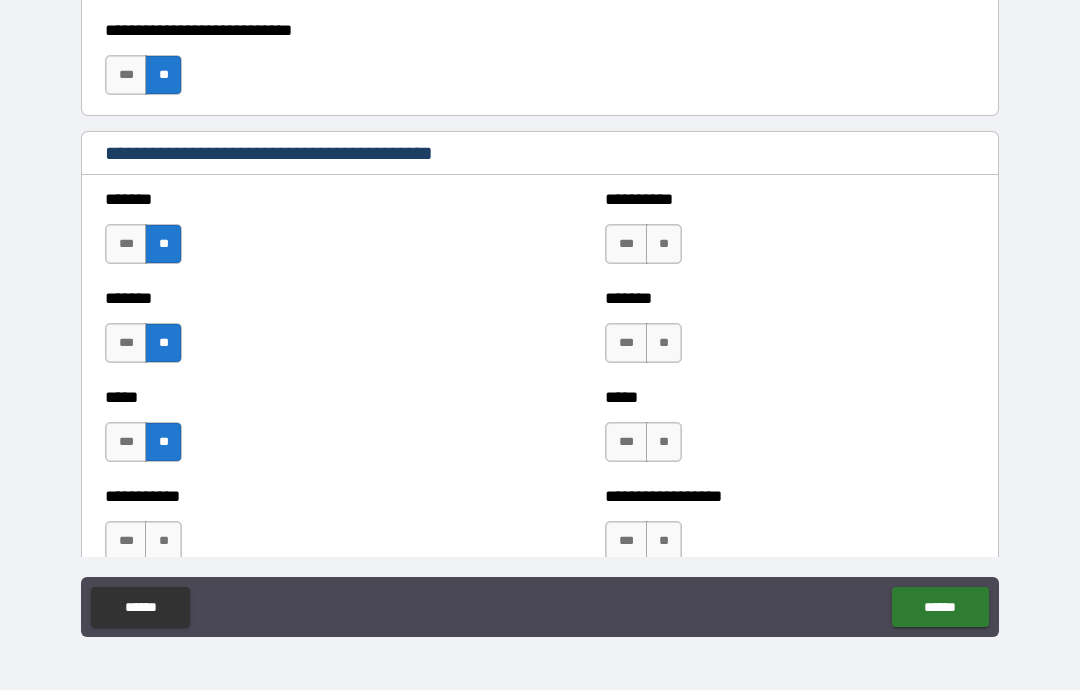 click on "**" at bounding box center [163, 541] 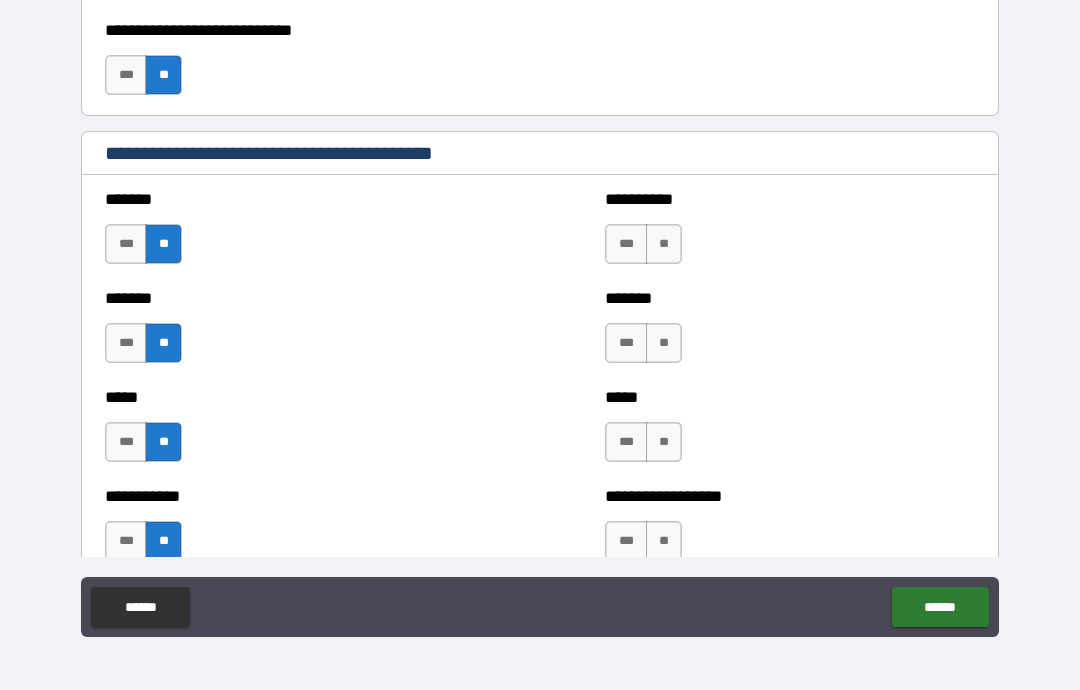click on "**" at bounding box center [664, 244] 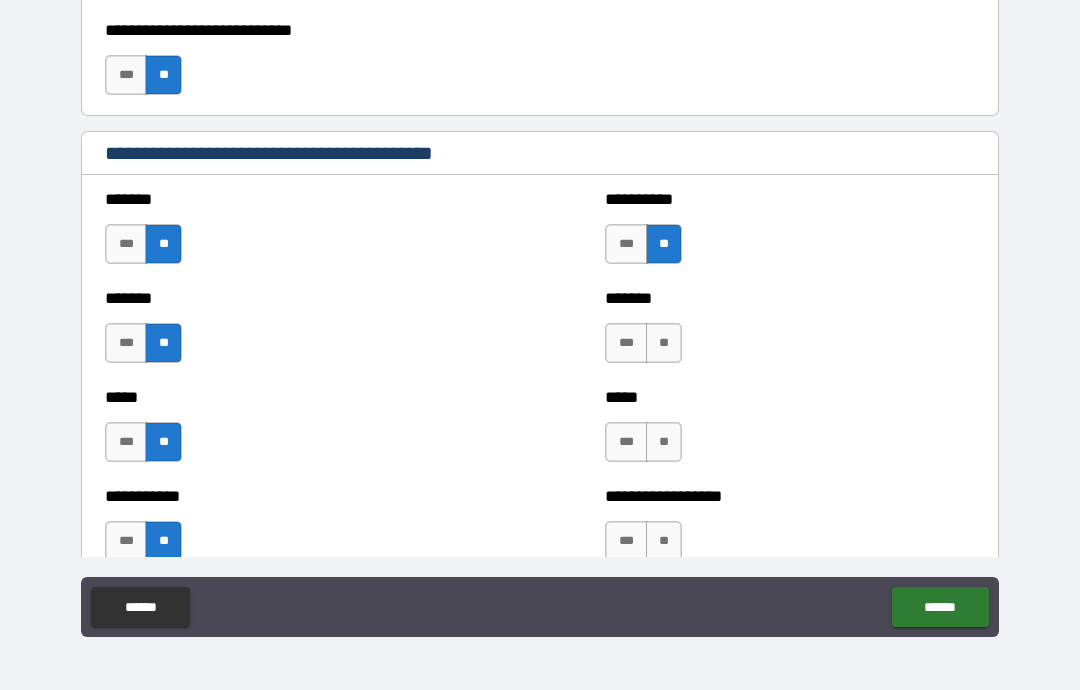 click on "**" at bounding box center [664, 343] 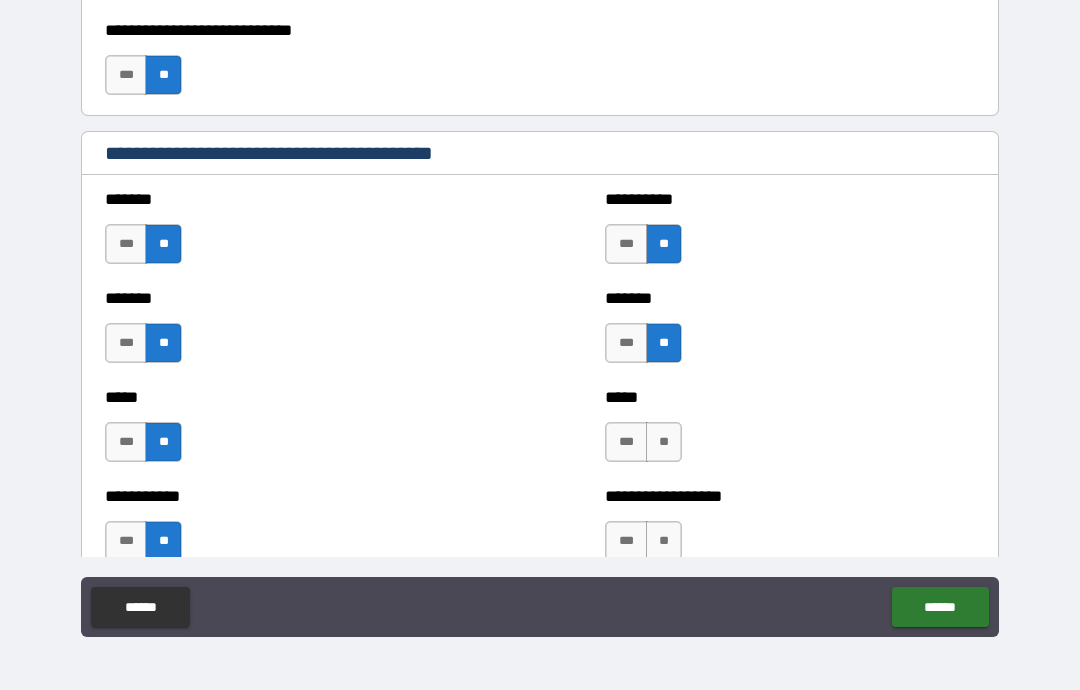 click on "**" at bounding box center [664, 442] 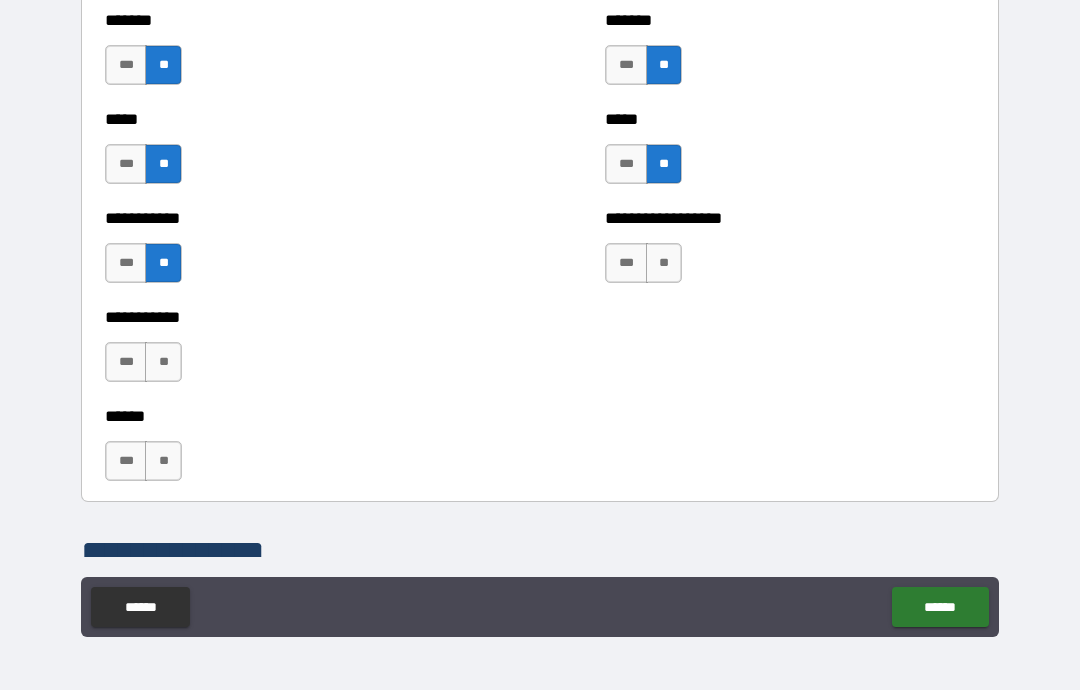 scroll, scrollTop: 1953, scrollLeft: 0, axis: vertical 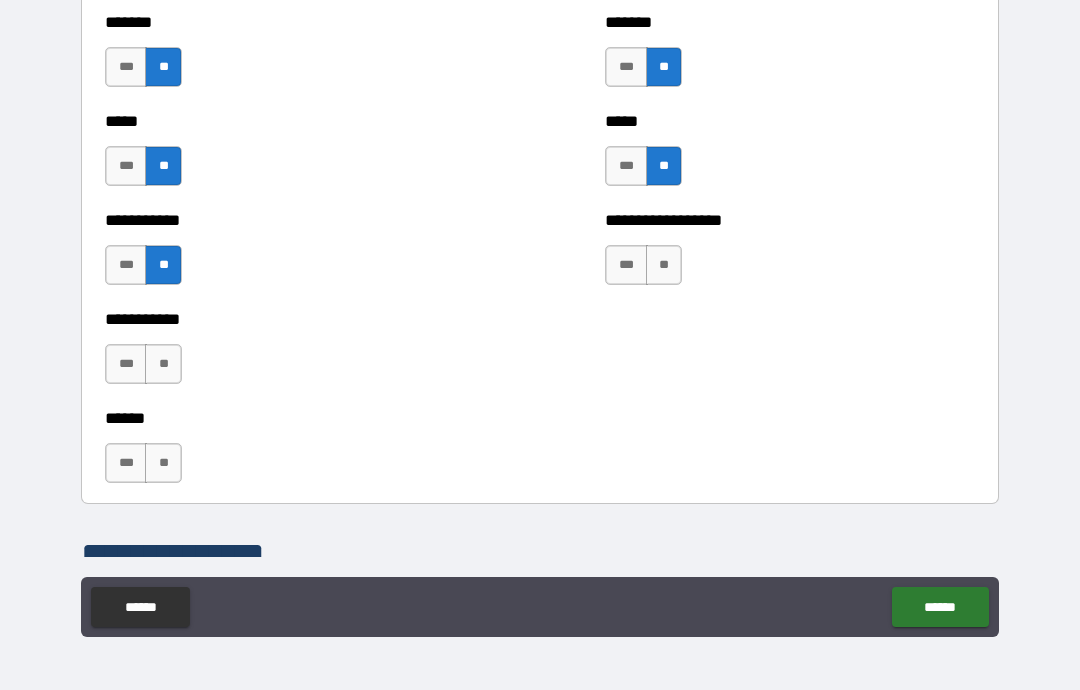 click on "**" at bounding box center [664, 265] 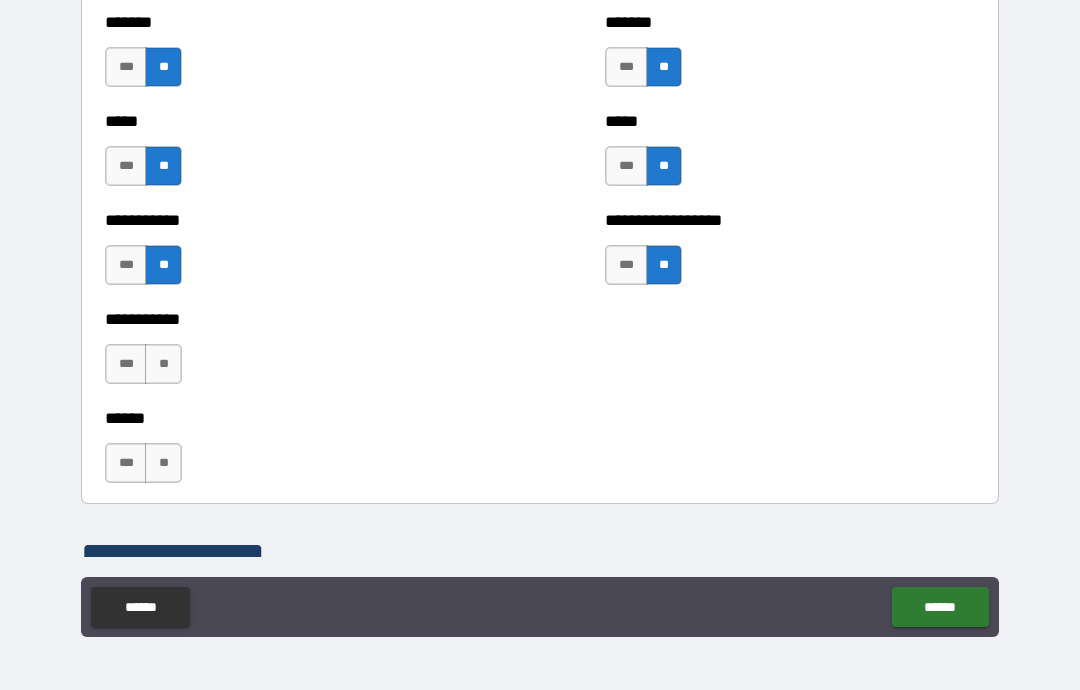 click on "**" at bounding box center [163, 364] 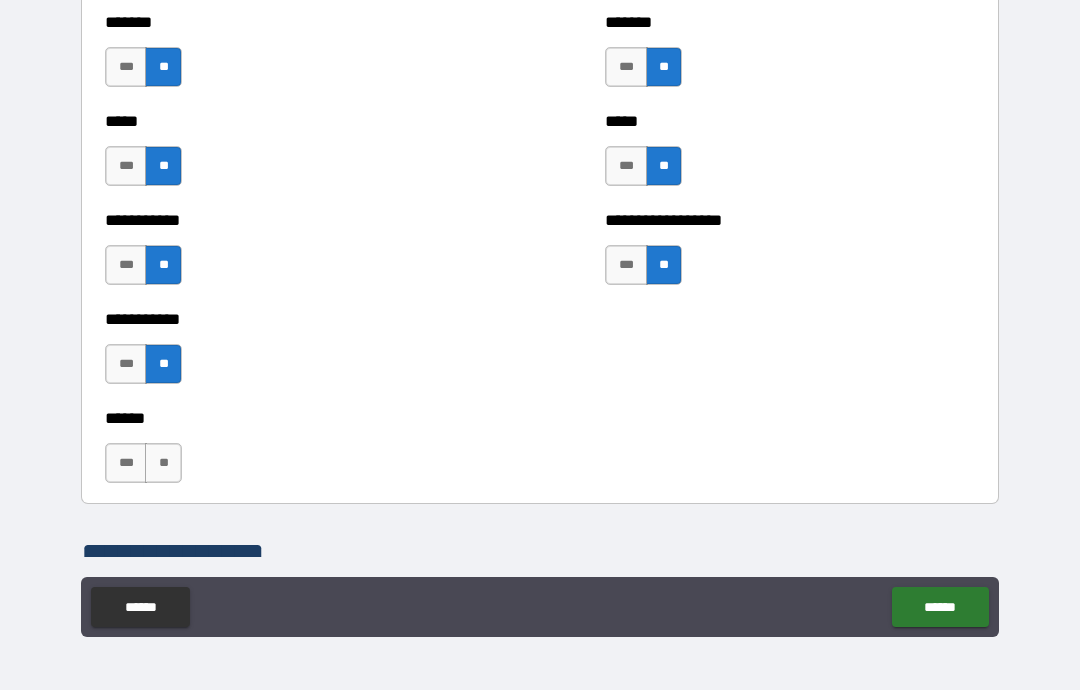 click on "**" at bounding box center [163, 463] 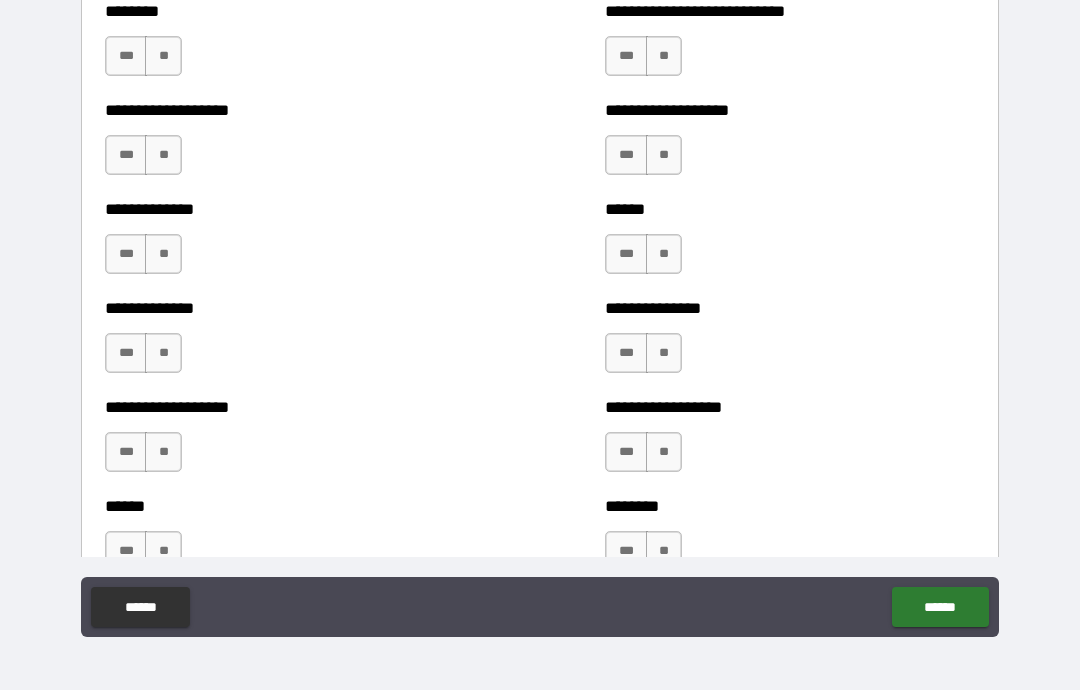 scroll, scrollTop: 4709, scrollLeft: 0, axis: vertical 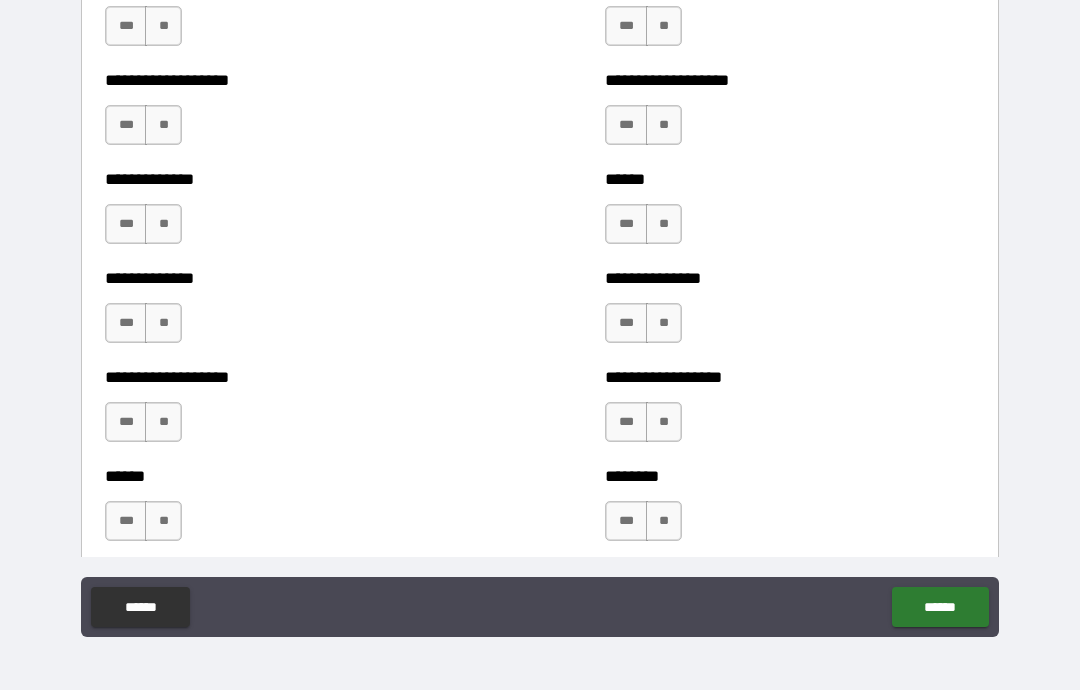 click on "***" at bounding box center (626, 323) 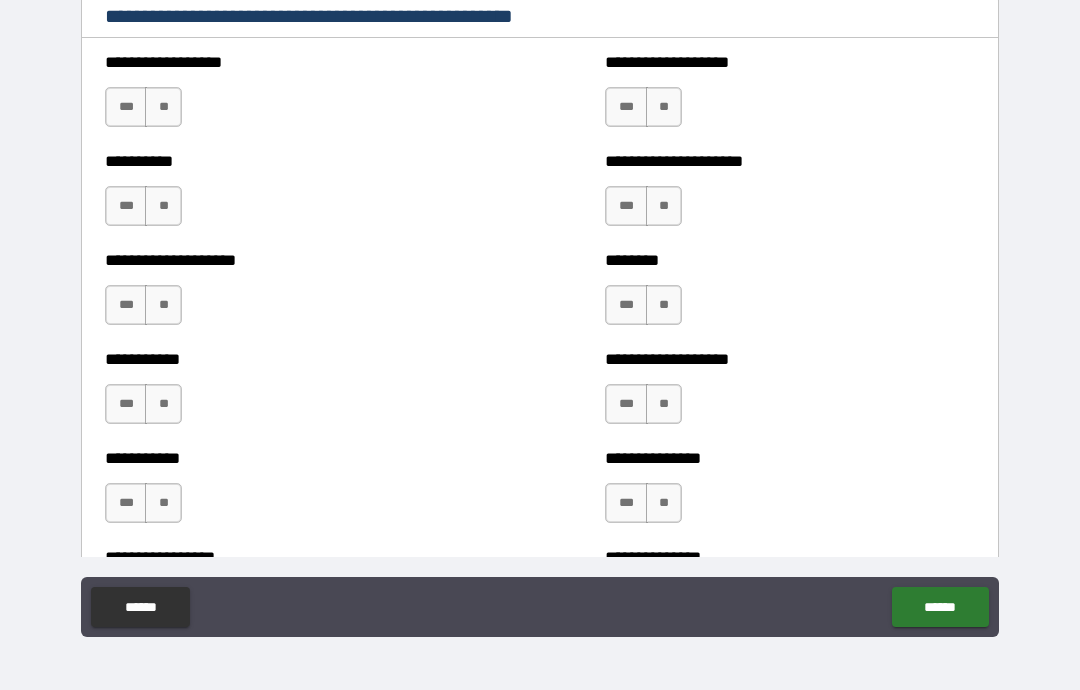 scroll, scrollTop: 2568, scrollLeft: 0, axis: vertical 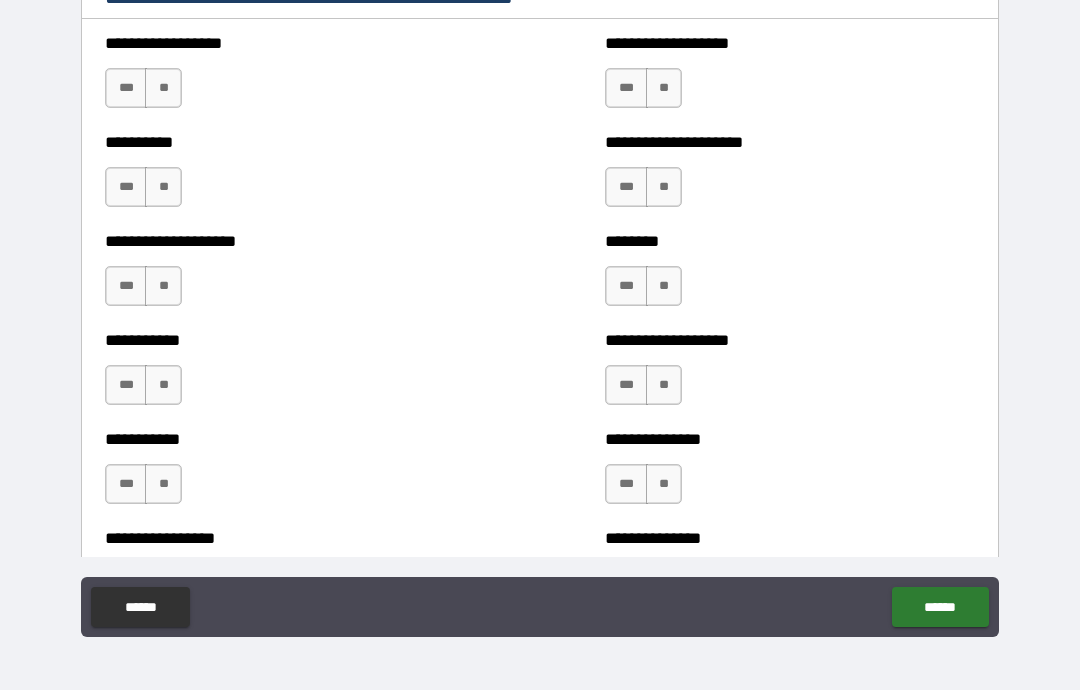 click on "**" at bounding box center (163, 88) 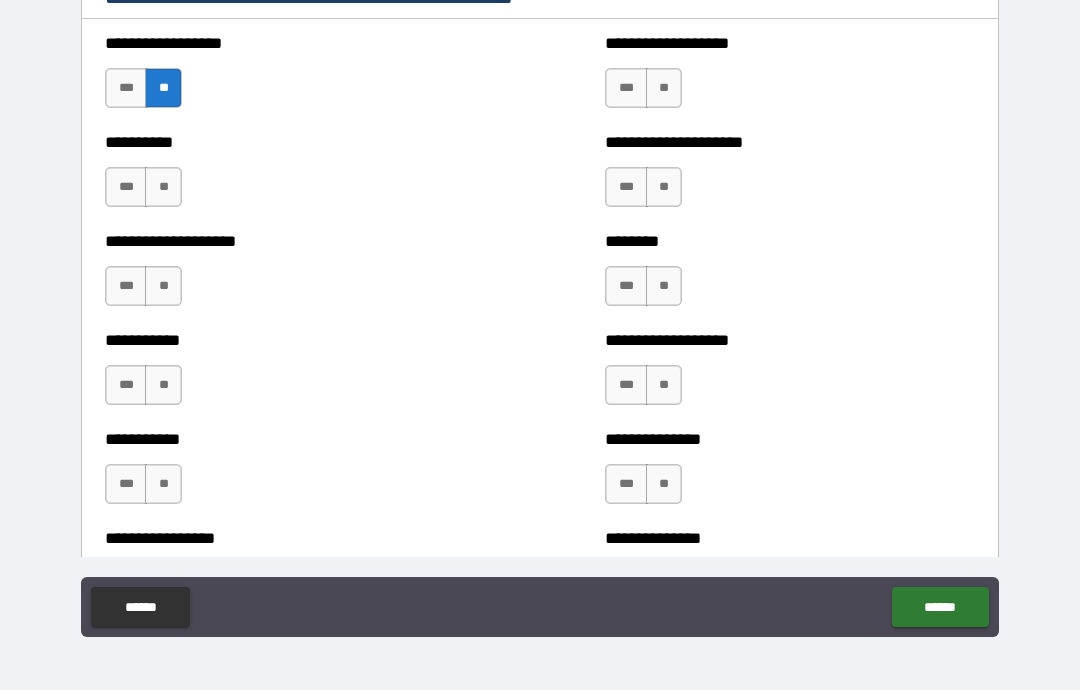 click on "**" at bounding box center (163, 187) 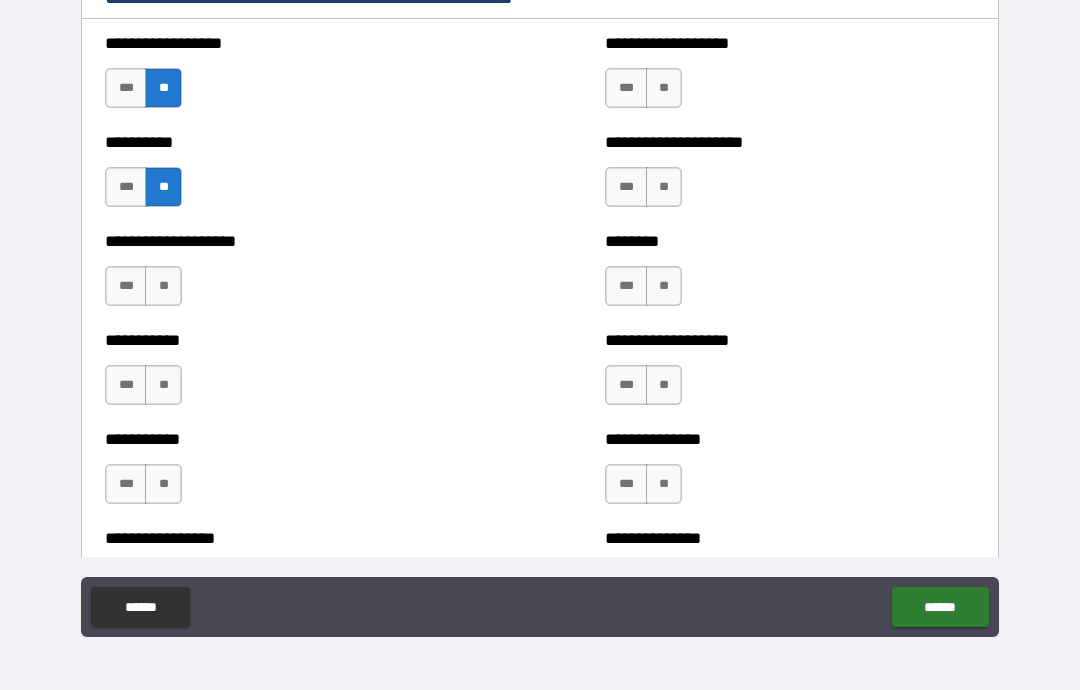 click on "**" at bounding box center [163, 286] 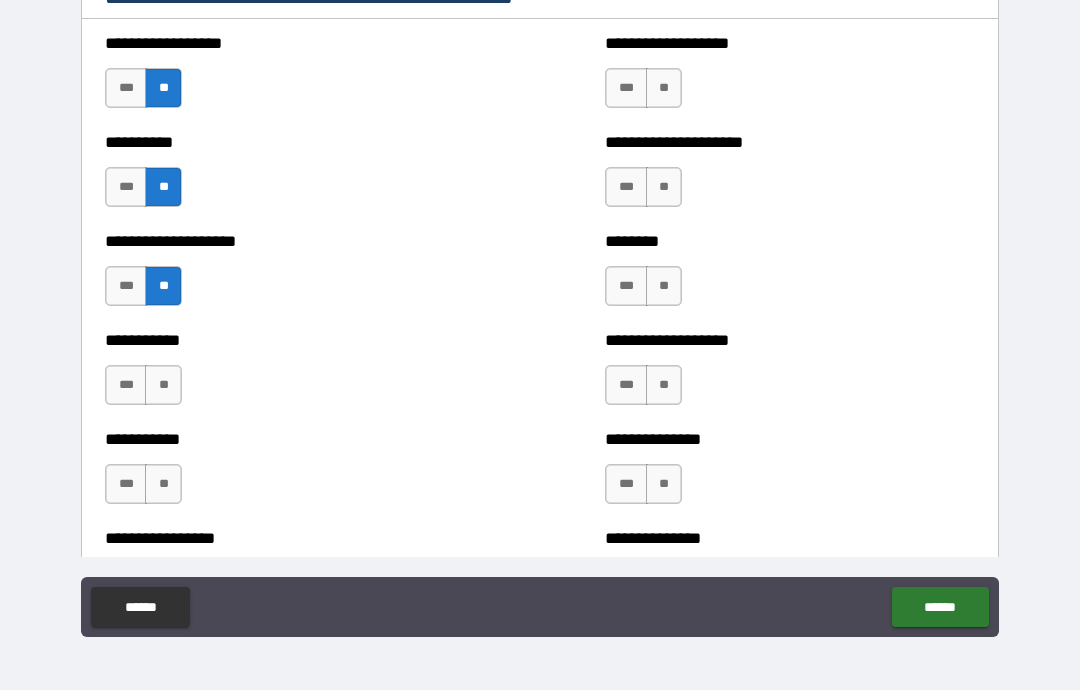 click on "**" at bounding box center (163, 484) 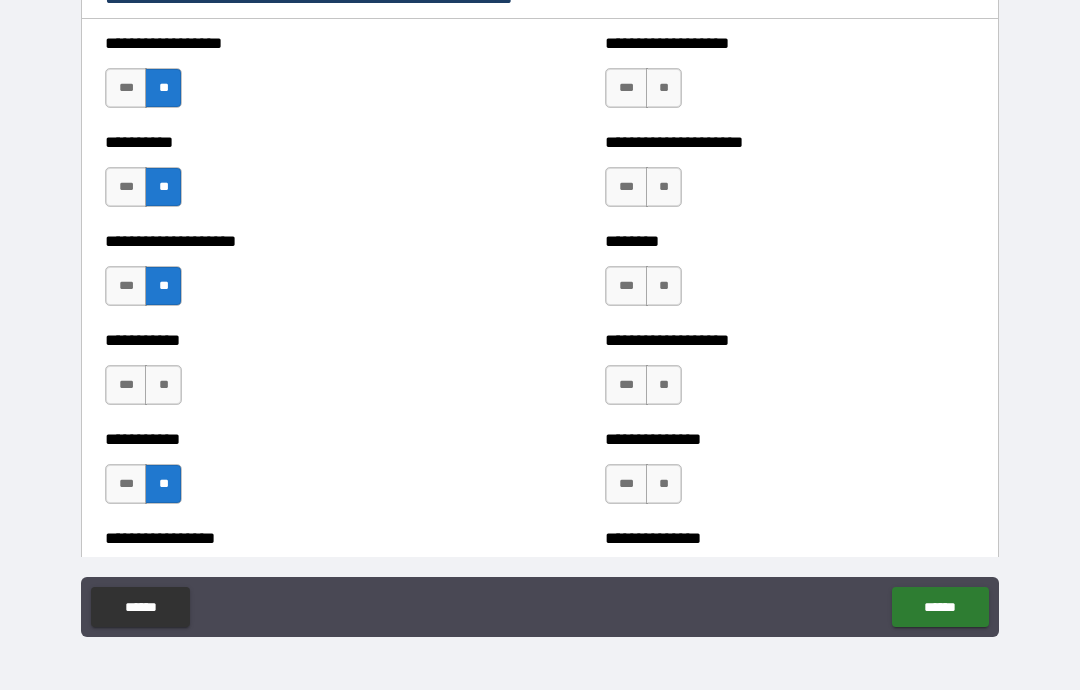 click on "**" at bounding box center [163, 385] 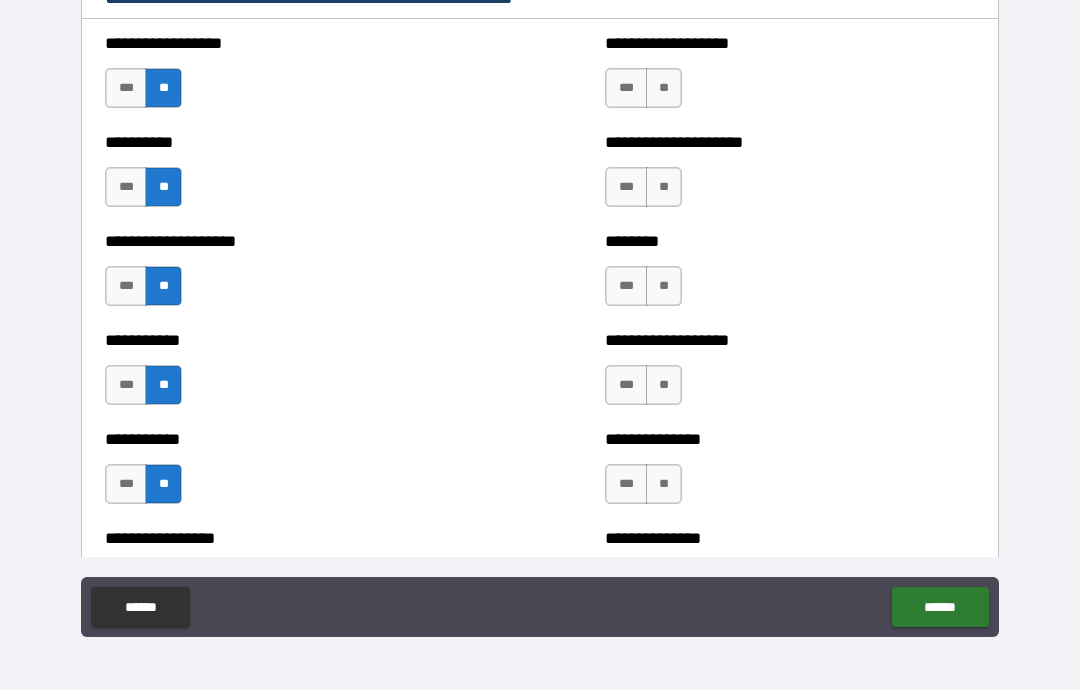 click on "**" at bounding box center (664, 88) 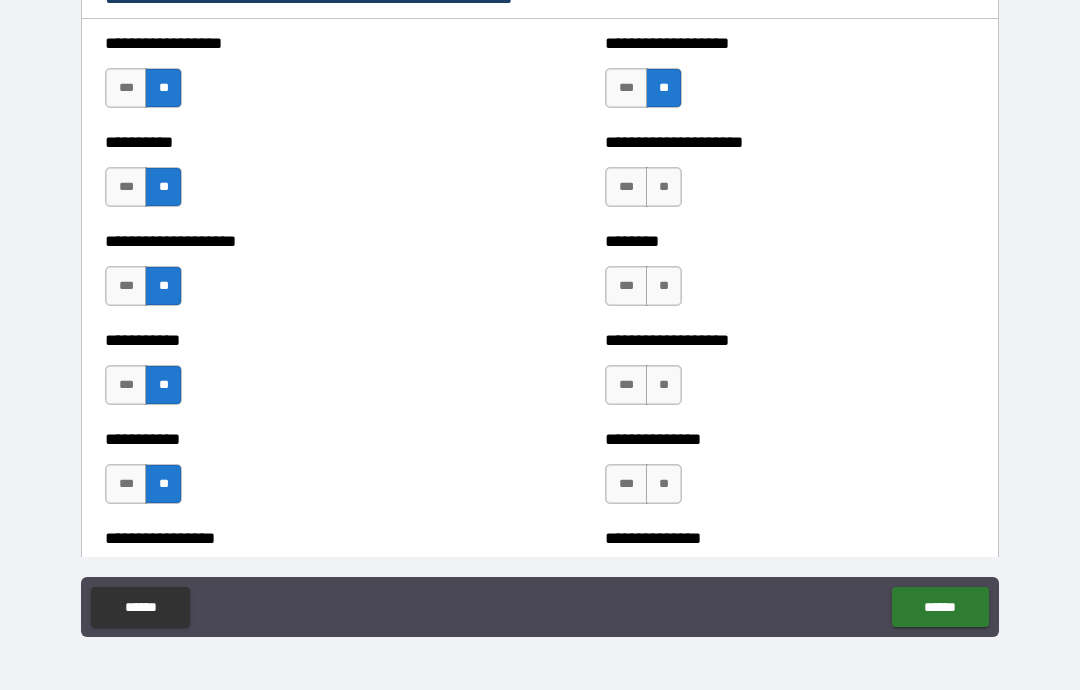 click on "**" at bounding box center (664, 187) 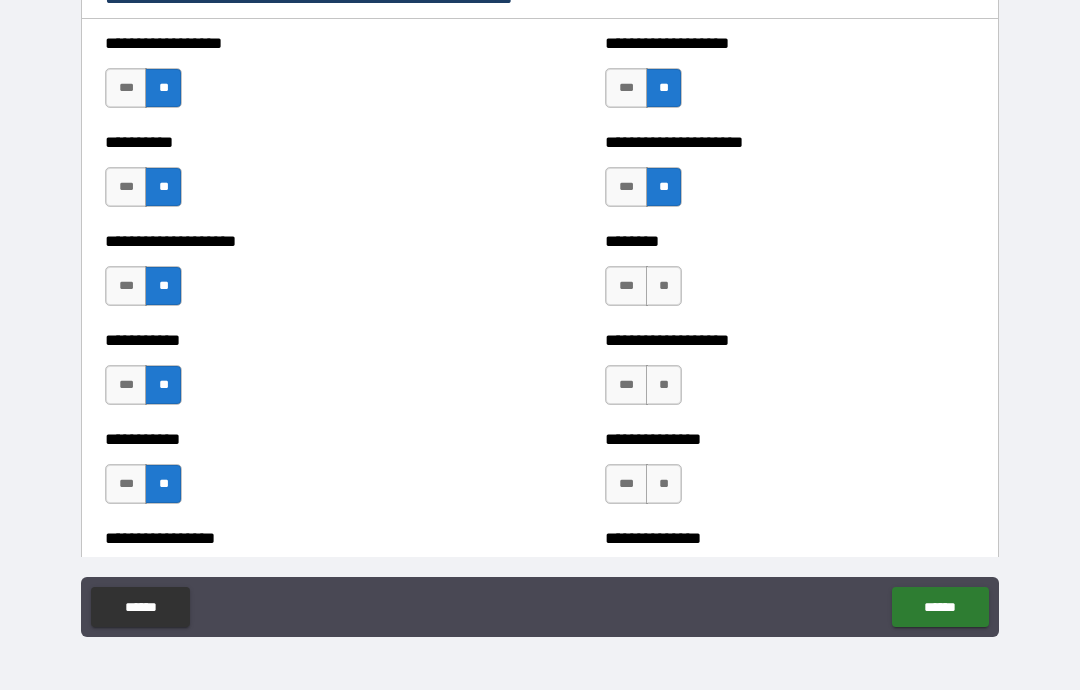 click on "**" at bounding box center [664, 286] 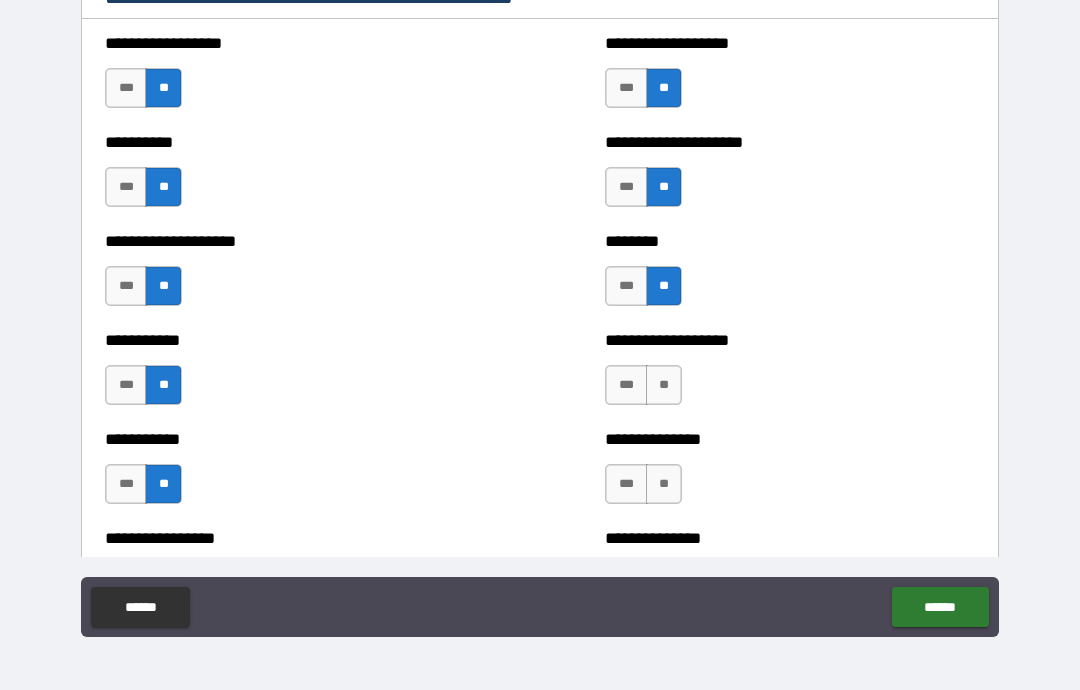 click on "**" at bounding box center [664, 385] 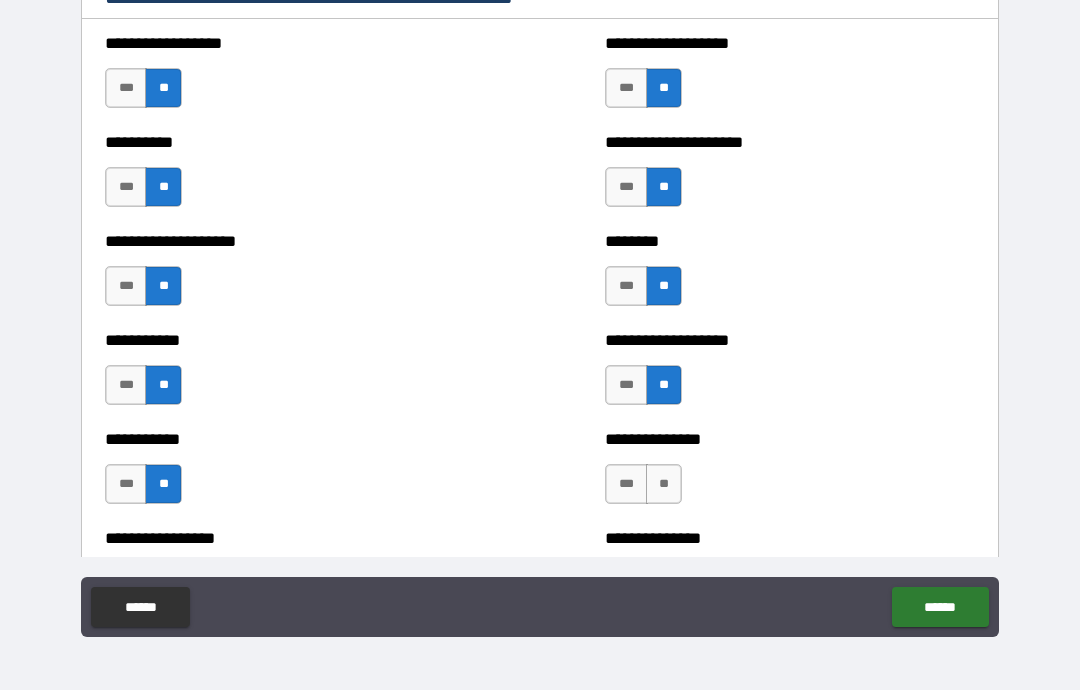 click on "**" at bounding box center (664, 484) 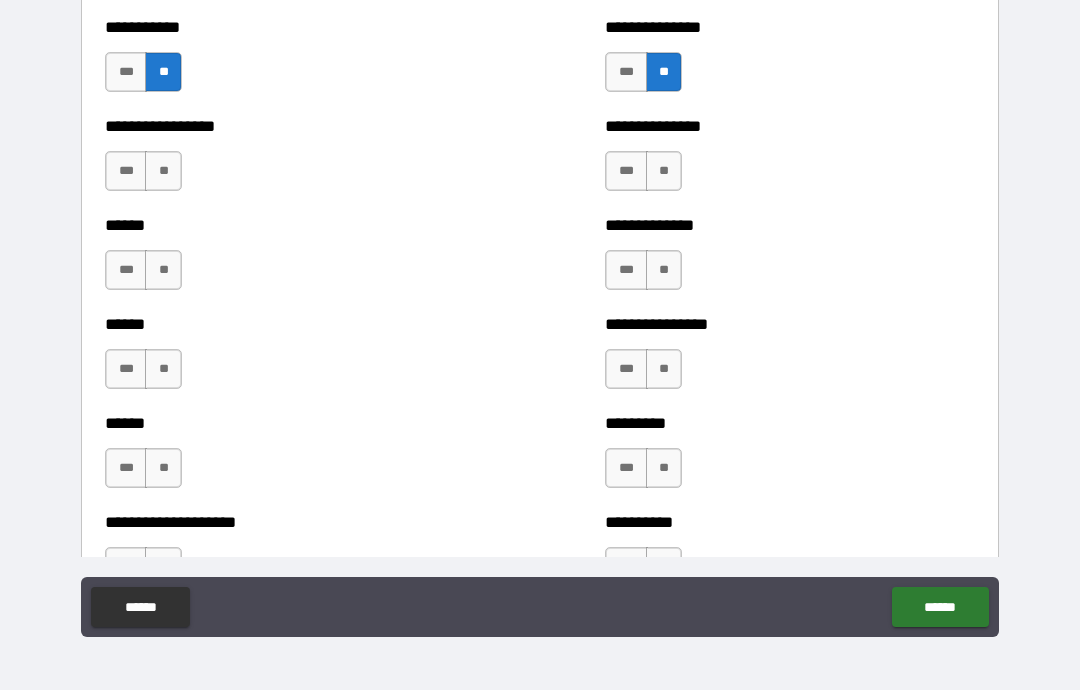 scroll, scrollTop: 3056, scrollLeft: 0, axis: vertical 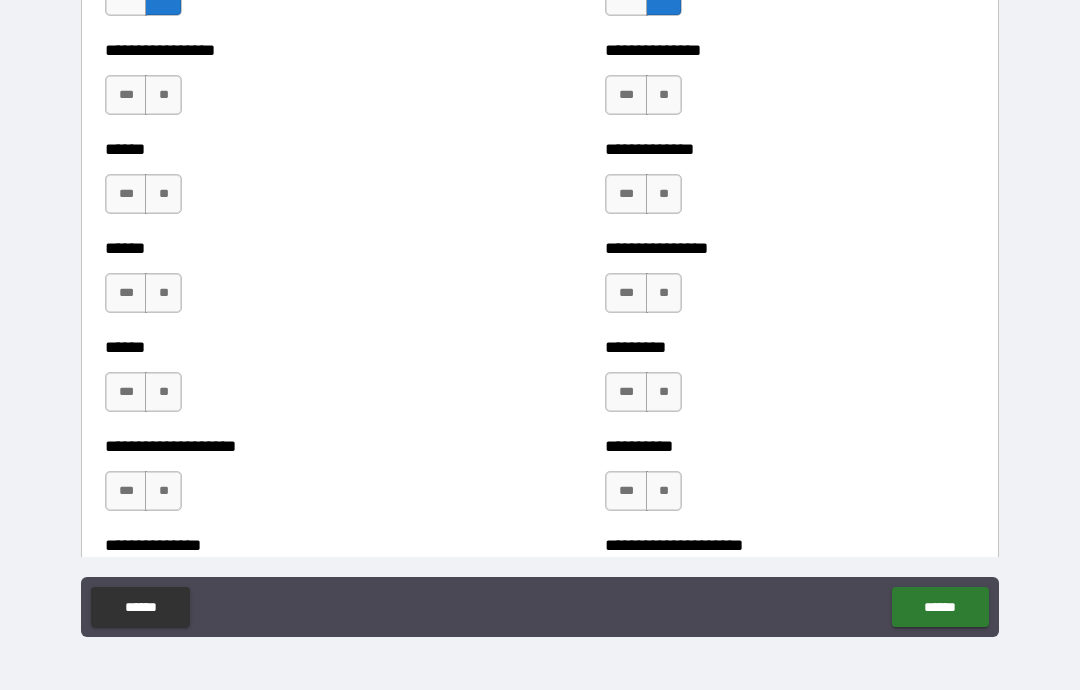click on "**" at bounding box center (163, 95) 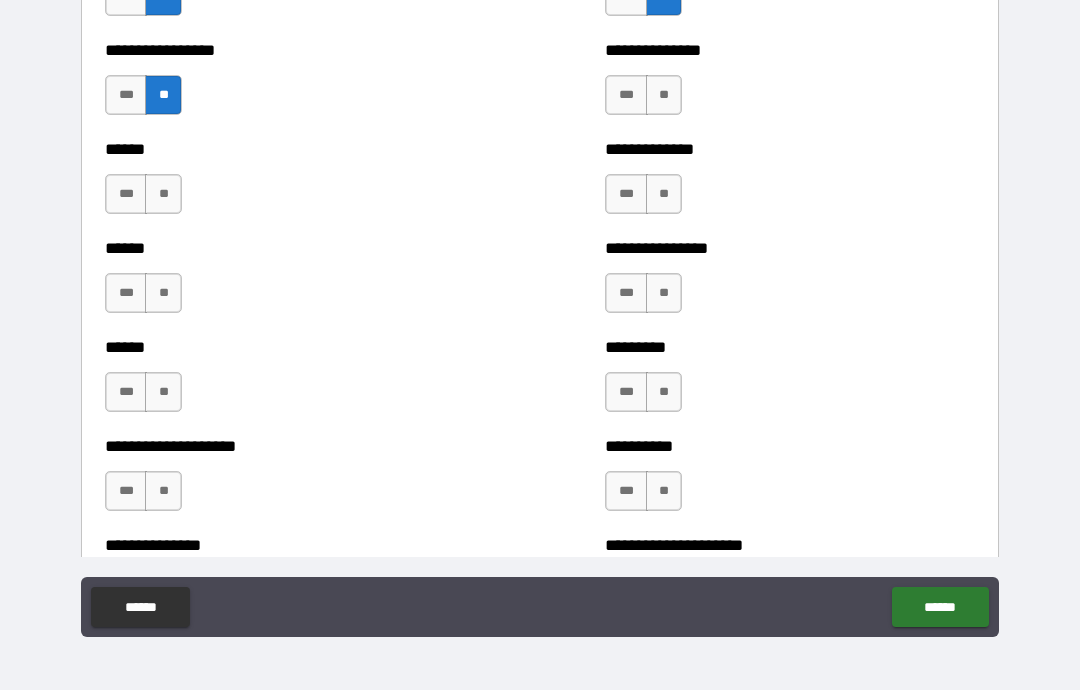 click on "**" at bounding box center (163, 194) 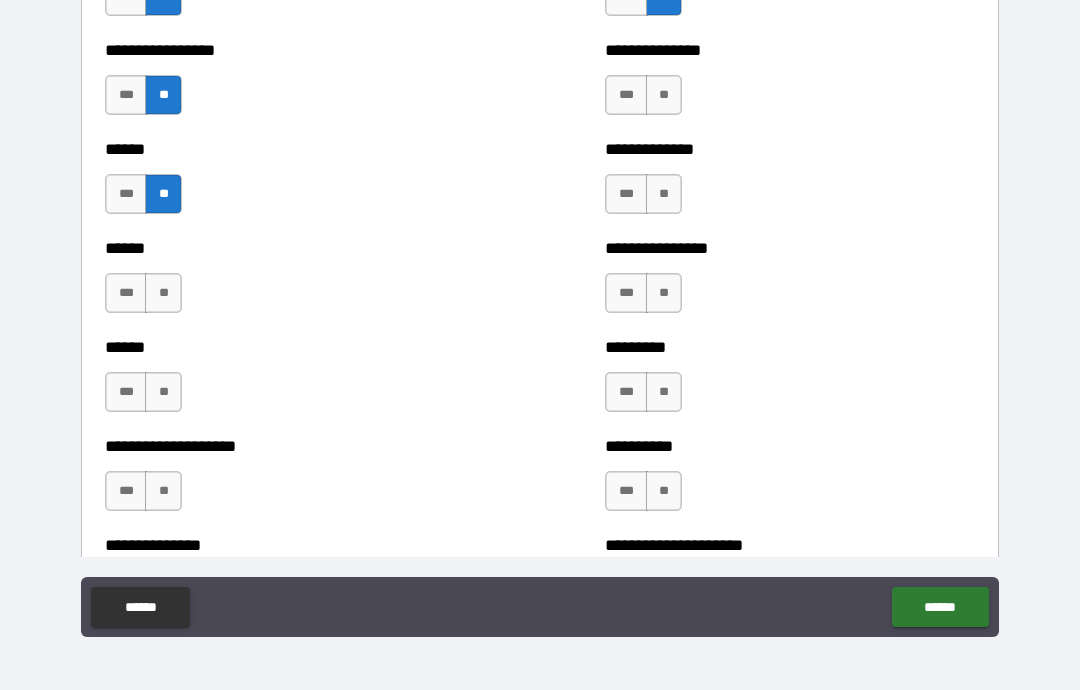 click on "**" at bounding box center (163, 293) 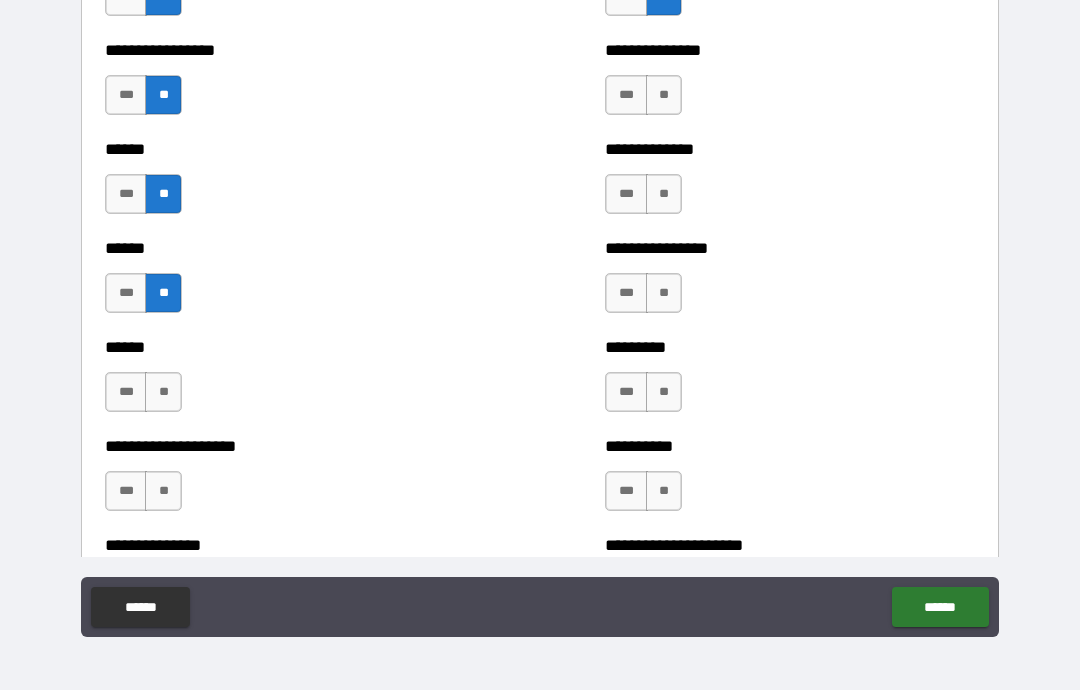 click on "**" at bounding box center [163, 392] 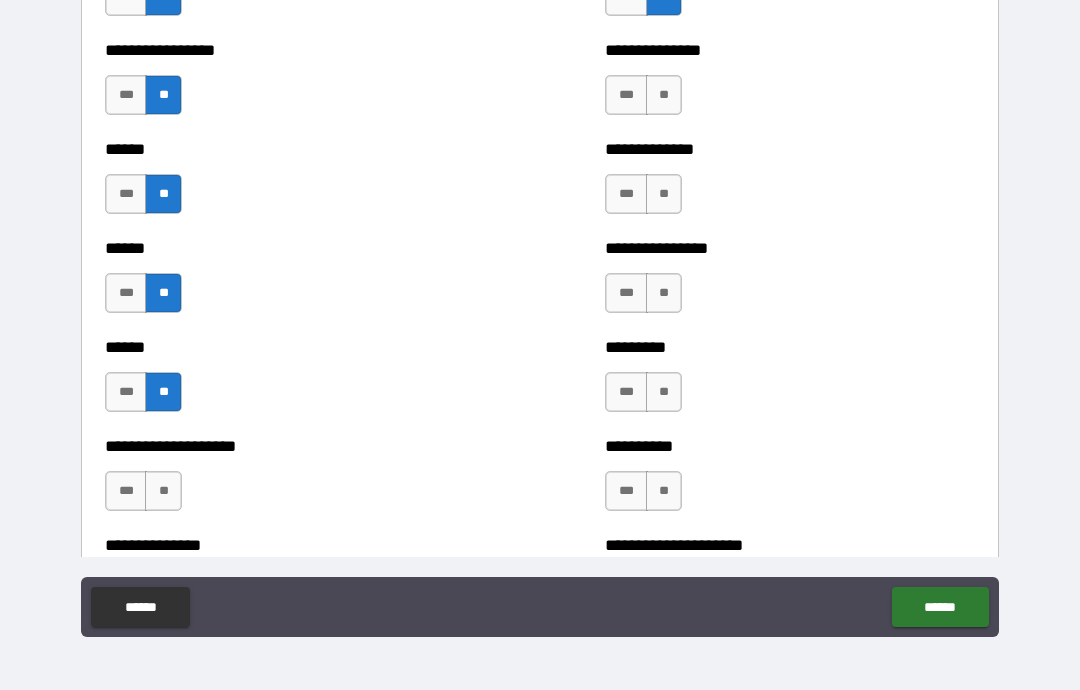 click on "**" at bounding box center (163, 491) 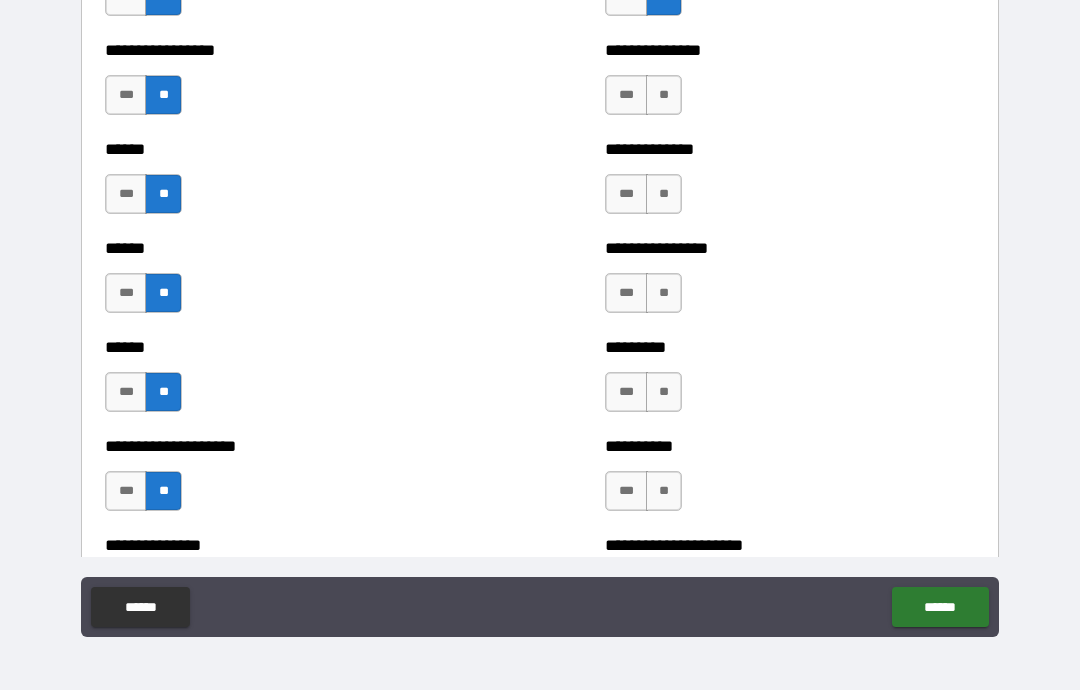 click on "**" at bounding box center [664, 95] 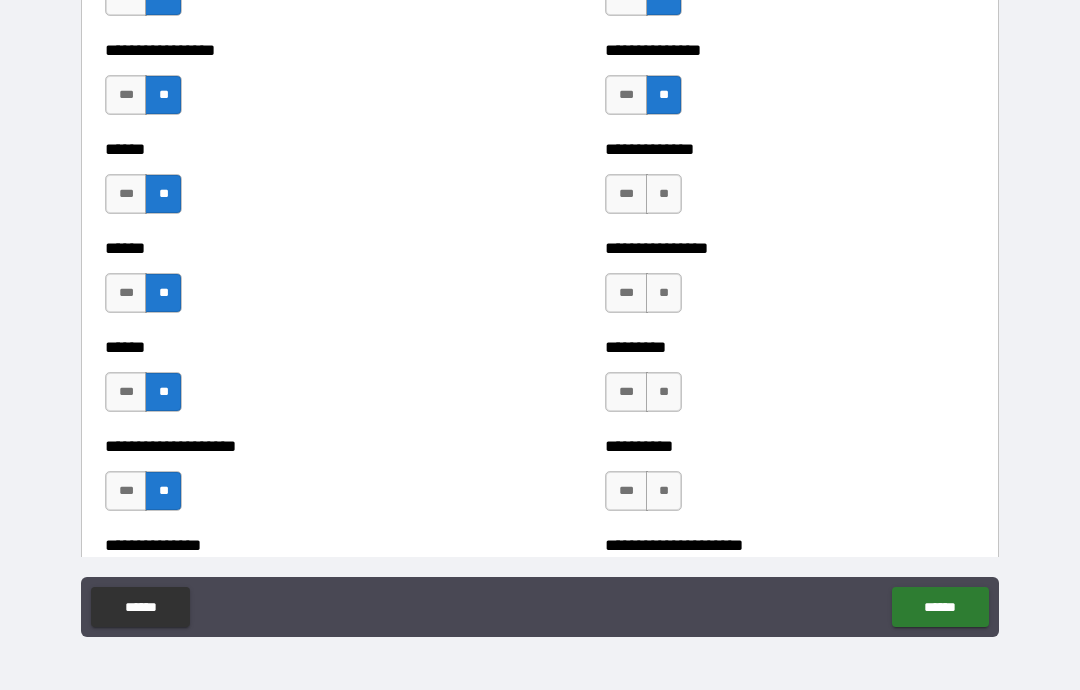 click on "**" at bounding box center (664, 194) 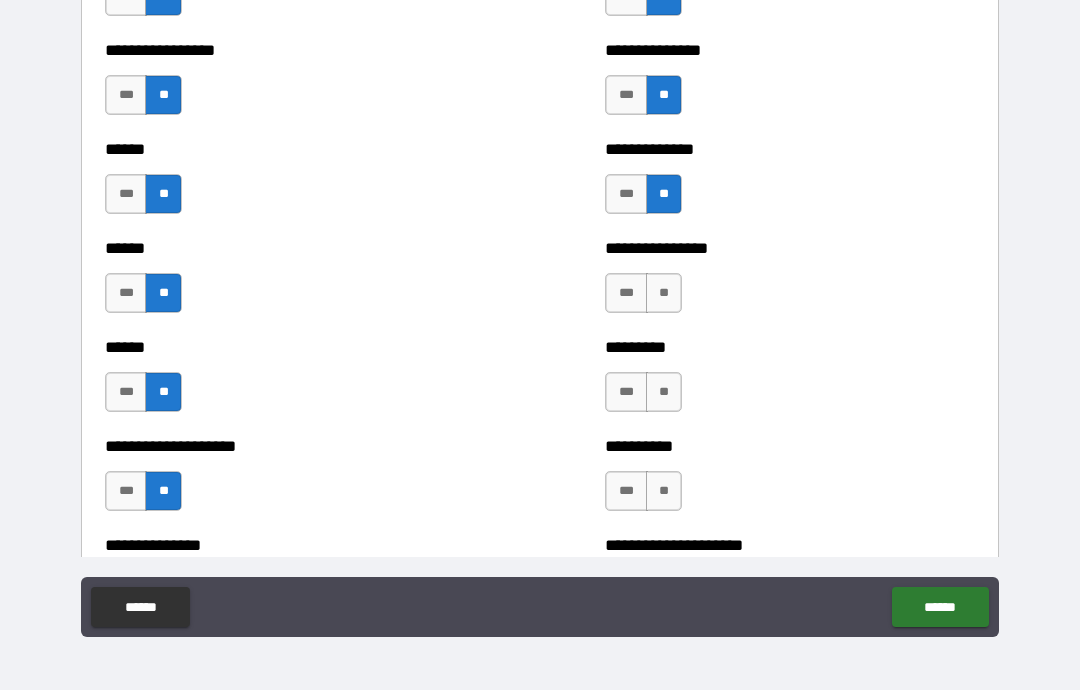 click on "**" at bounding box center (664, 293) 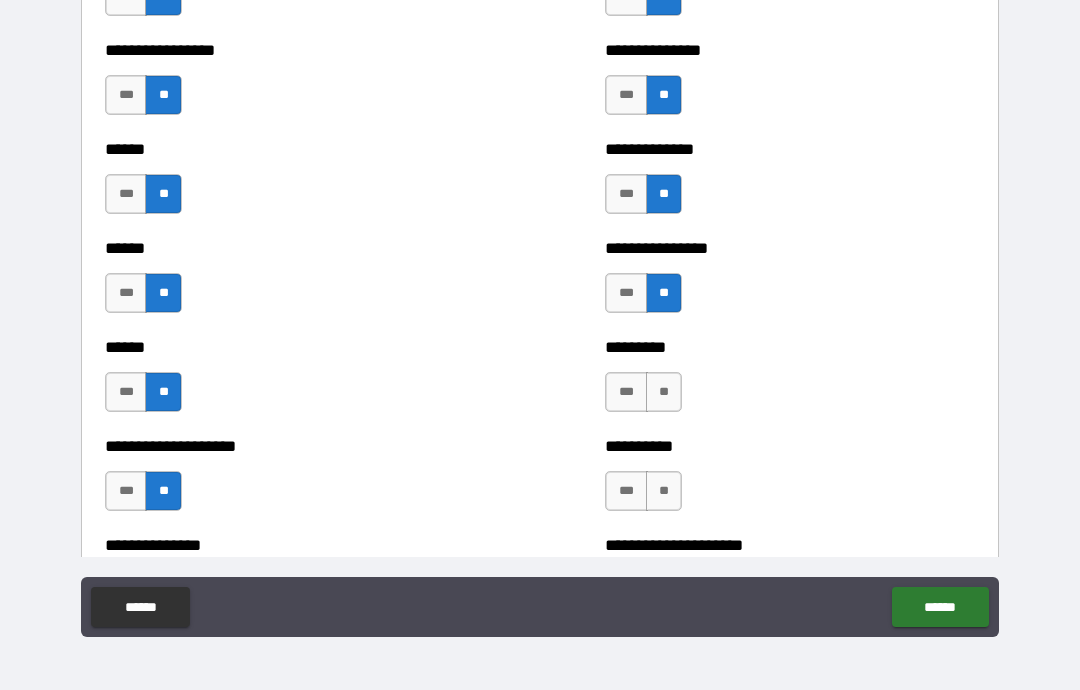 click on "**" at bounding box center (664, 392) 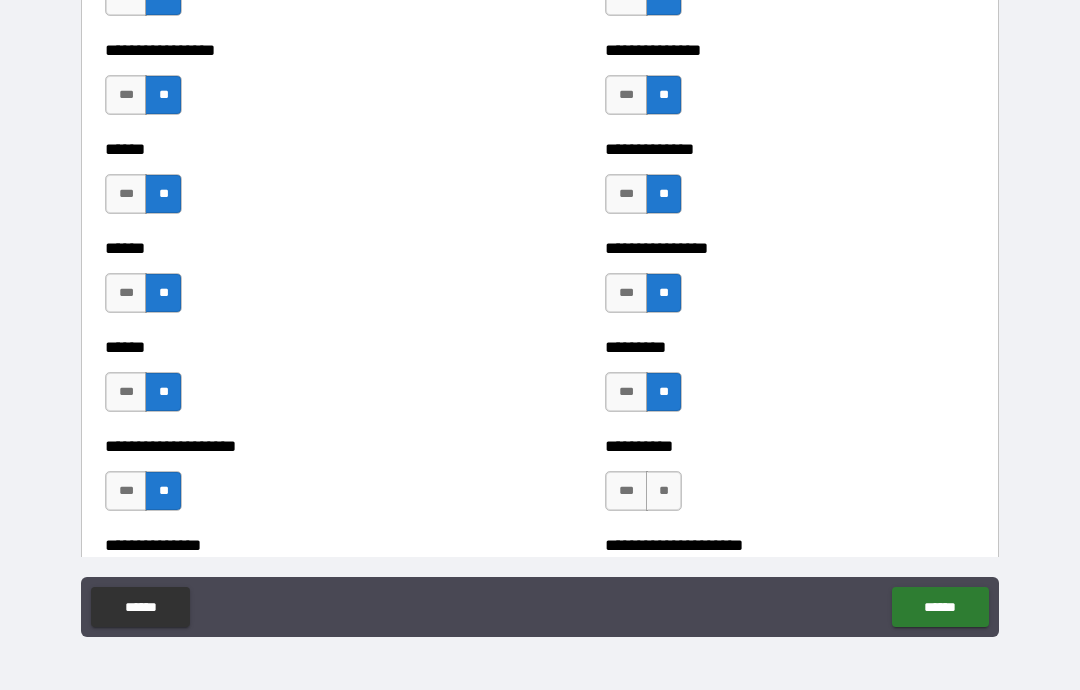 click on "**" at bounding box center [664, 491] 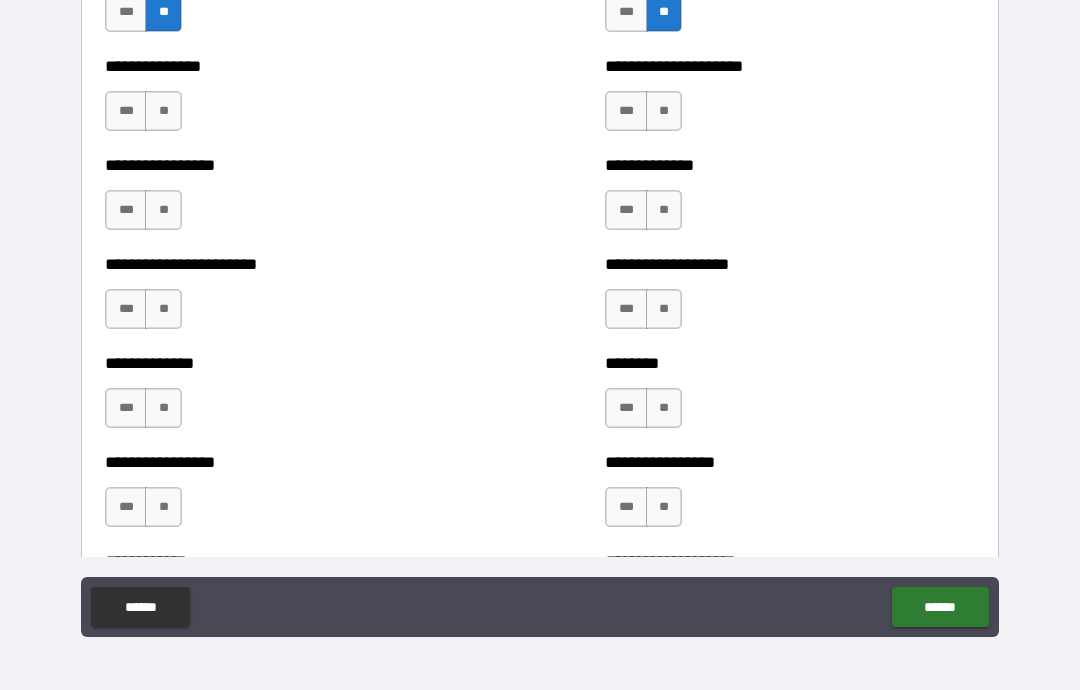 scroll, scrollTop: 3545, scrollLeft: 0, axis: vertical 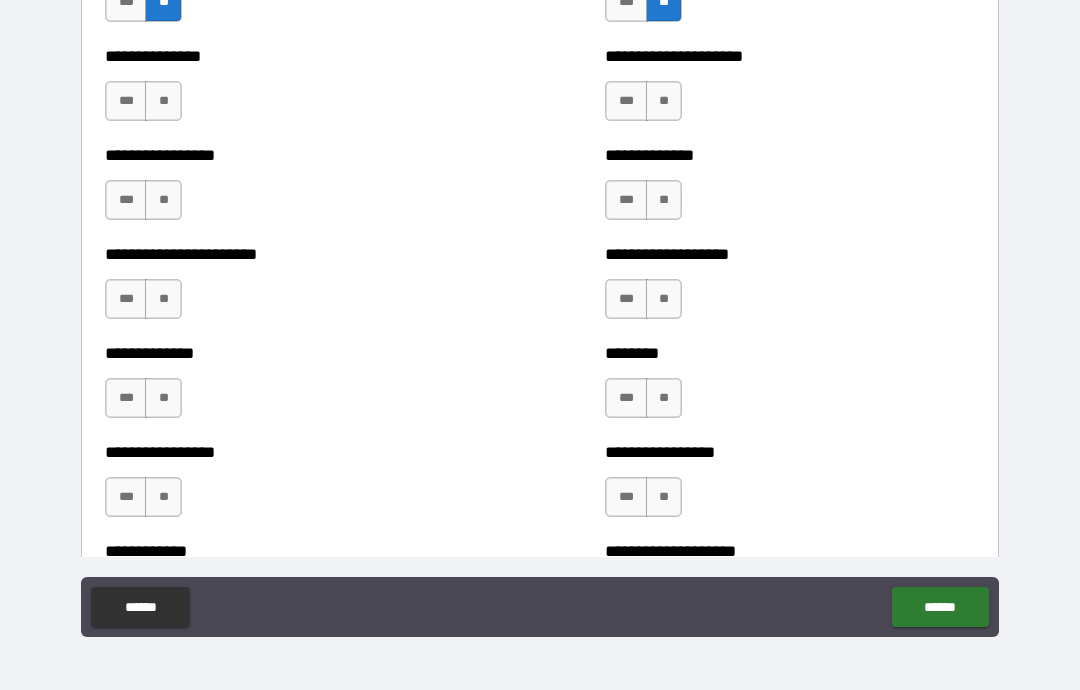 click on "**" at bounding box center [163, 101] 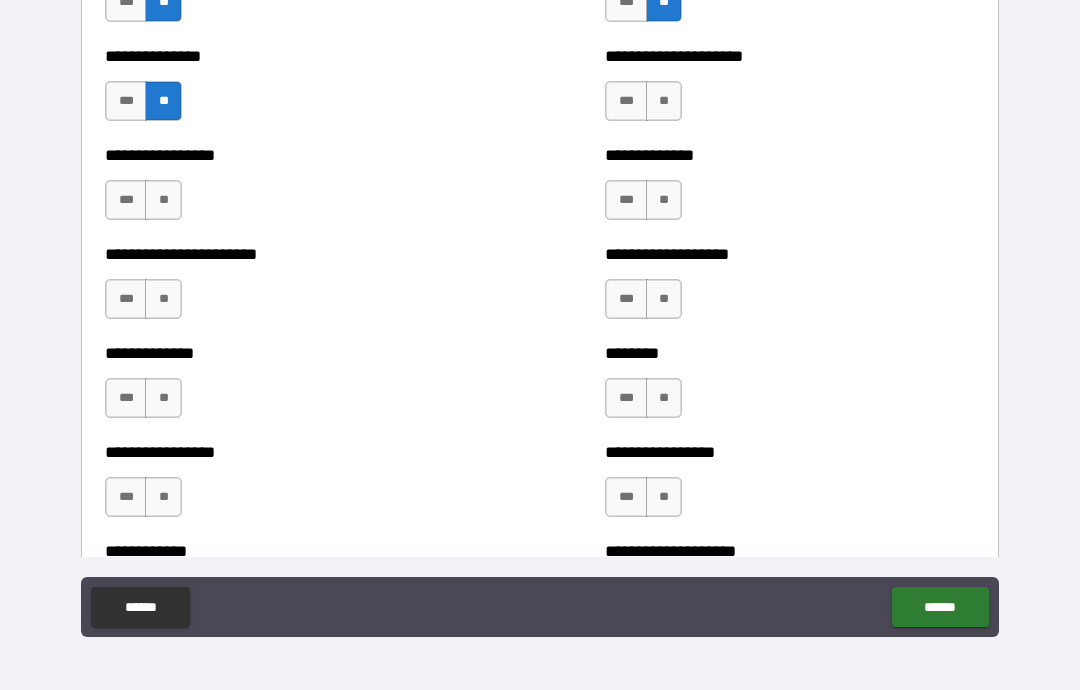 click on "**" at bounding box center [163, 200] 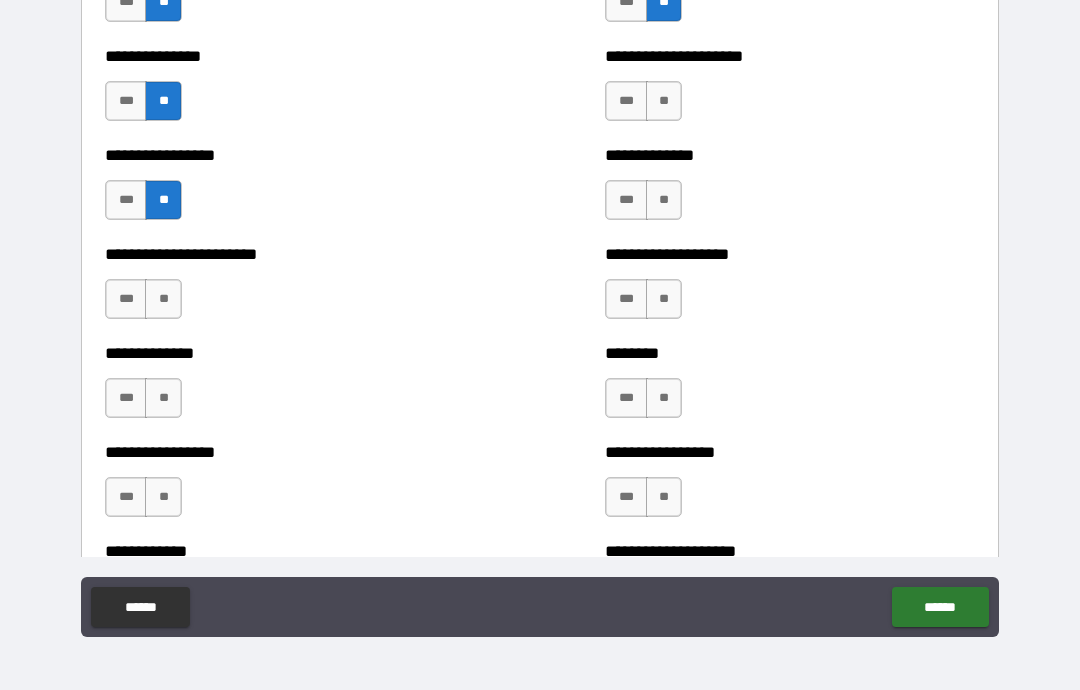 click on "**" at bounding box center [163, 299] 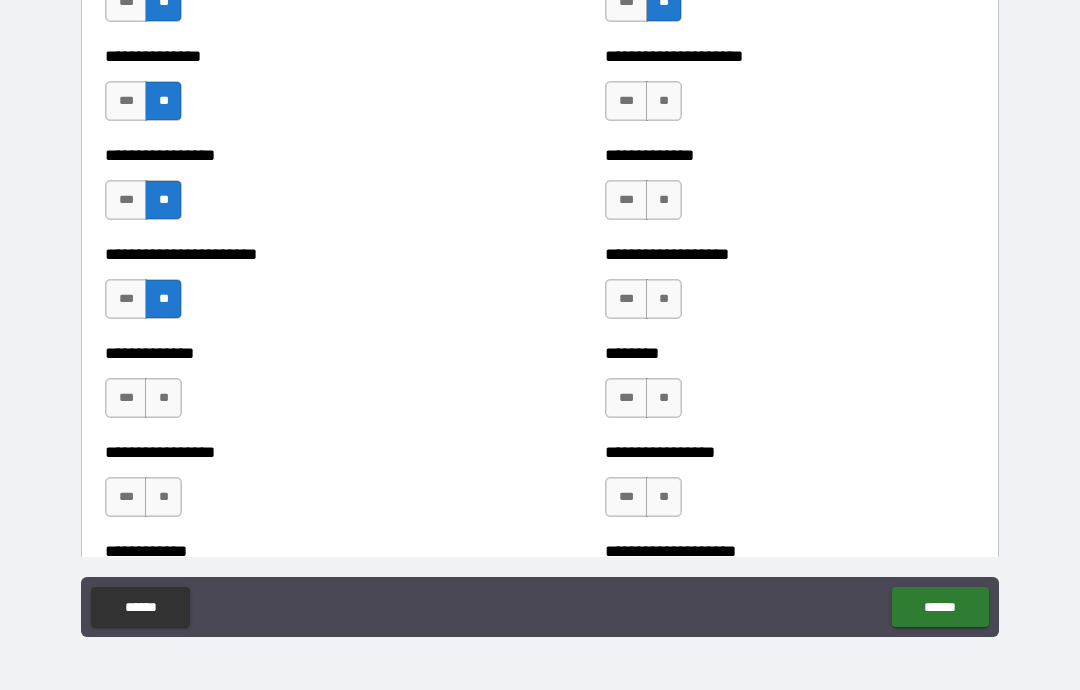 click on "**" at bounding box center (163, 398) 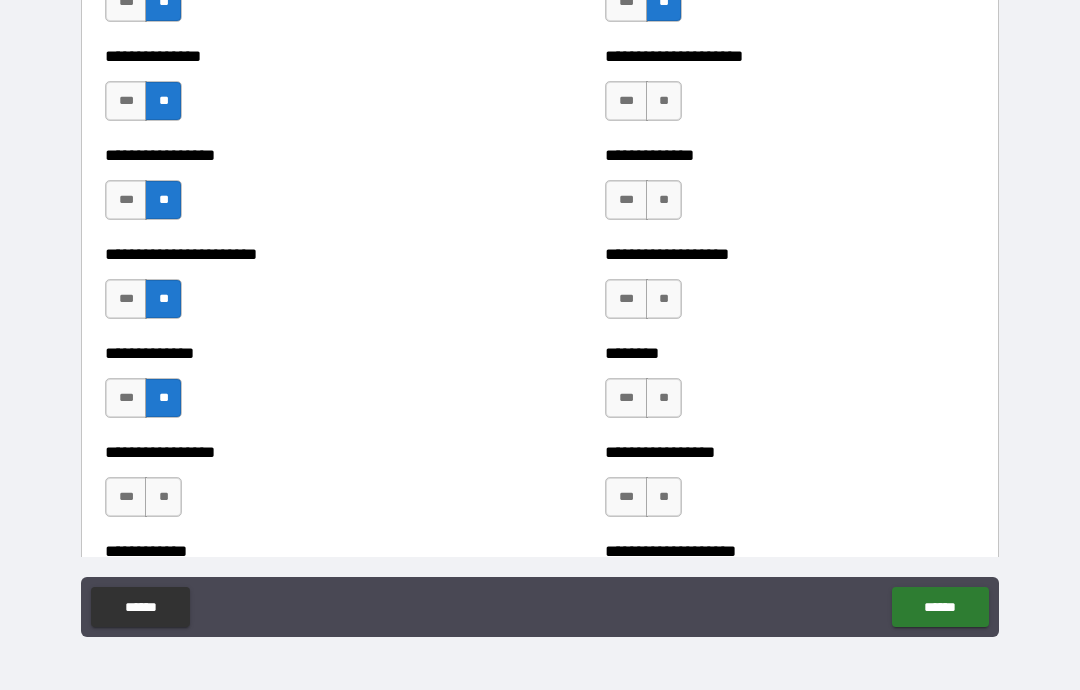 click on "**" at bounding box center (163, 497) 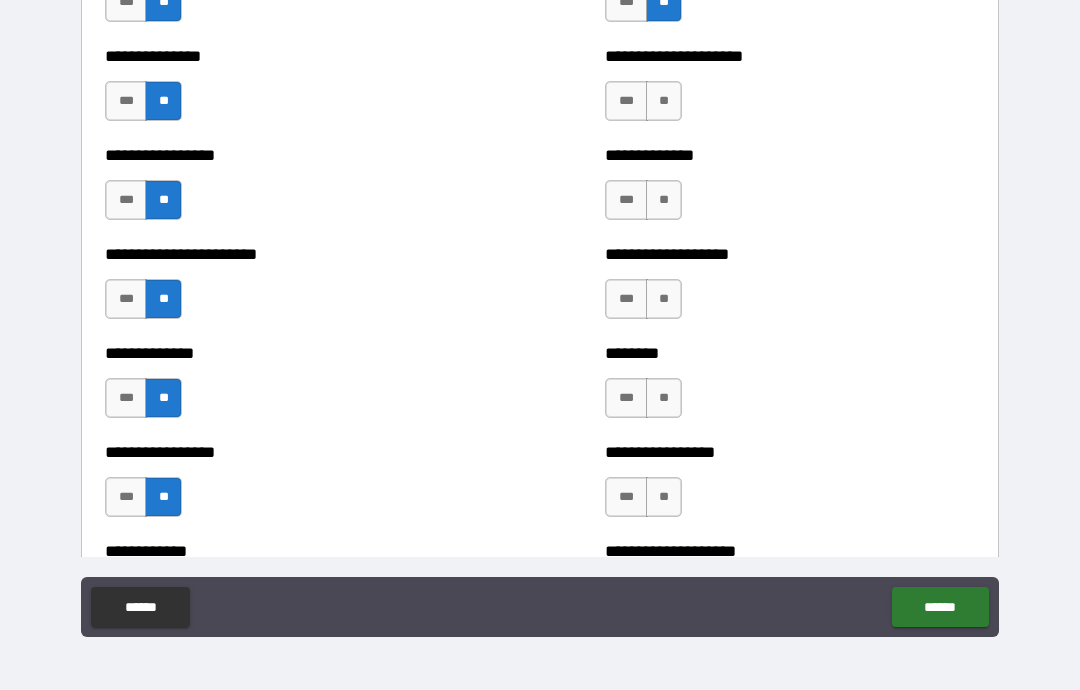 click on "**" at bounding box center [664, 101] 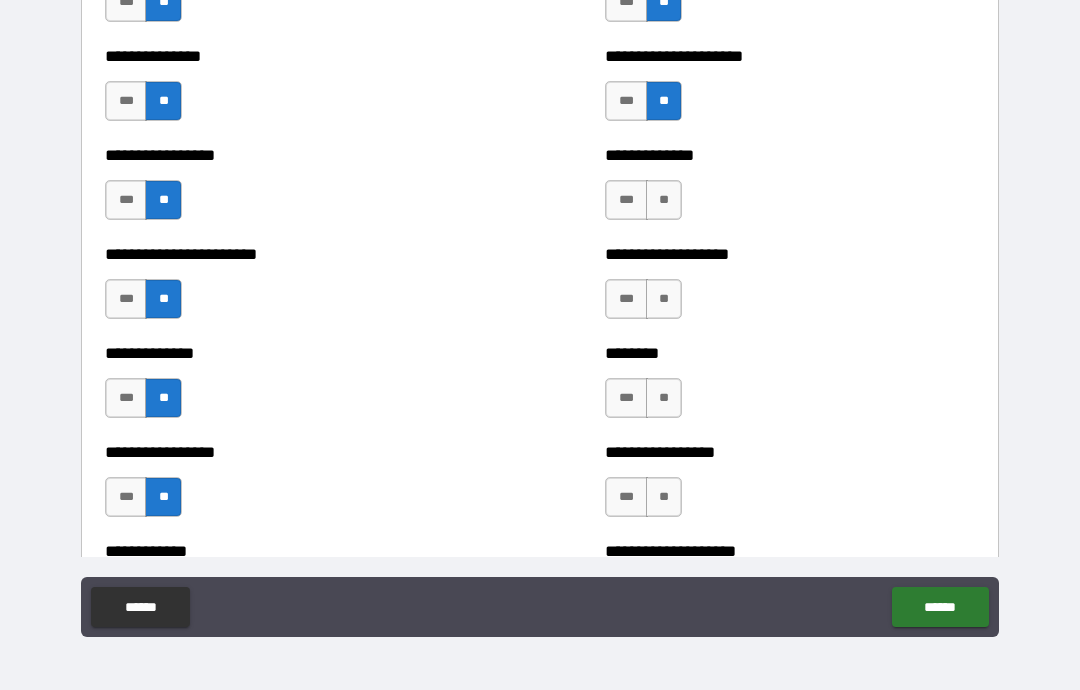 click on "**" at bounding box center [664, 200] 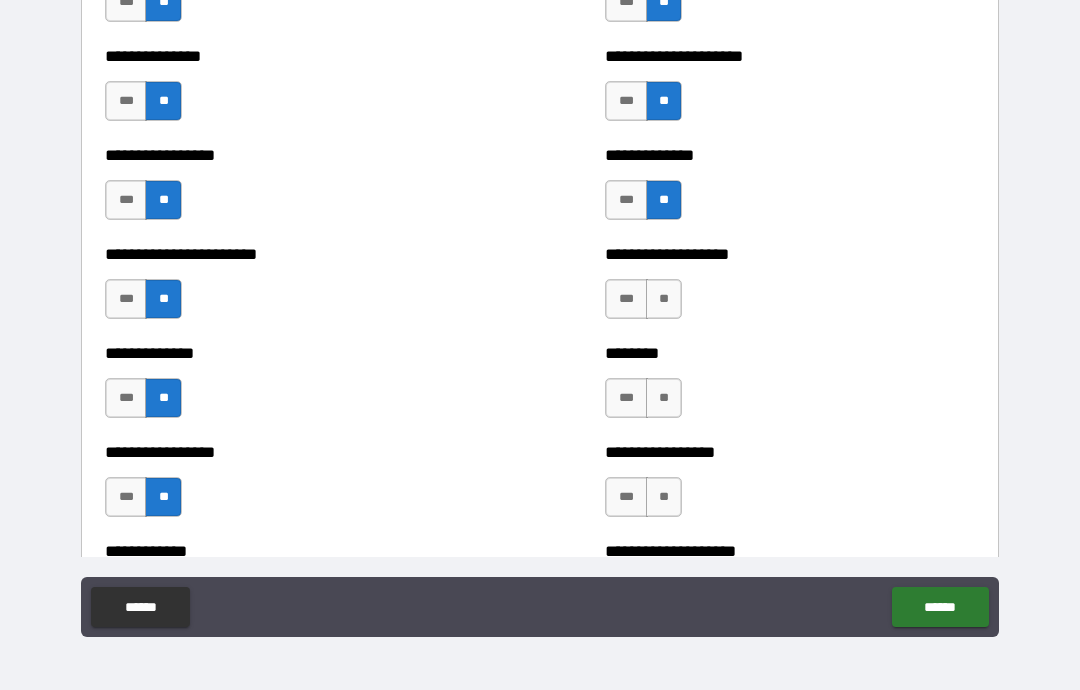 click on "**" at bounding box center (664, 299) 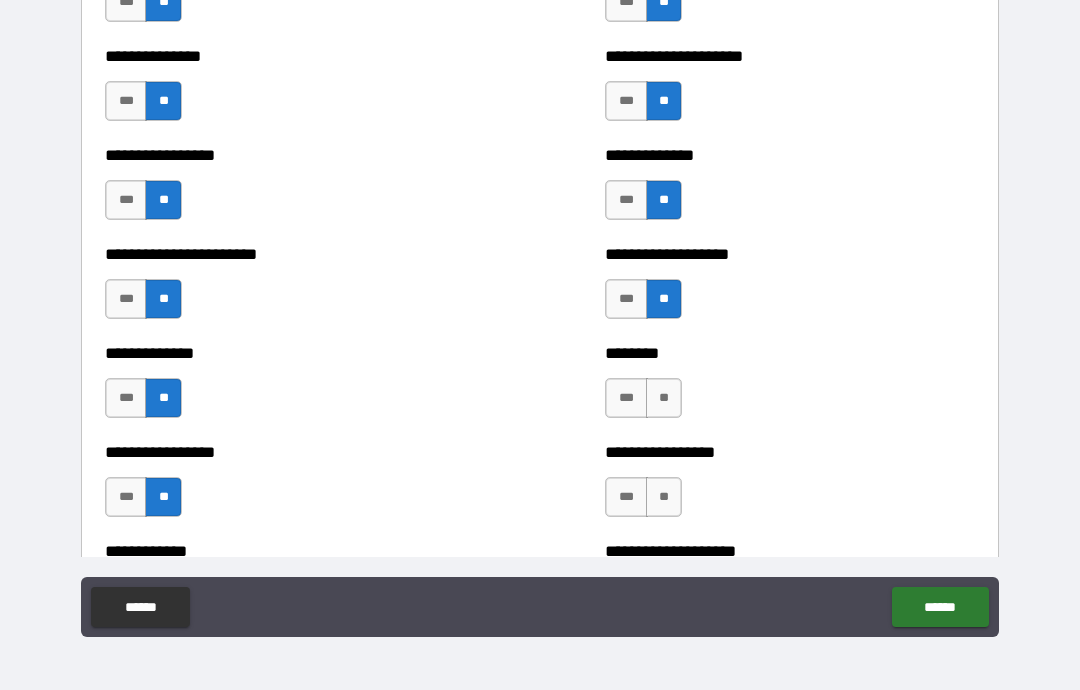 click on "**" at bounding box center (664, 398) 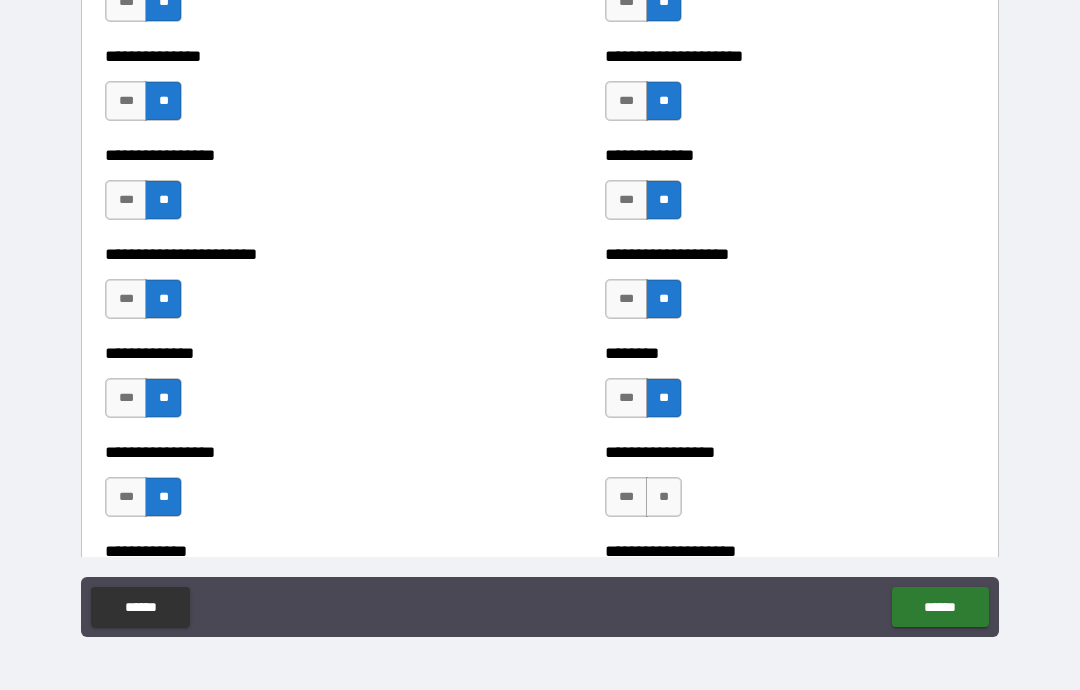 click on "**" at bounding box center [664, 497] 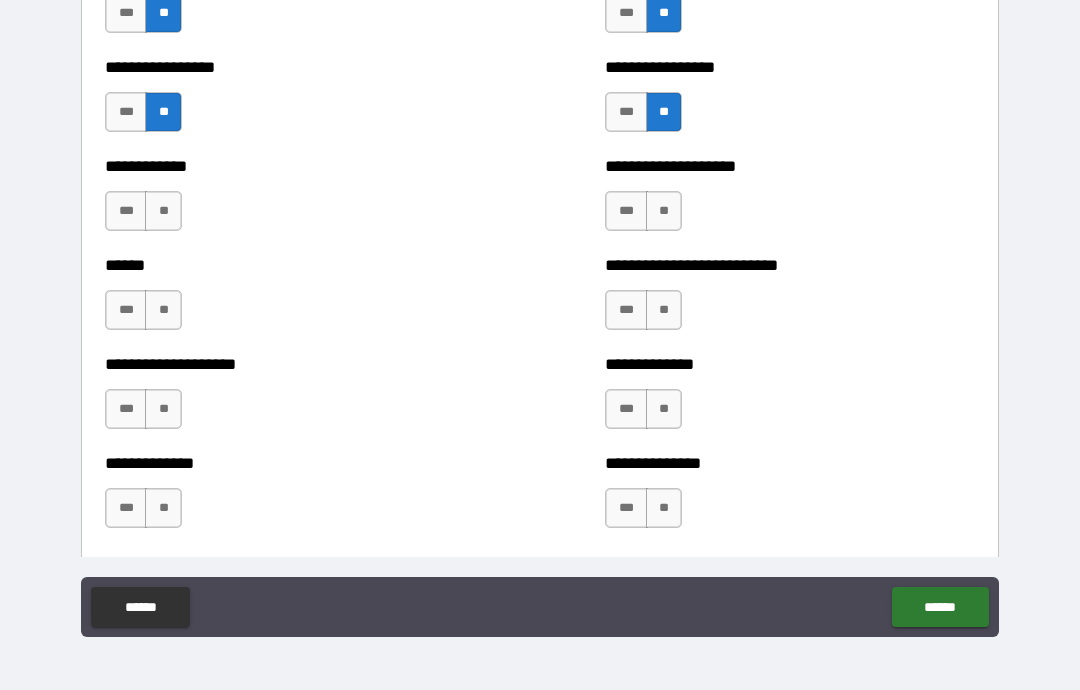 scroll, scrollTop: 3933, scrollLeft: 0, axis: vertical 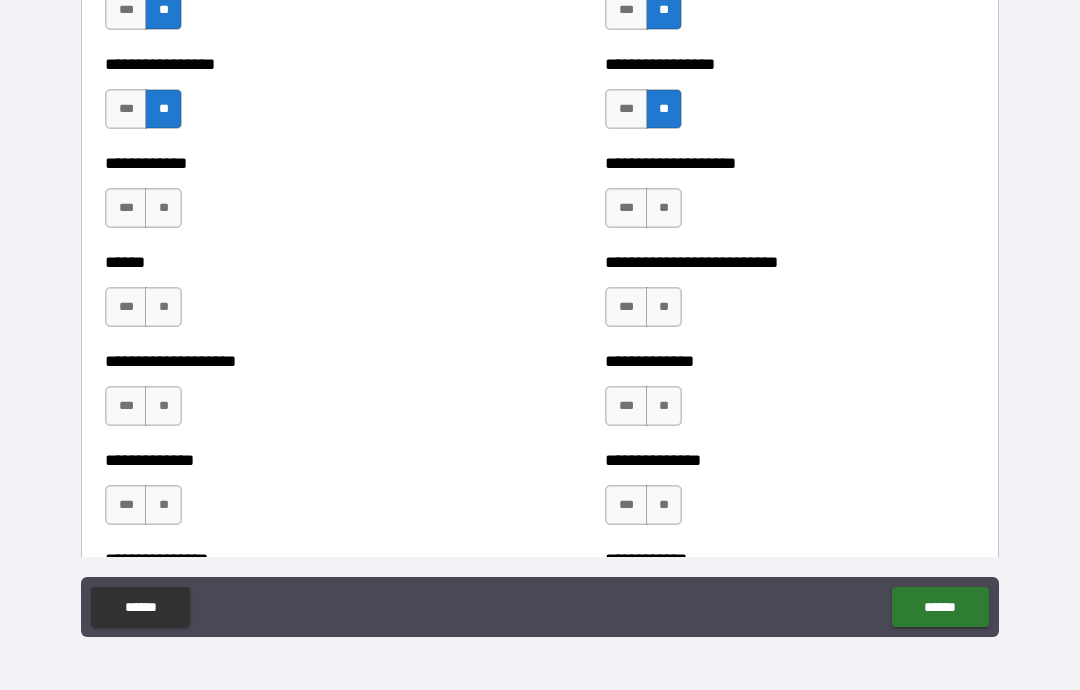 click on "**" at bounding box center [163, 208] 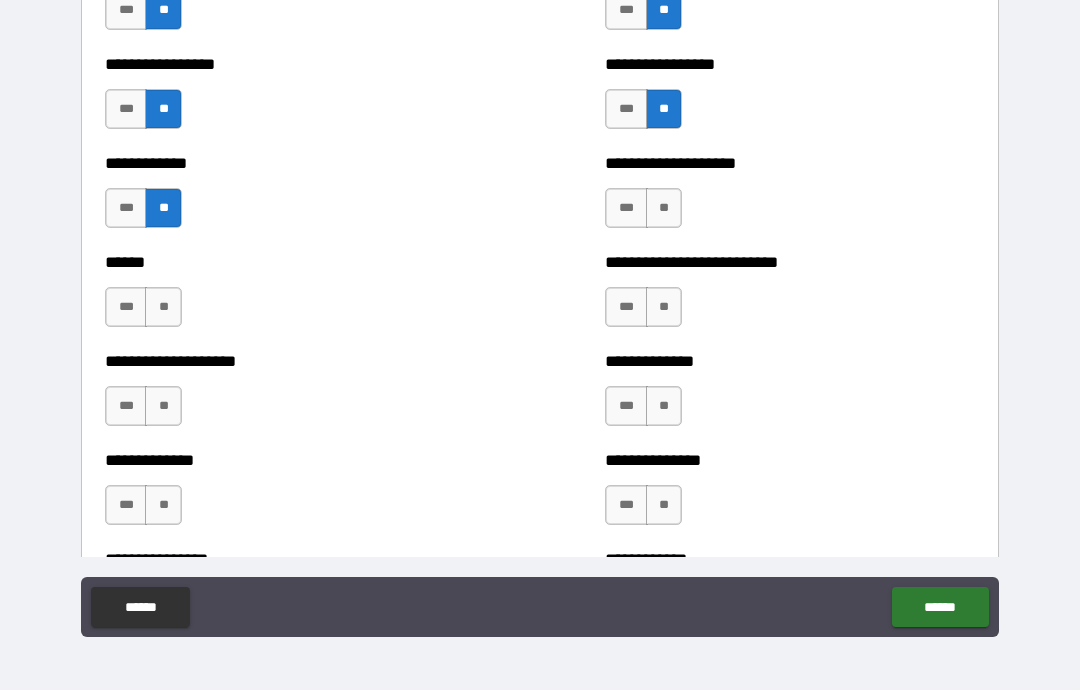 click on "**" at bounding box center (163, 307) 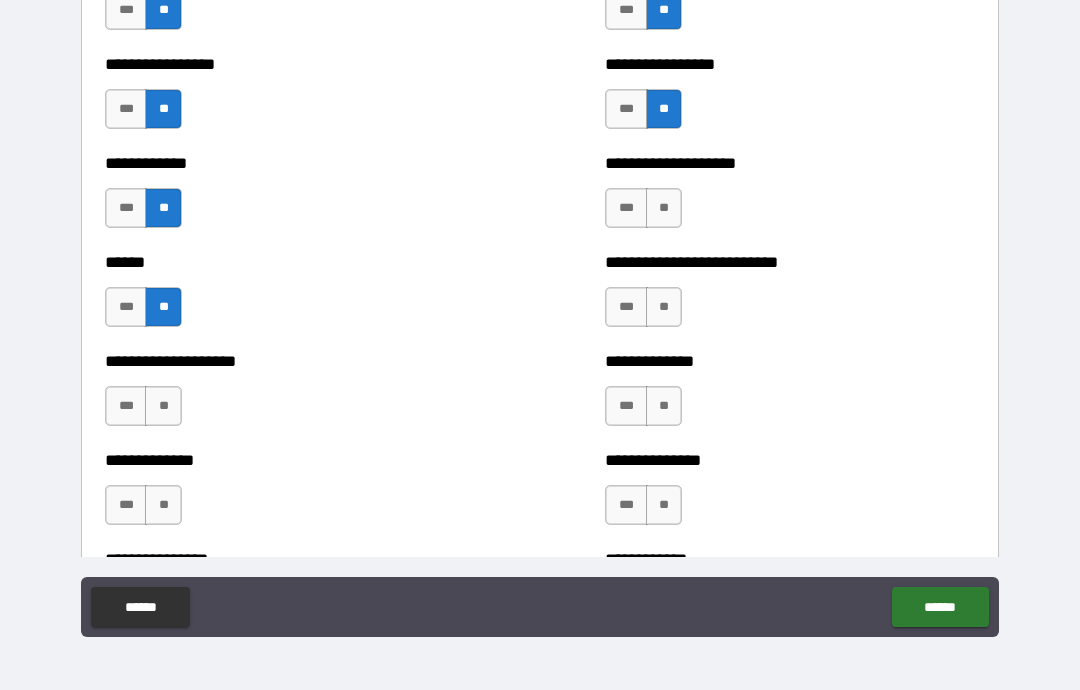 click on "**" at bounding box center [163, 505] 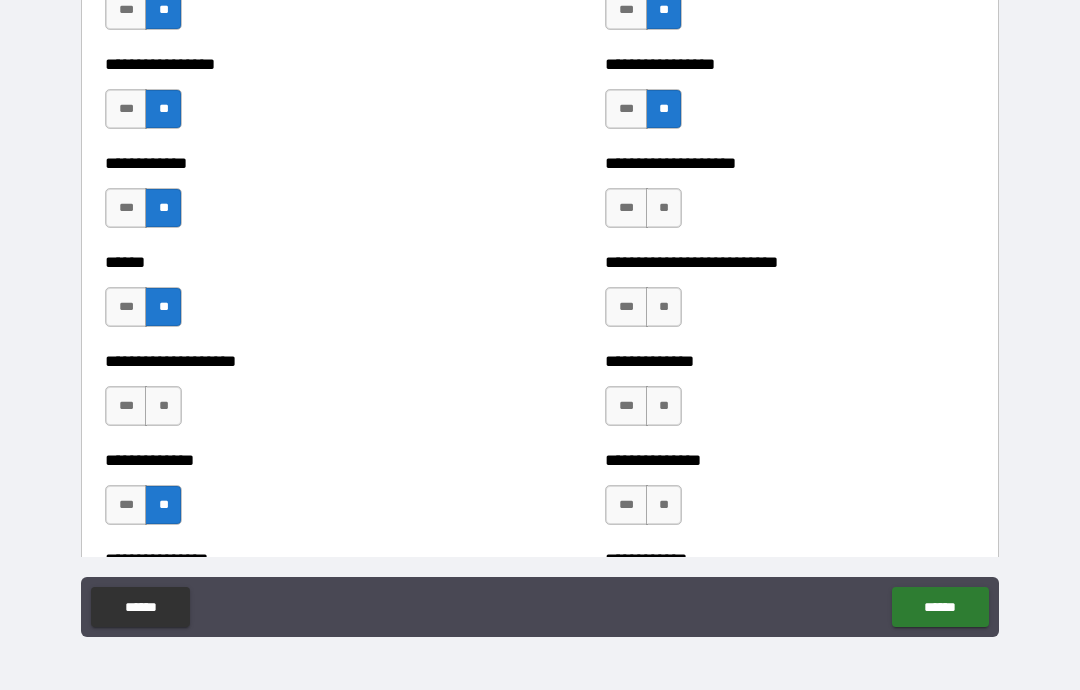 click on "**" at bounding box center (163, 406) 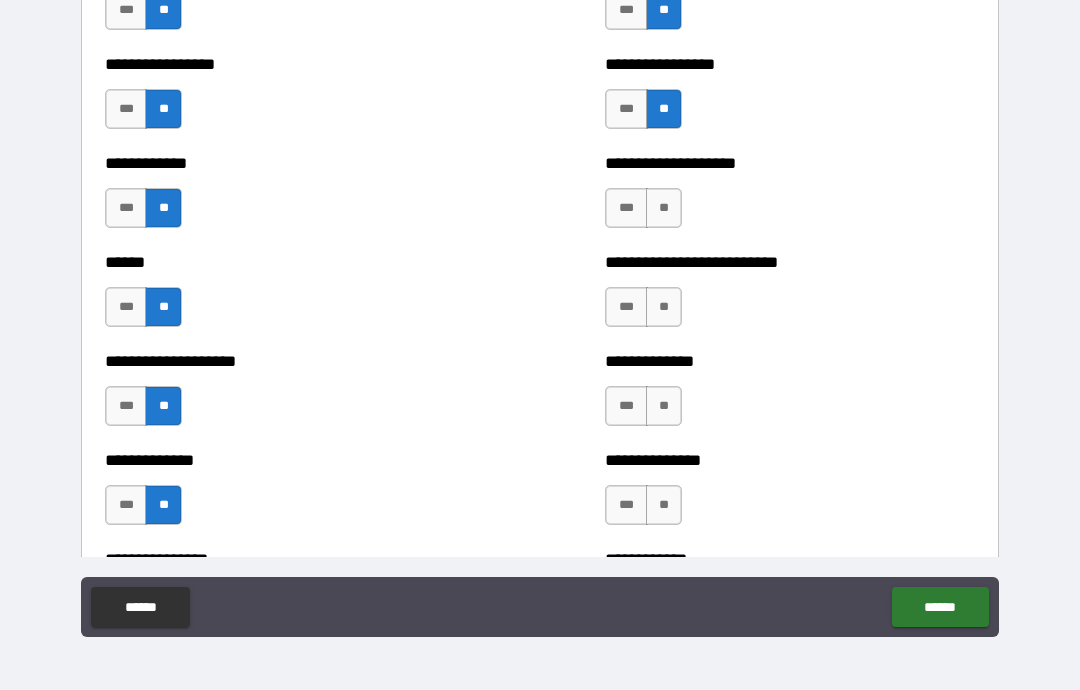 click on "**" at bounding box center [664, 208] 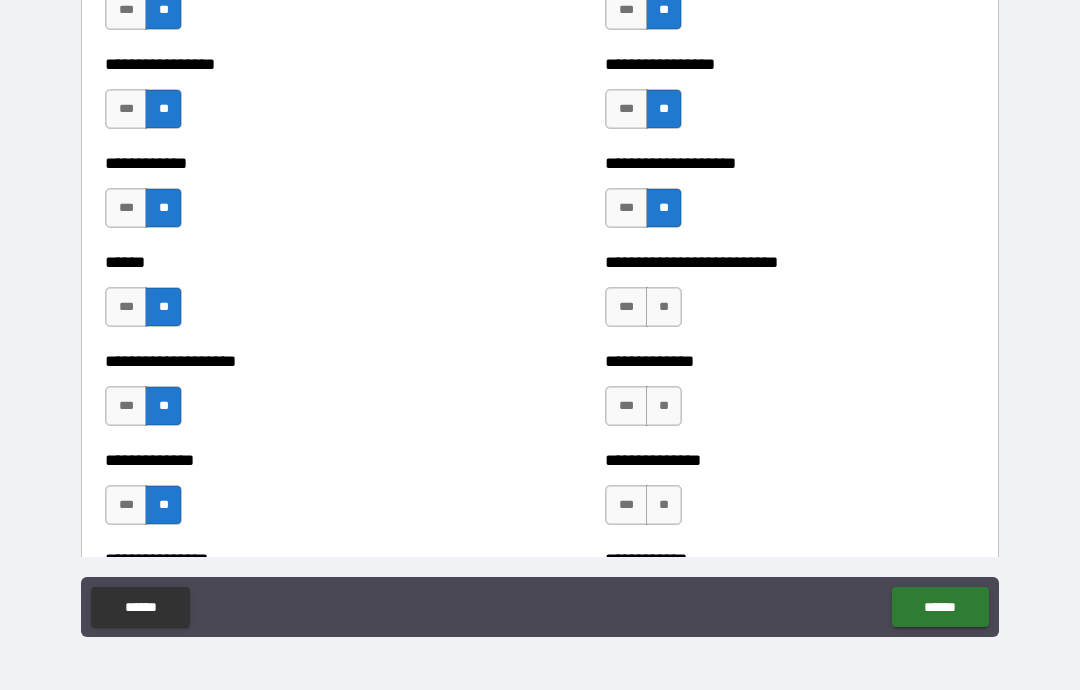 click on "**" at bounding box center (664, 406) 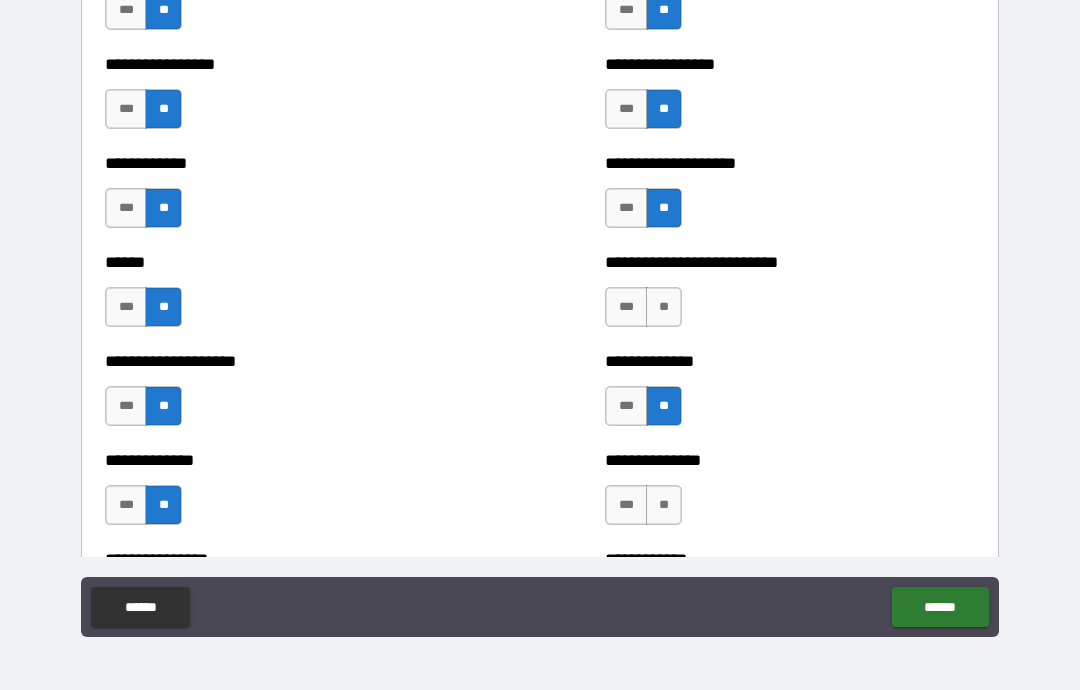 click on "**" at bounding box center (664, 505) 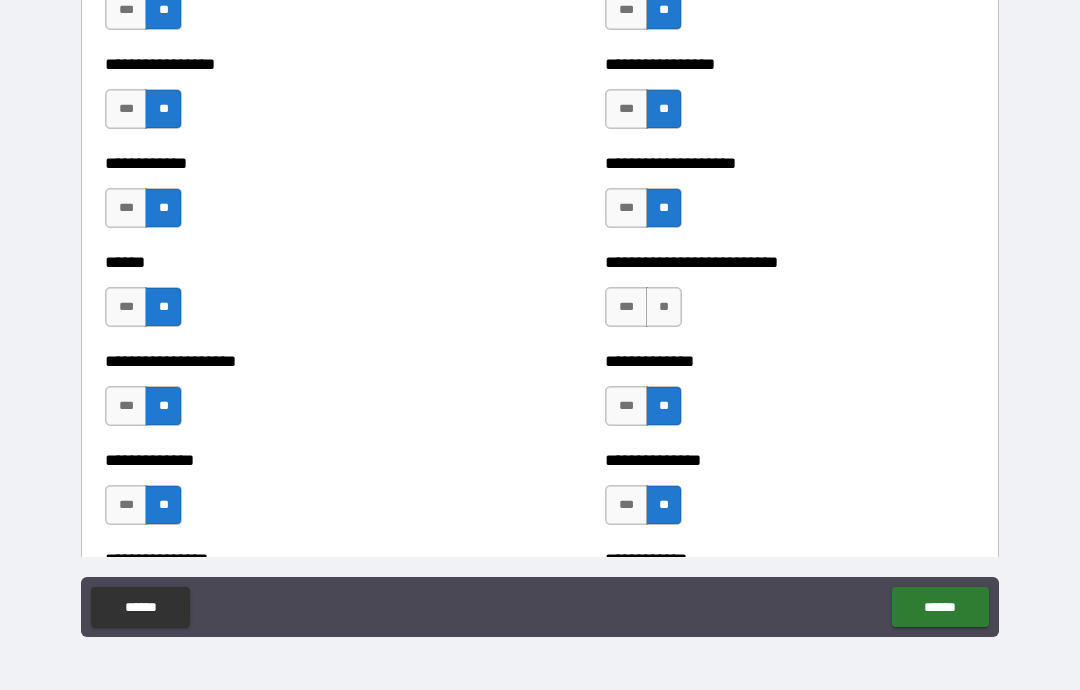 click on "**" at bounding box center [664, 307] 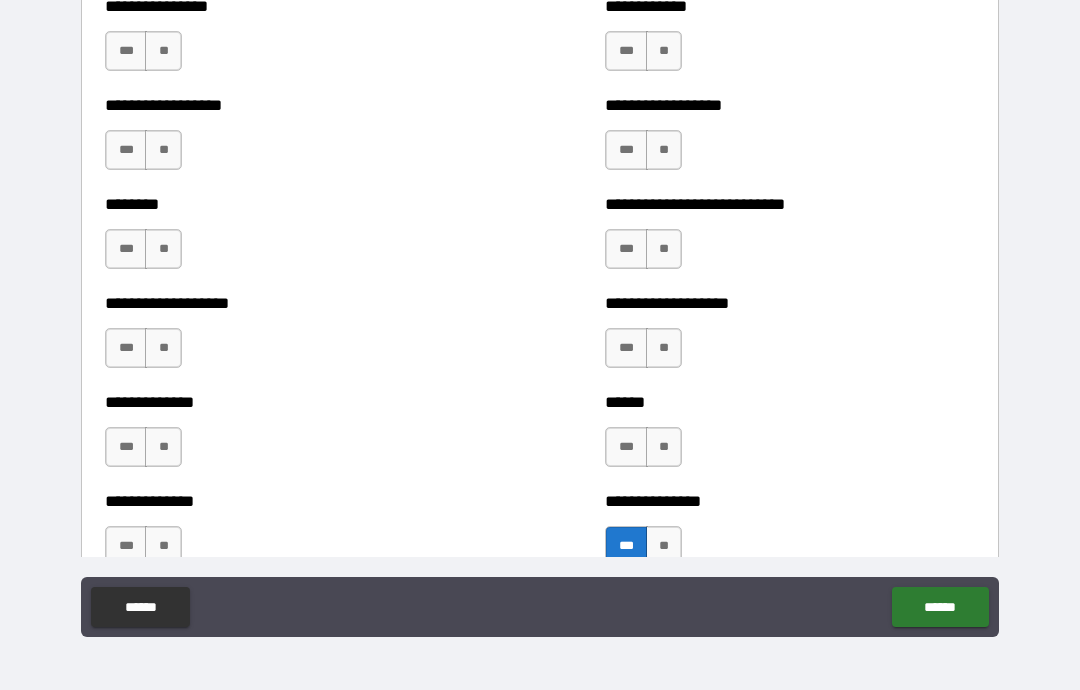 scroll, scrollTop: 4483, scrollLeft: 0, axis: vertical 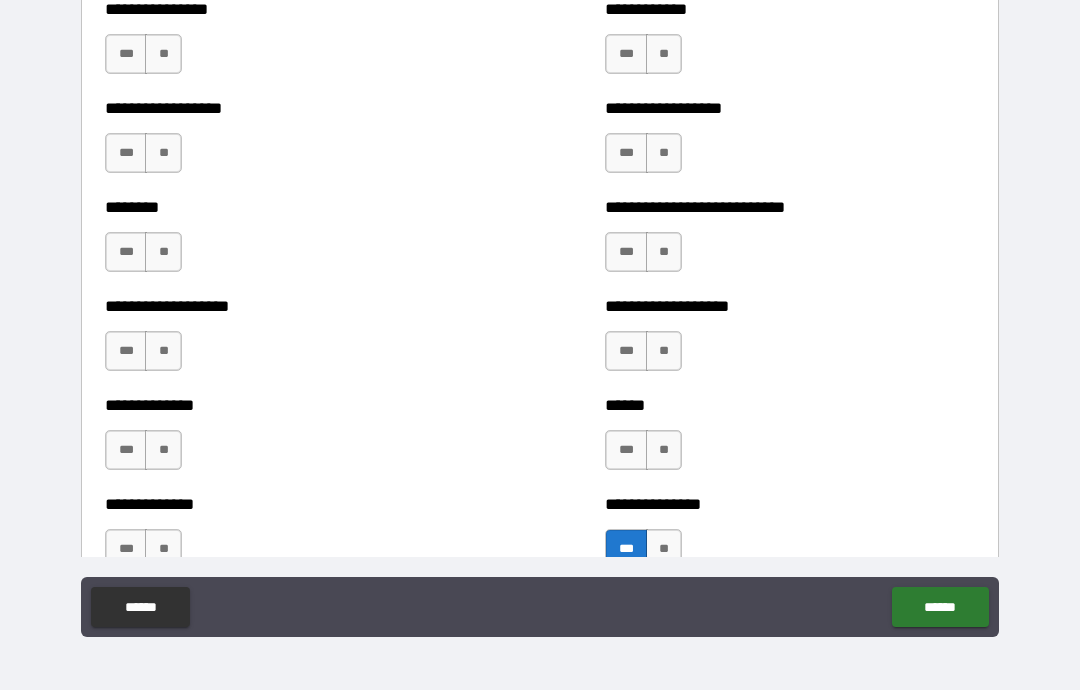 click on "**" at bounding box center (163, 54) 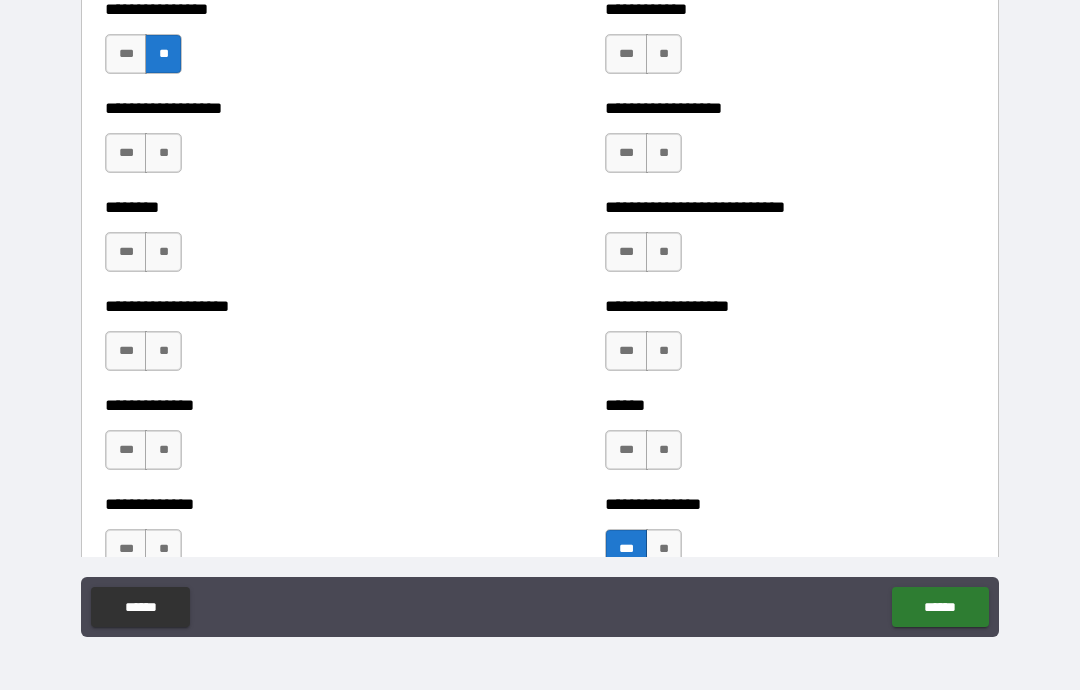 click on "**" at bounding box center [163, 153] 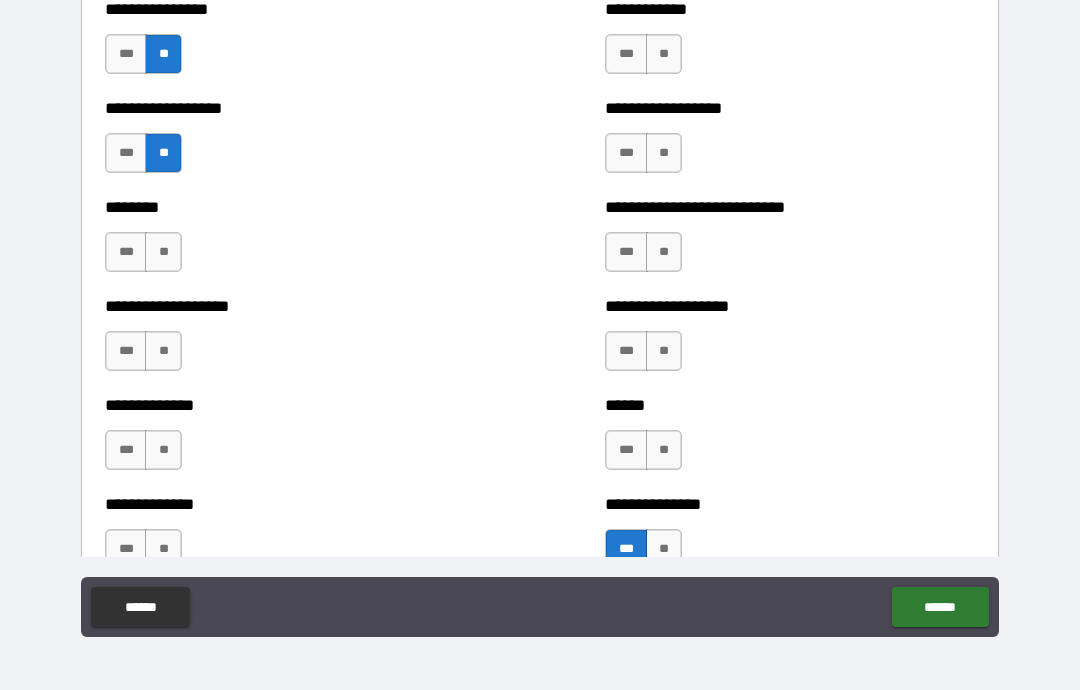 click on "**" at bounding box center [163, 252] 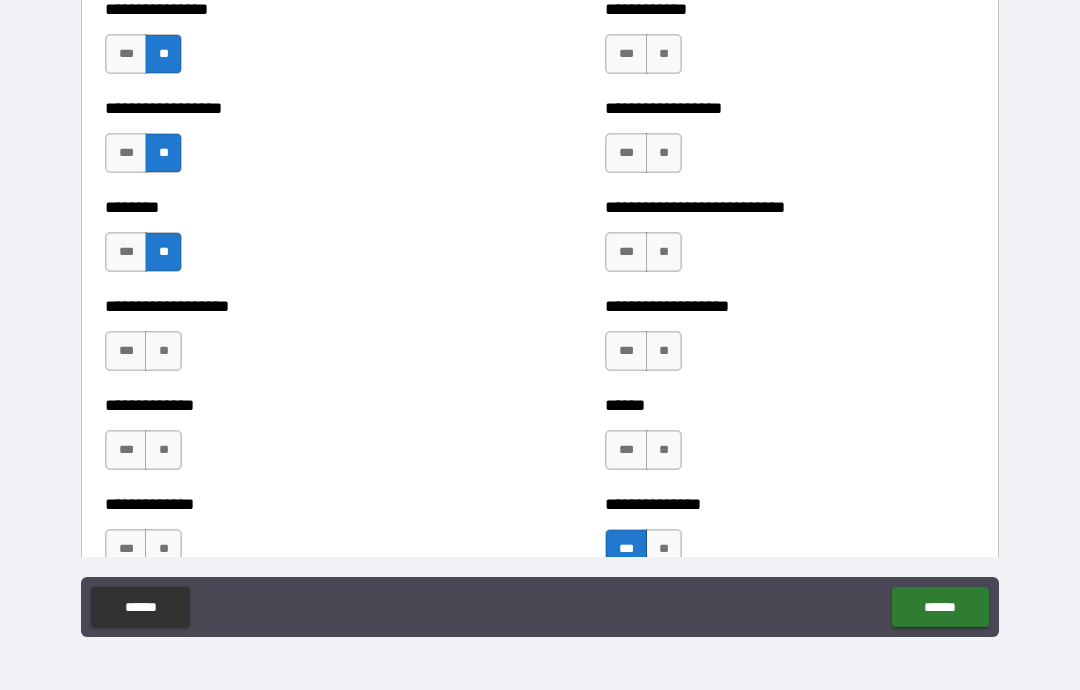 click on "**" at bounding box center (163, 351) 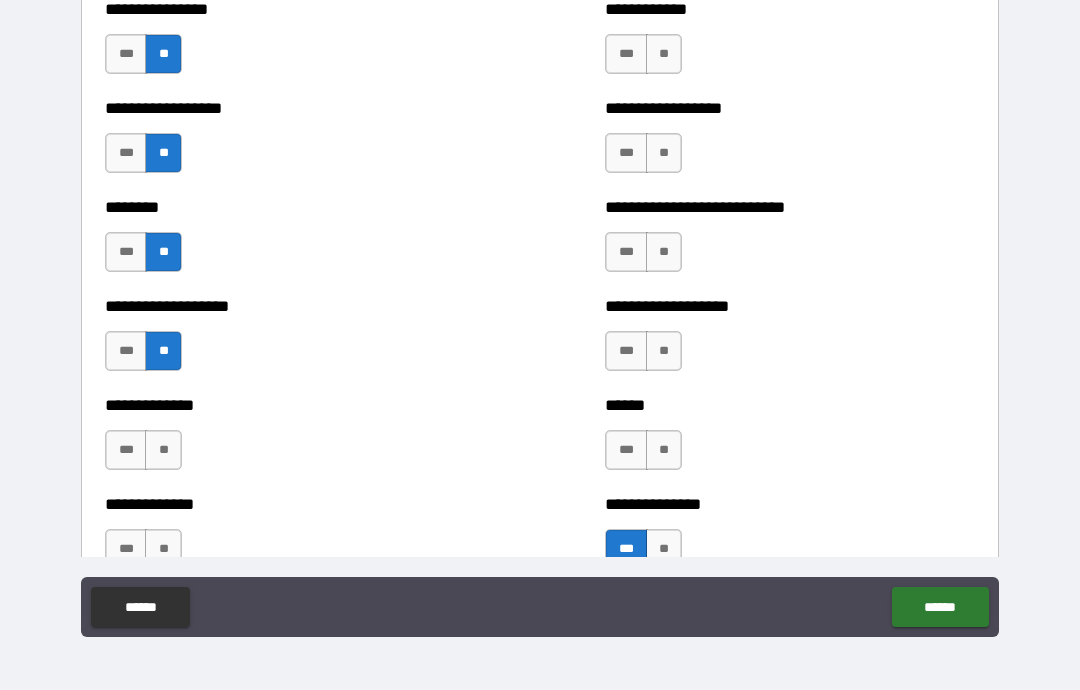 click on "**" at bounding box center [163, 450] 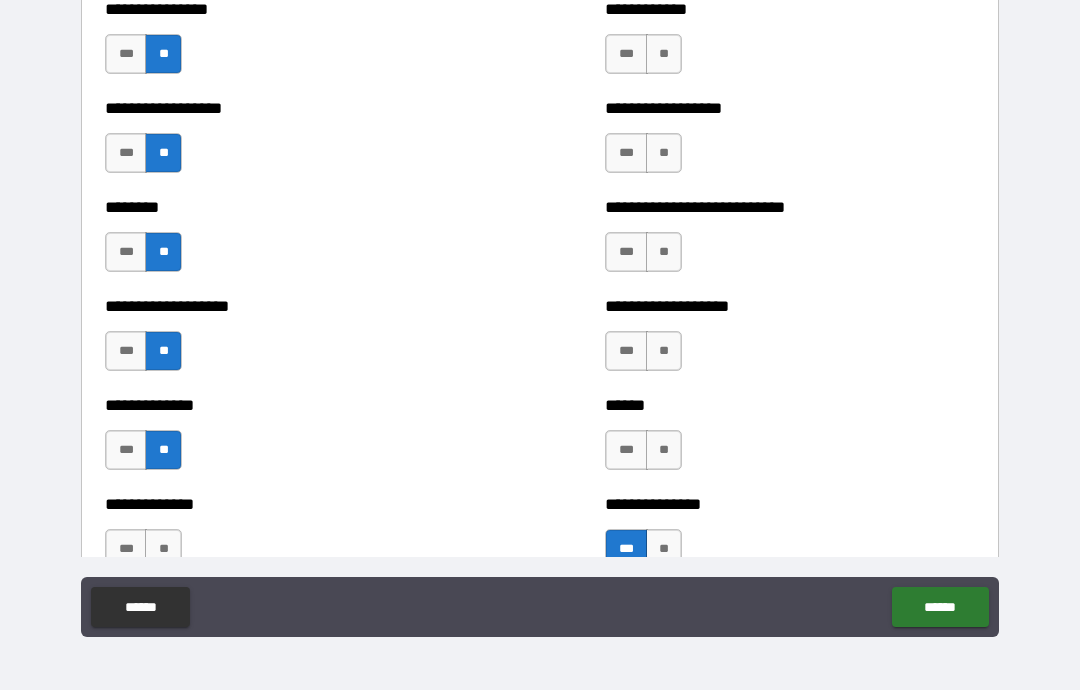 click on "**" at bounding box center [163, 549] 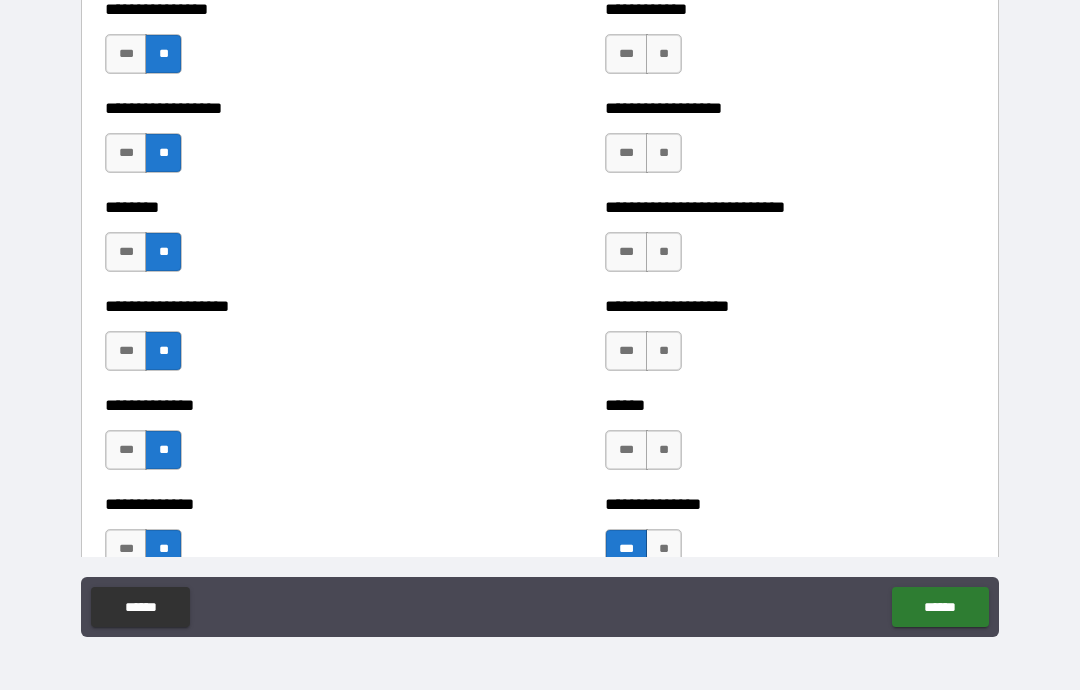 click on "**" at bounding box center [664, 54] 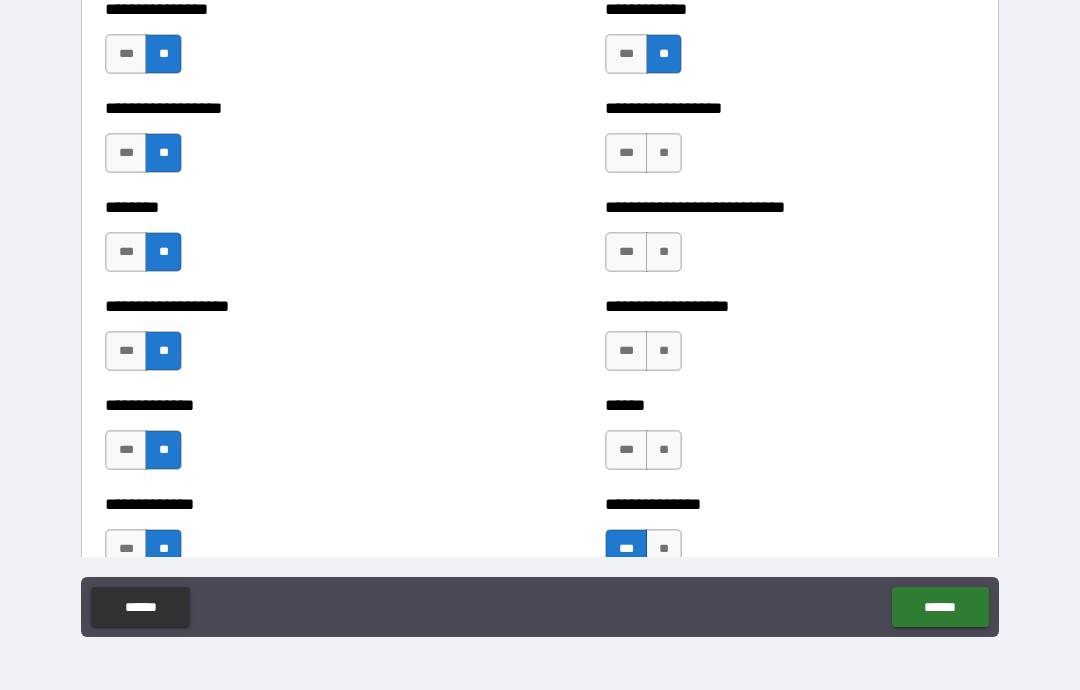 click on "**" at bounding box center (664, 153) 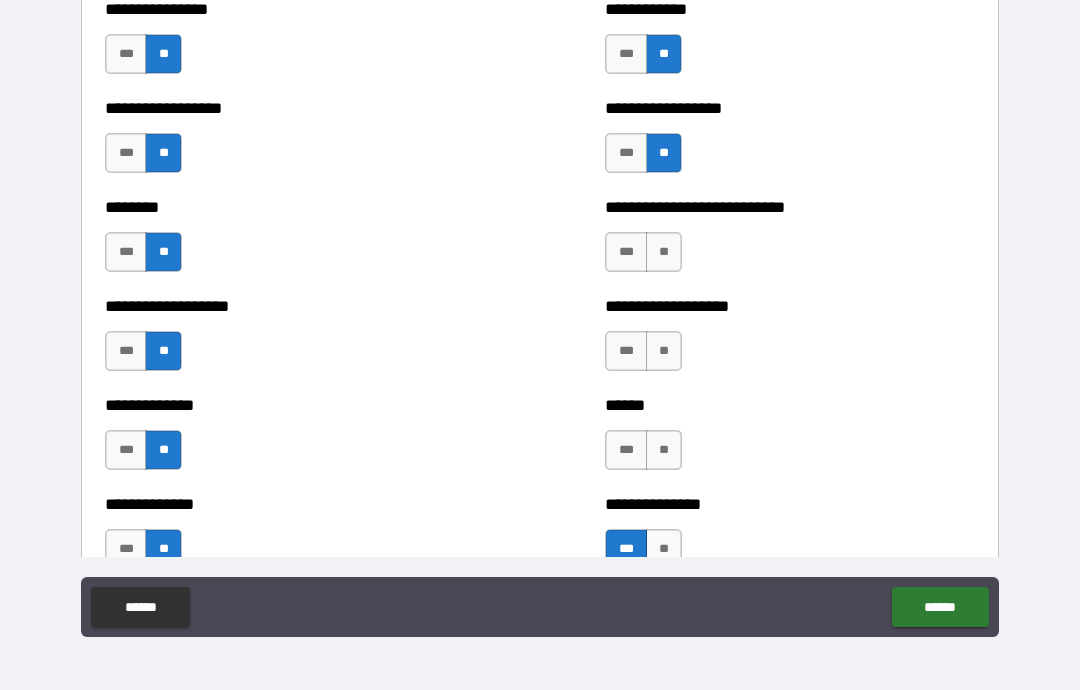 click on "**" at bounding box center (664, 252) 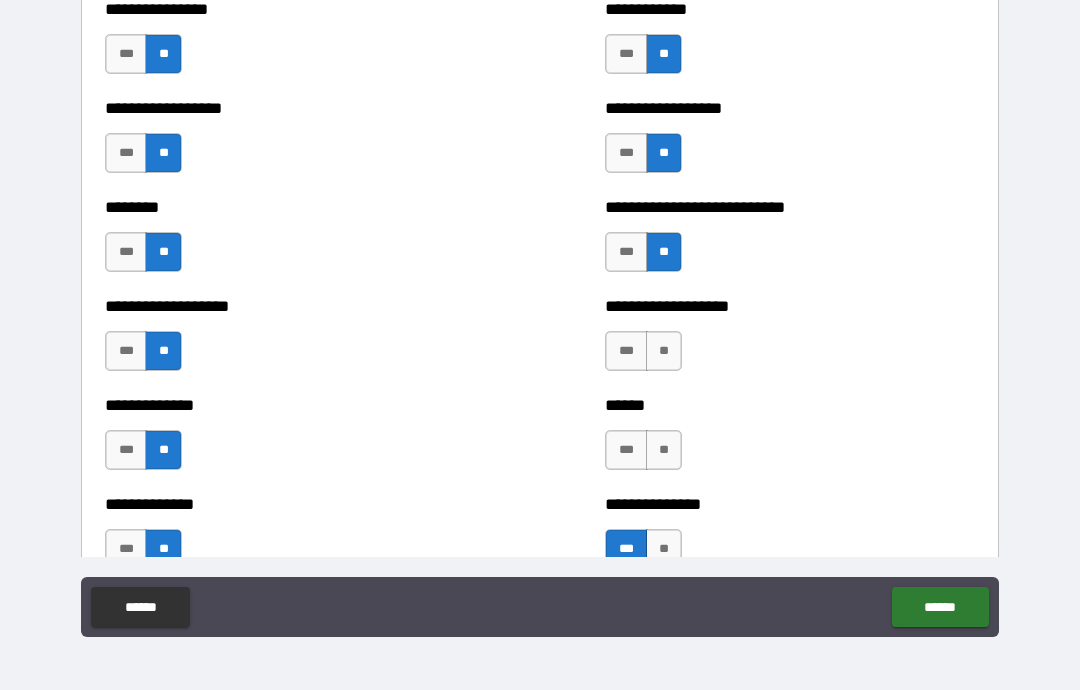 click on "**" at bounding box center (664, 351) 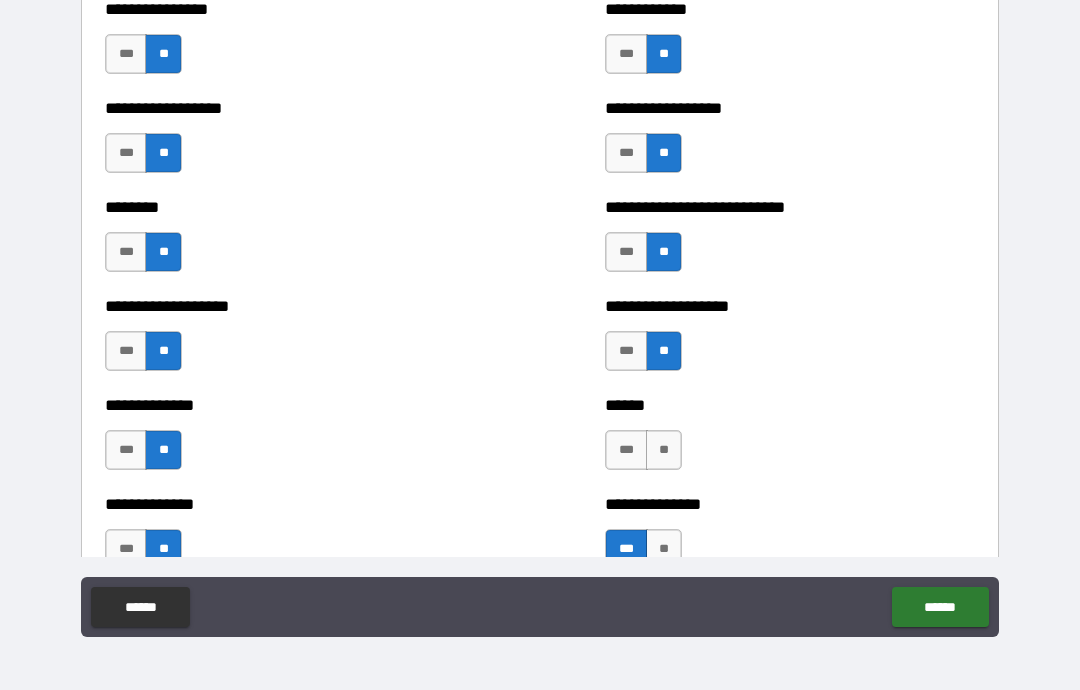 click on "**" at bounding box center (664, 450) 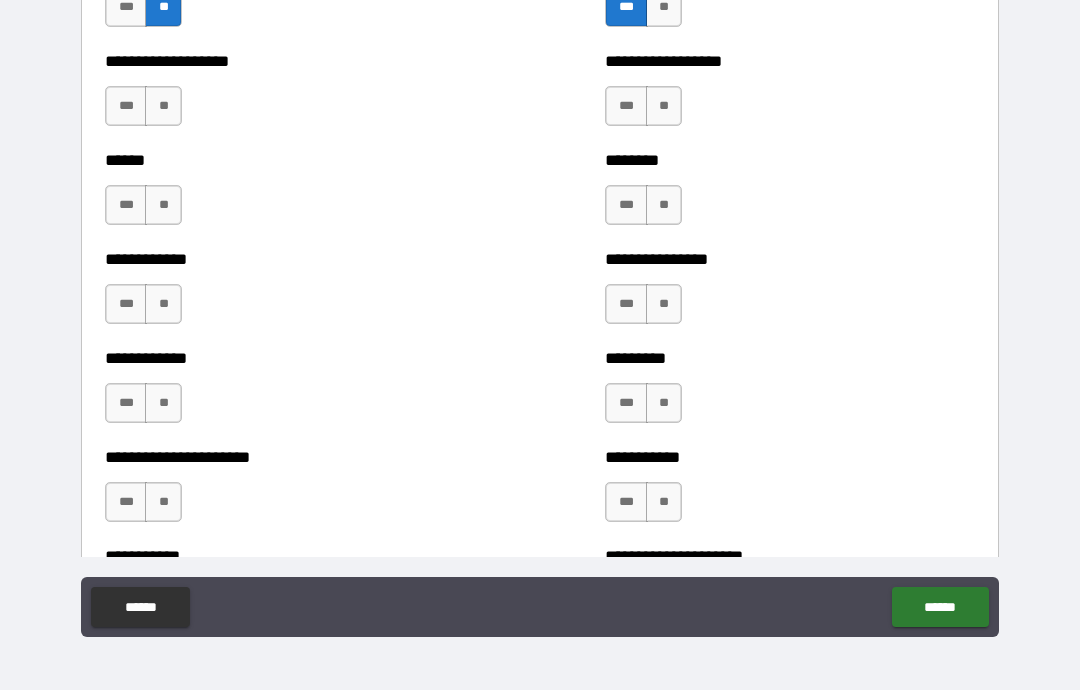 scroll, scrollTop: 5024, scrollLeft: 0, axis: vertical 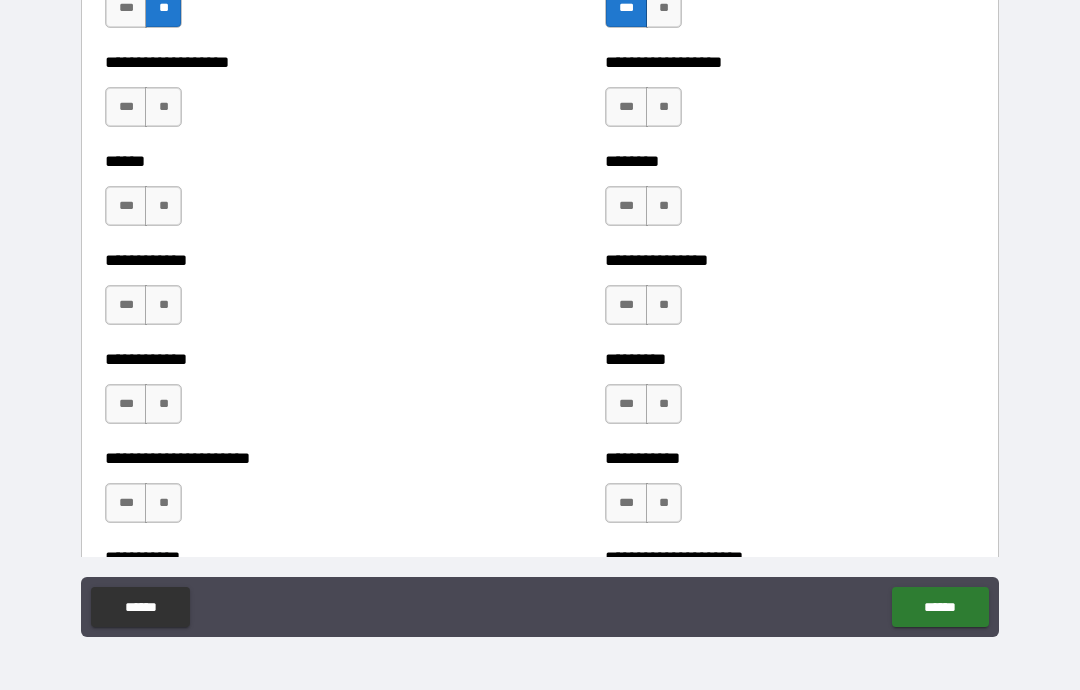 click on "**" at bounding box center [163, 107] 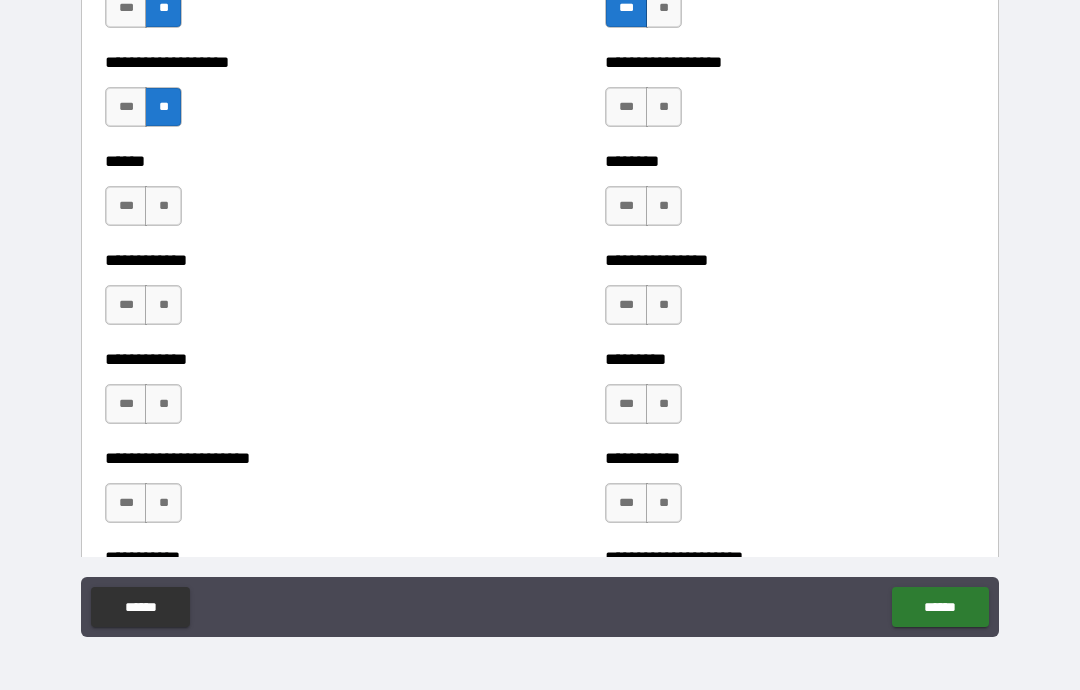 click on "**" at bounding box center [163, 206] 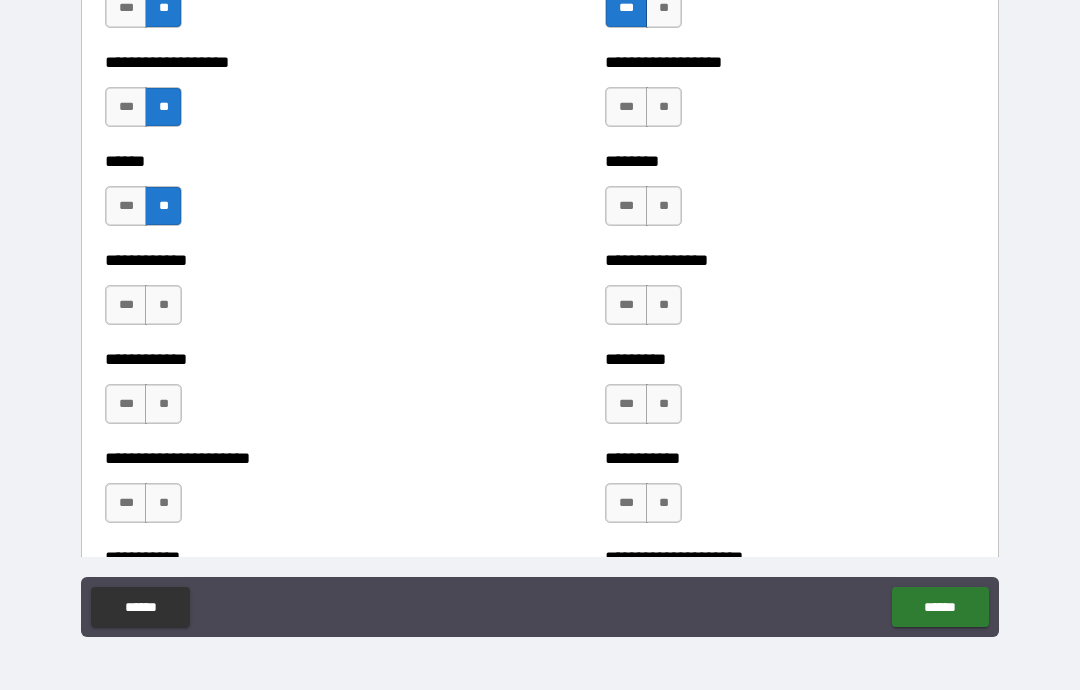 click on "**" at bounding box center [163, 305] 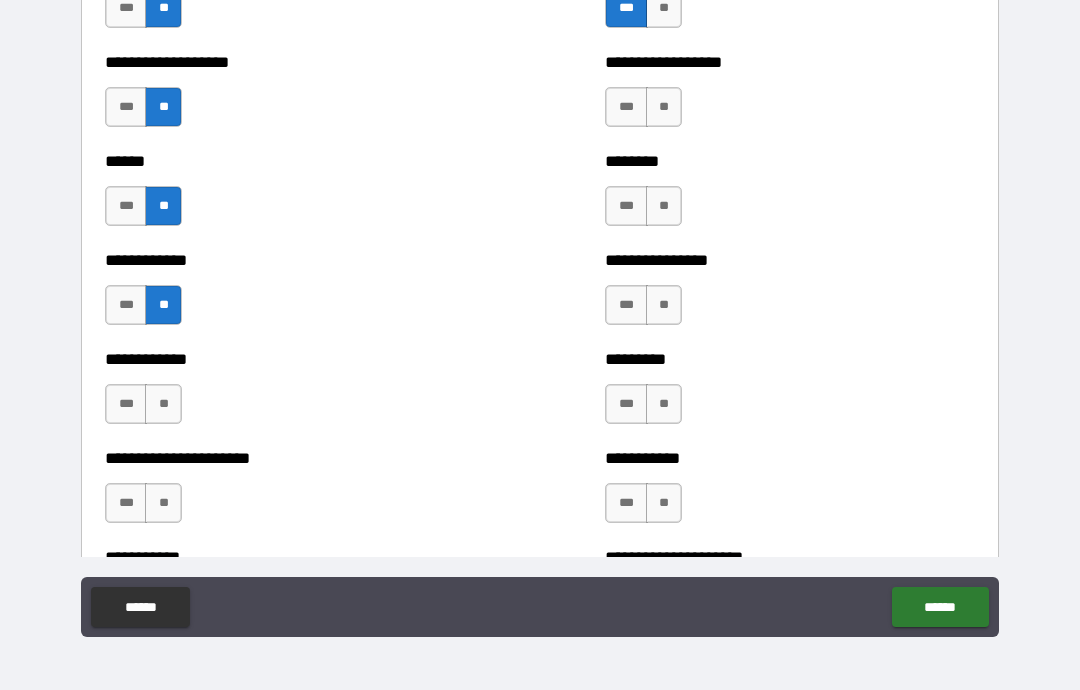 click on "**" at bounding box center (163, 503) 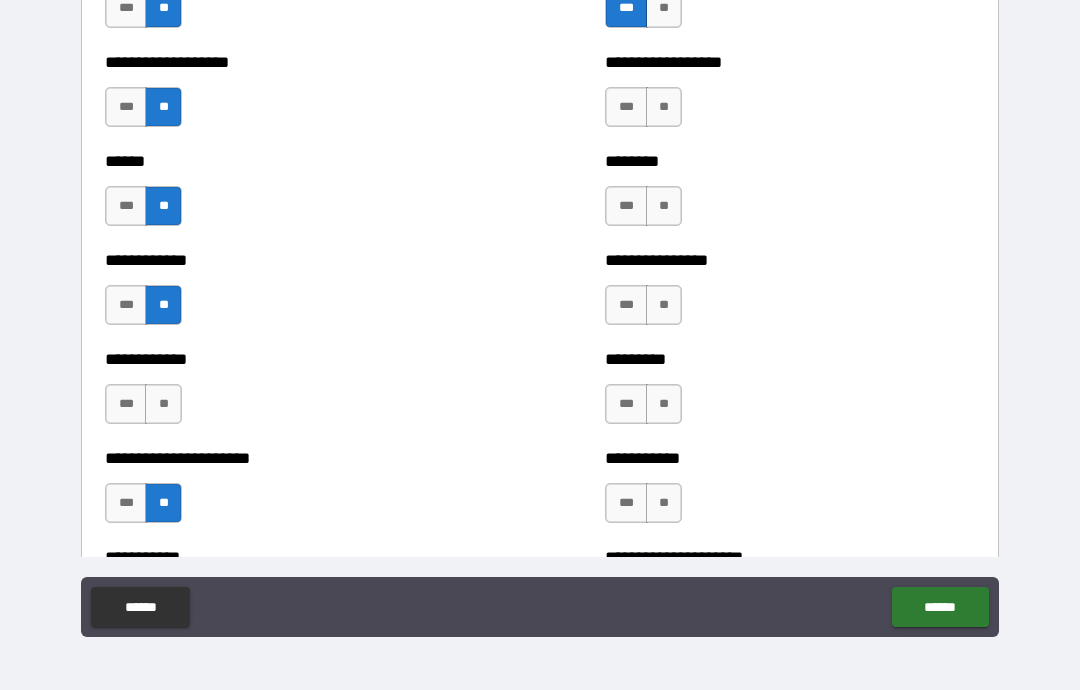 click on "**" at bounding box center (163, 404) 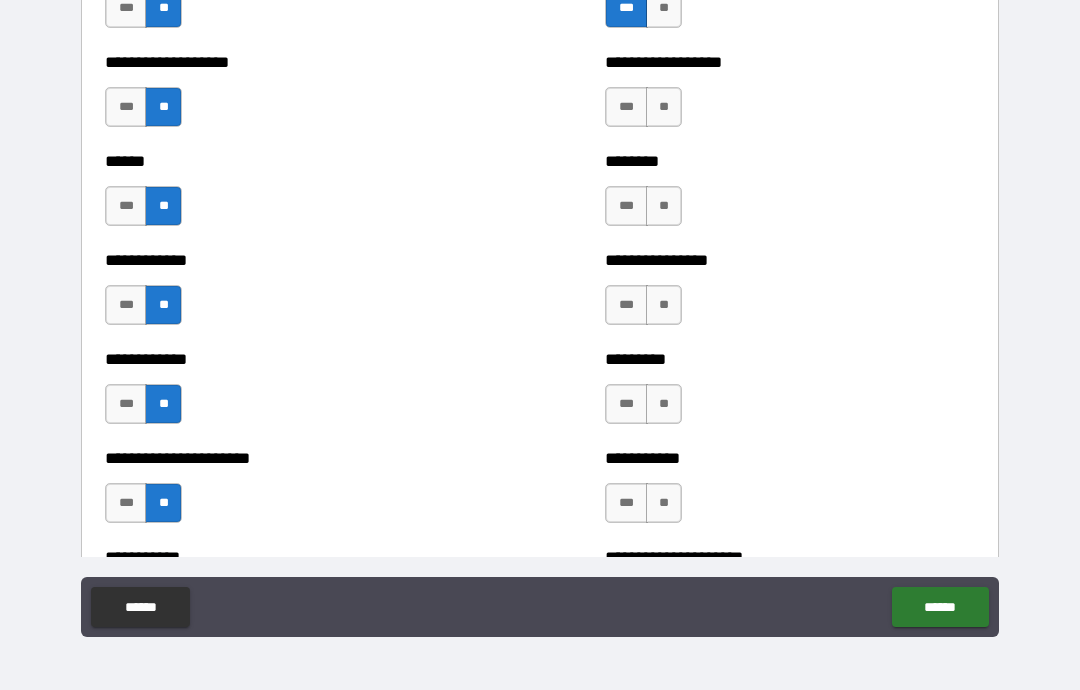 click on "**" at bounding box center [664, 107] 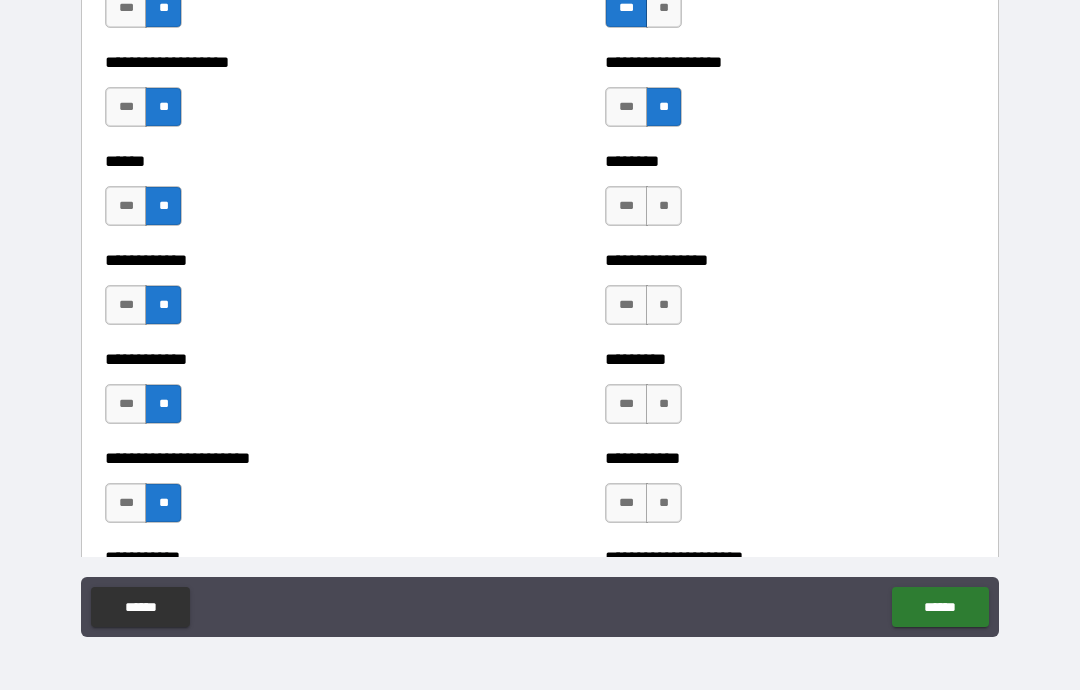 click on "**" at bounding box center [664, 206] 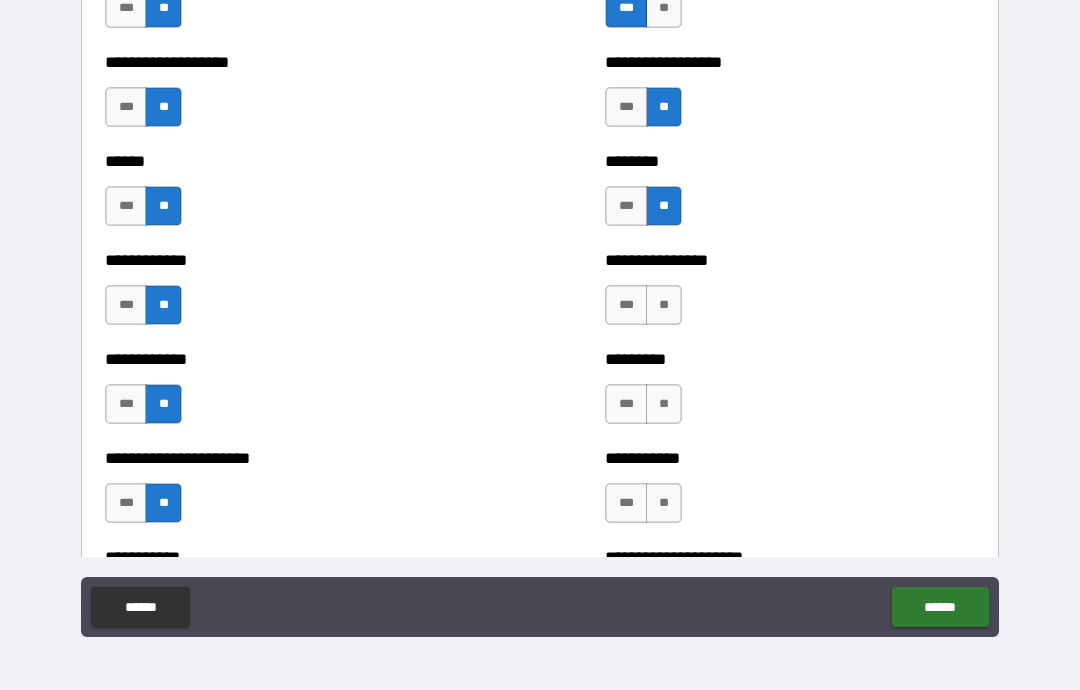 click on "**" at bounding box center [664, 305] 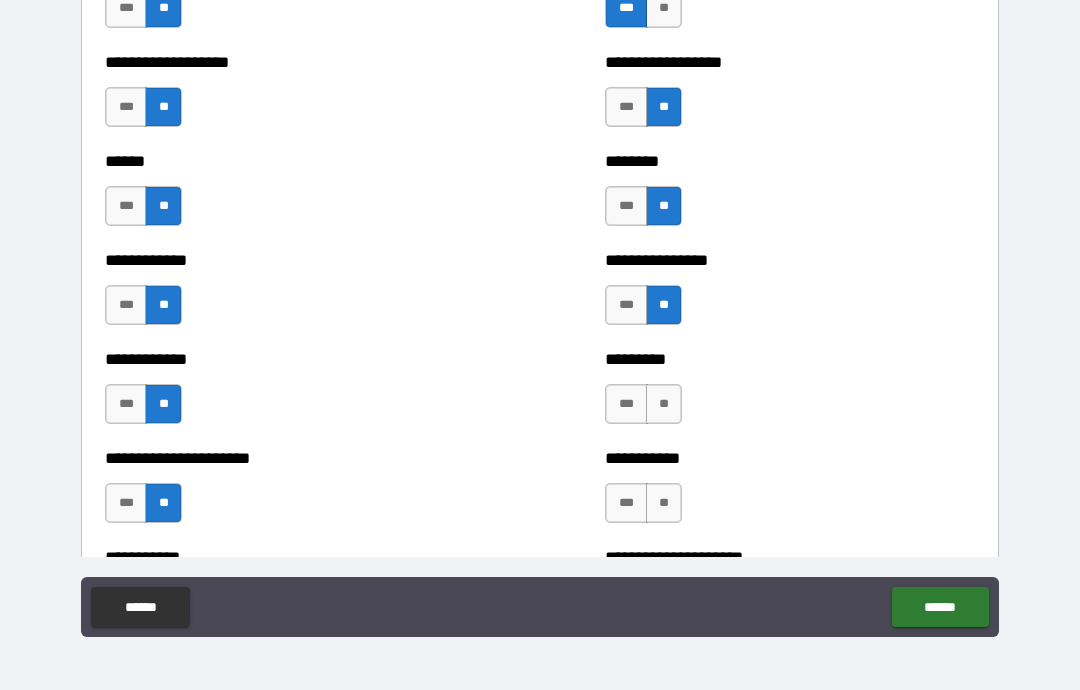 click on "**" at bounding box center [664, 503] 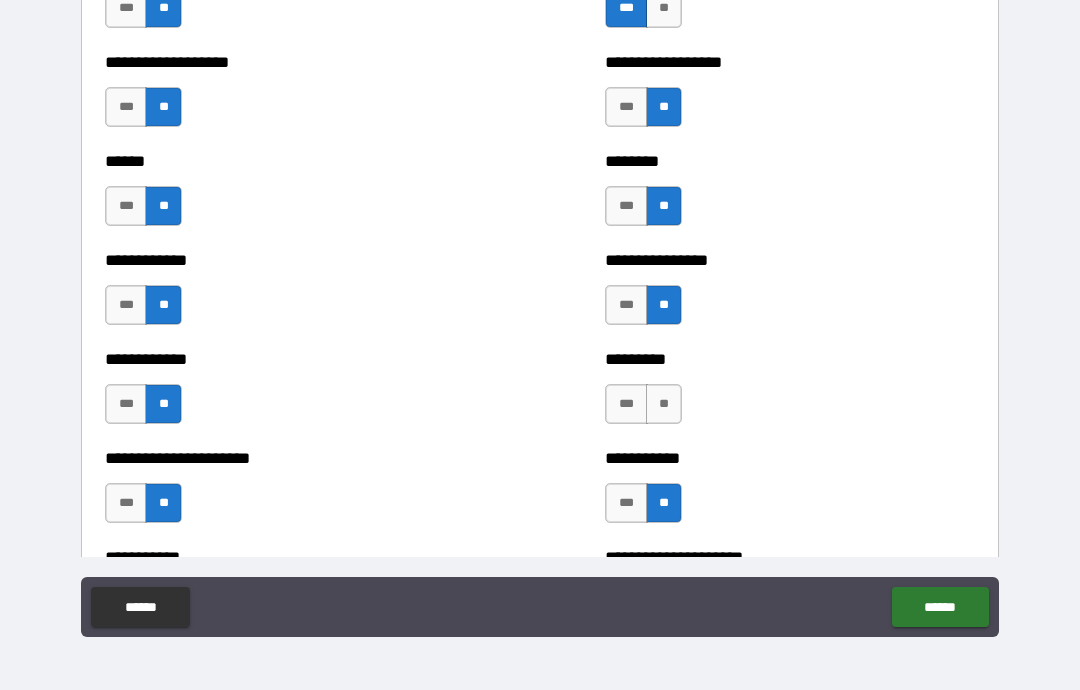 click on "**" at bounding box center (664, 404) 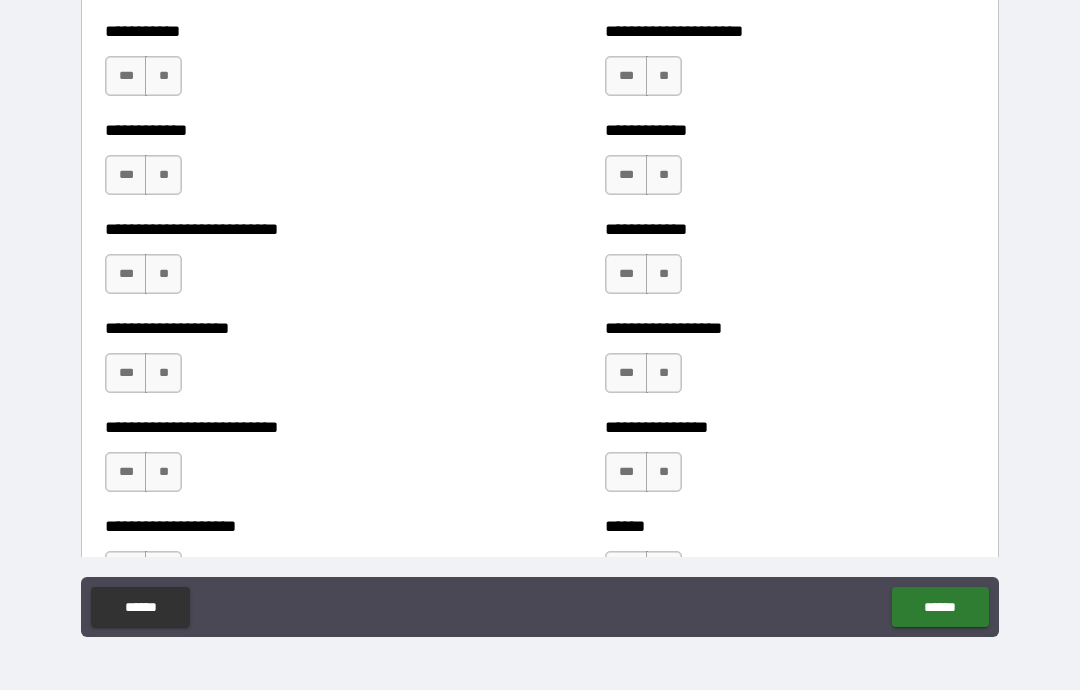 scroll, scrollTop: 5549, scrollLeft: 0, axis: vertical 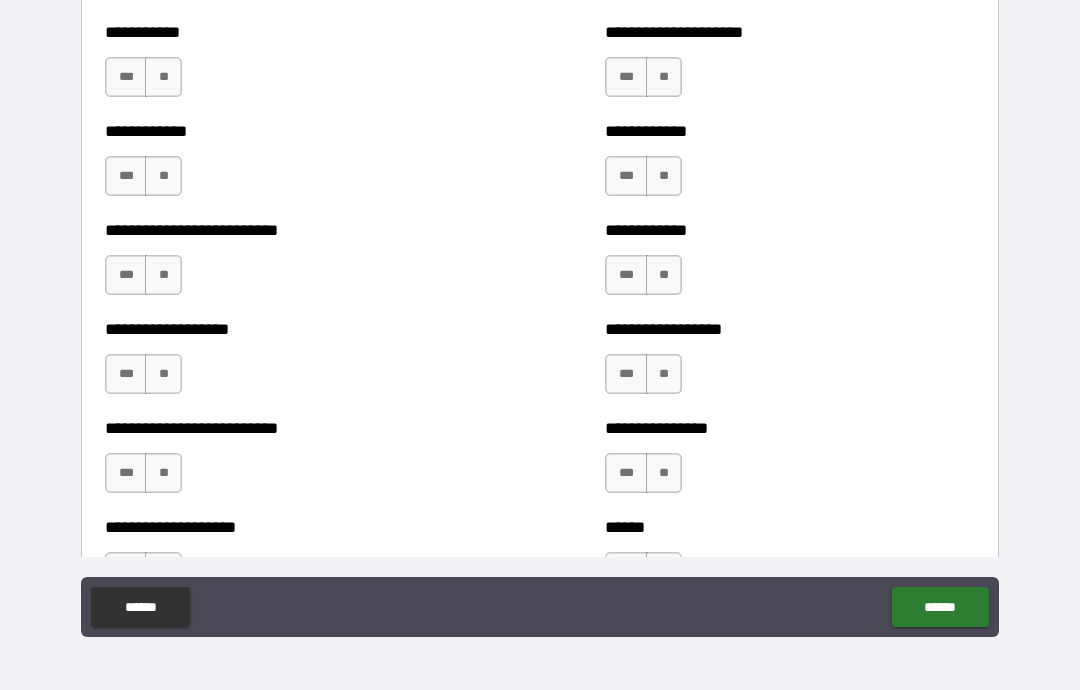 click on "**" at bounding box center (163, 77) 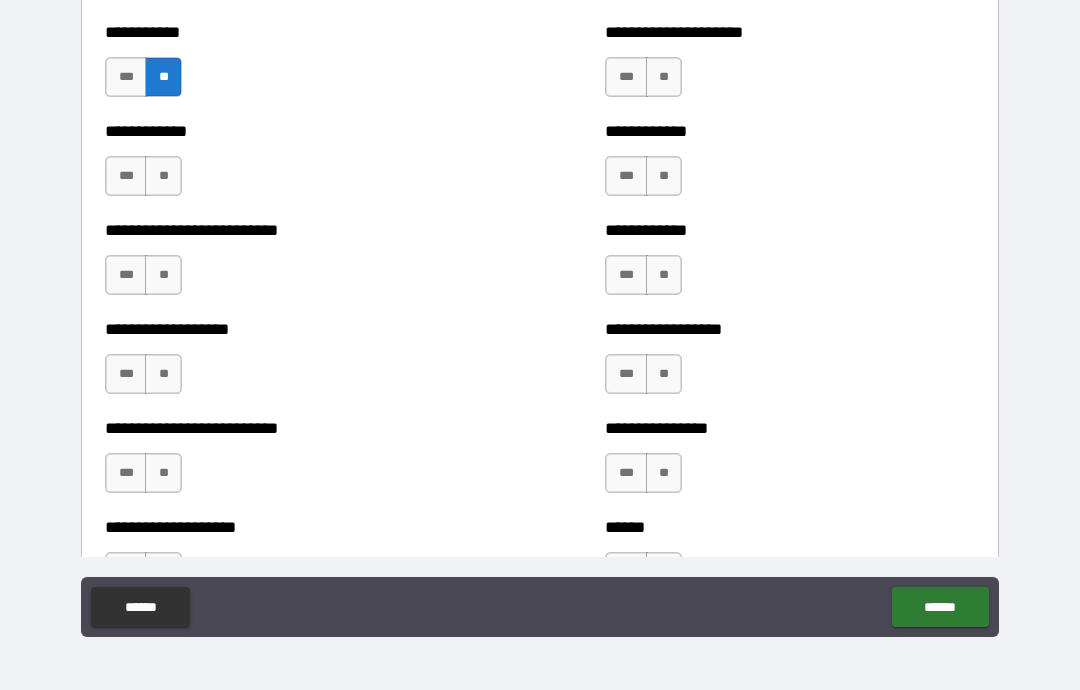 click on "**" at bounding box center [163, 176] 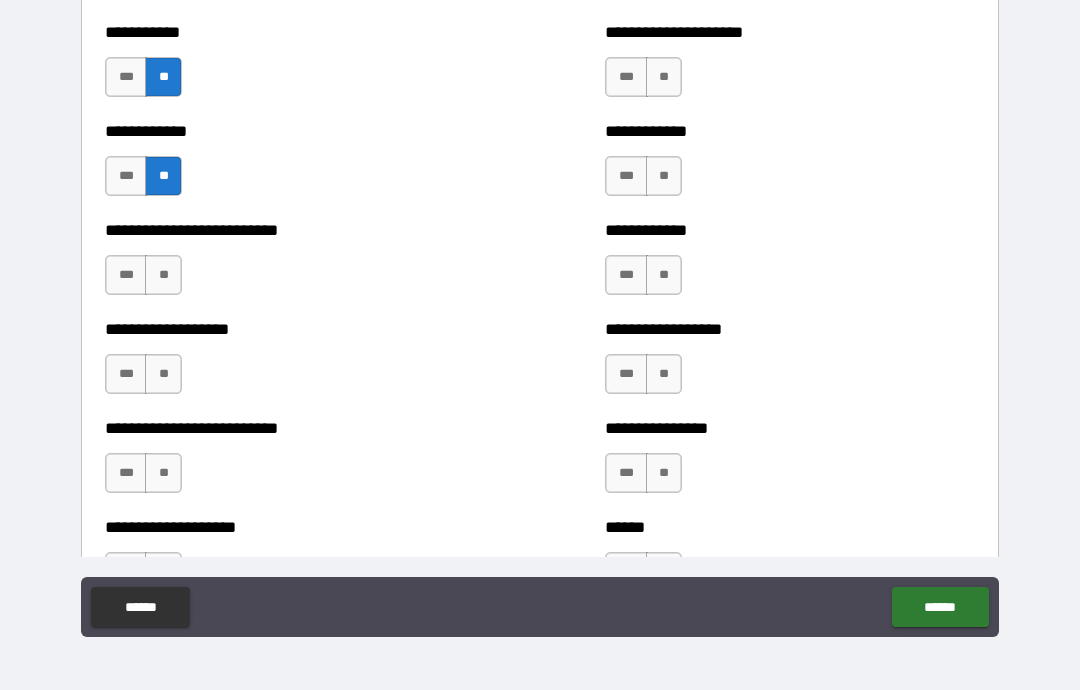 click on "**" at bounding box center [163, 275] 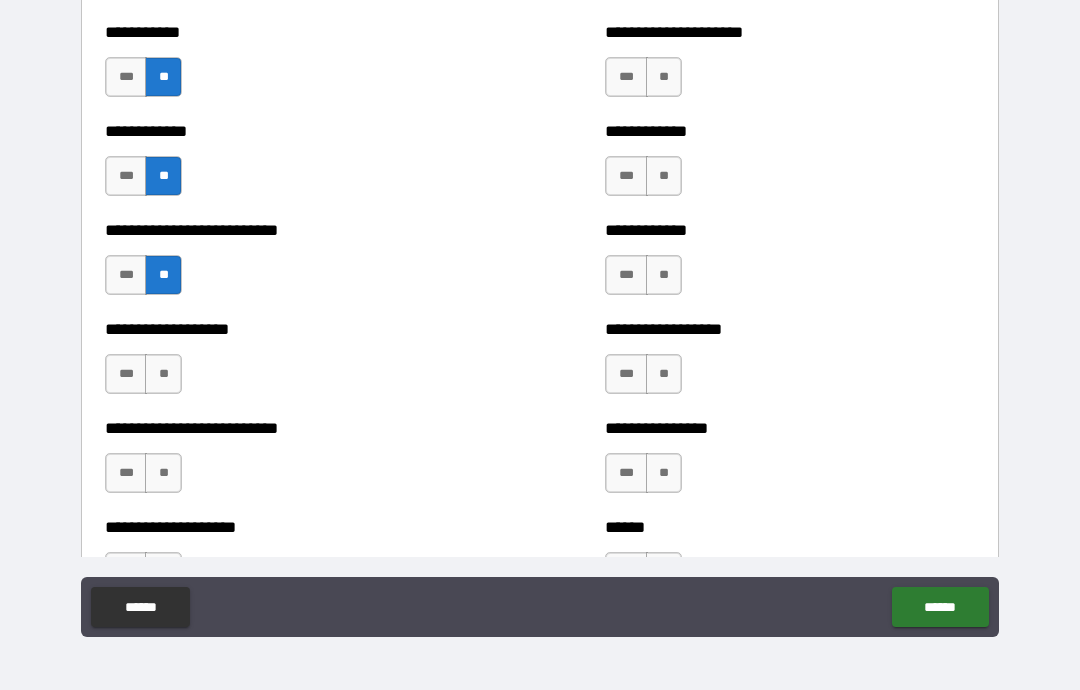 click on "**" at bounding box center (163, 473) 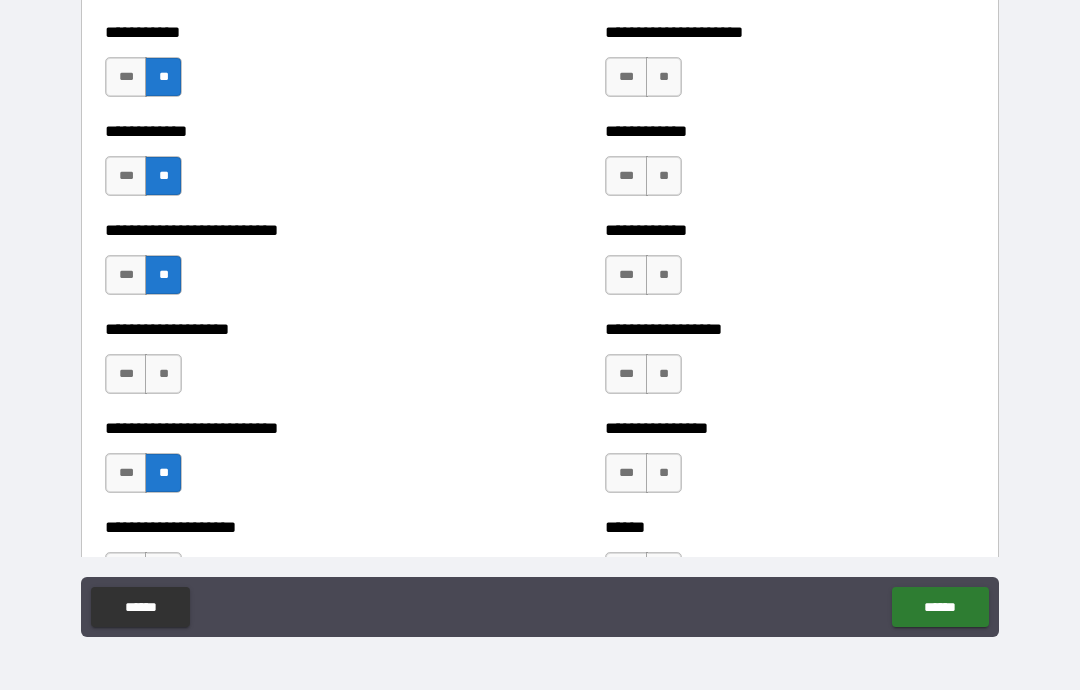click on "**" at bounding box center (163, 374) 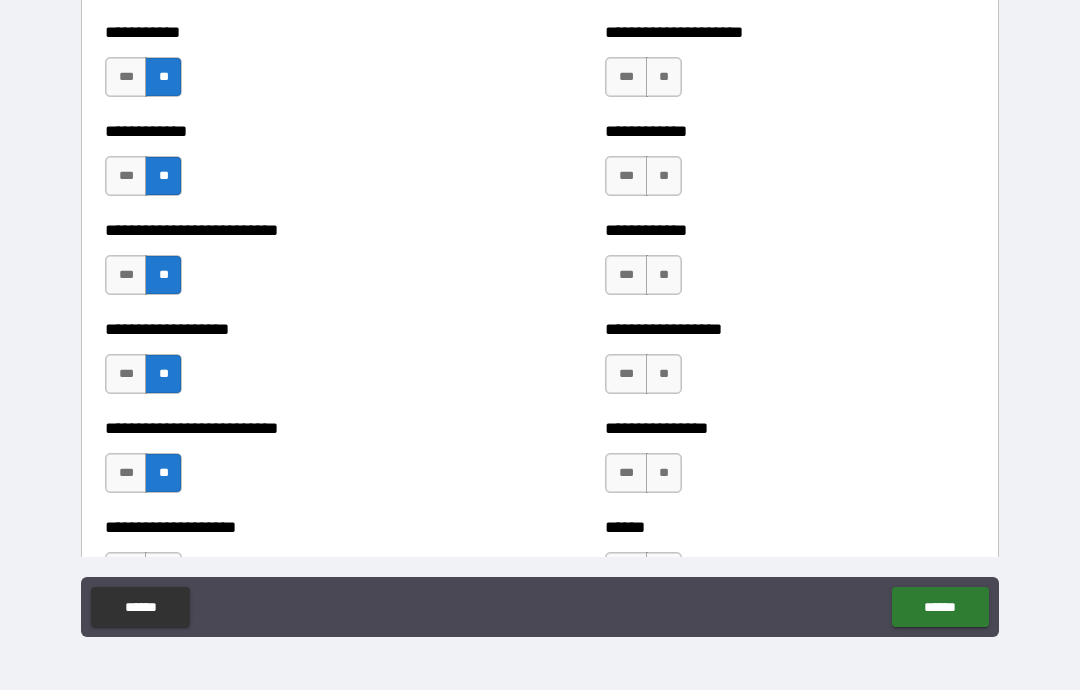 click on "**" at bounding box center [664, 77] 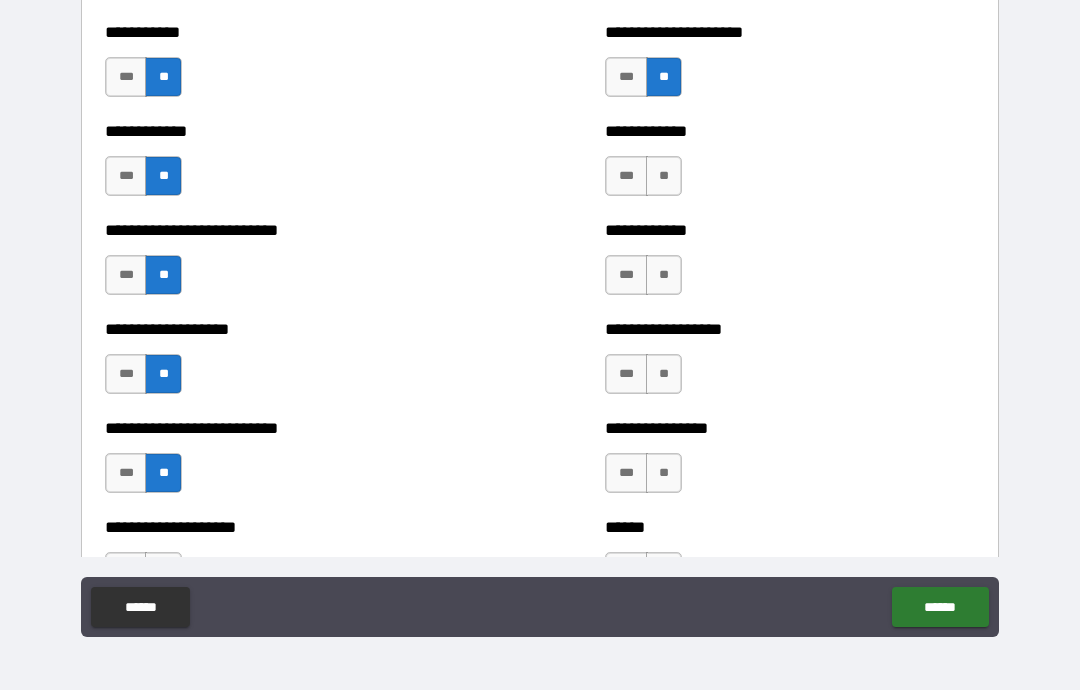 click on "**" at bounding box center (664, 176) 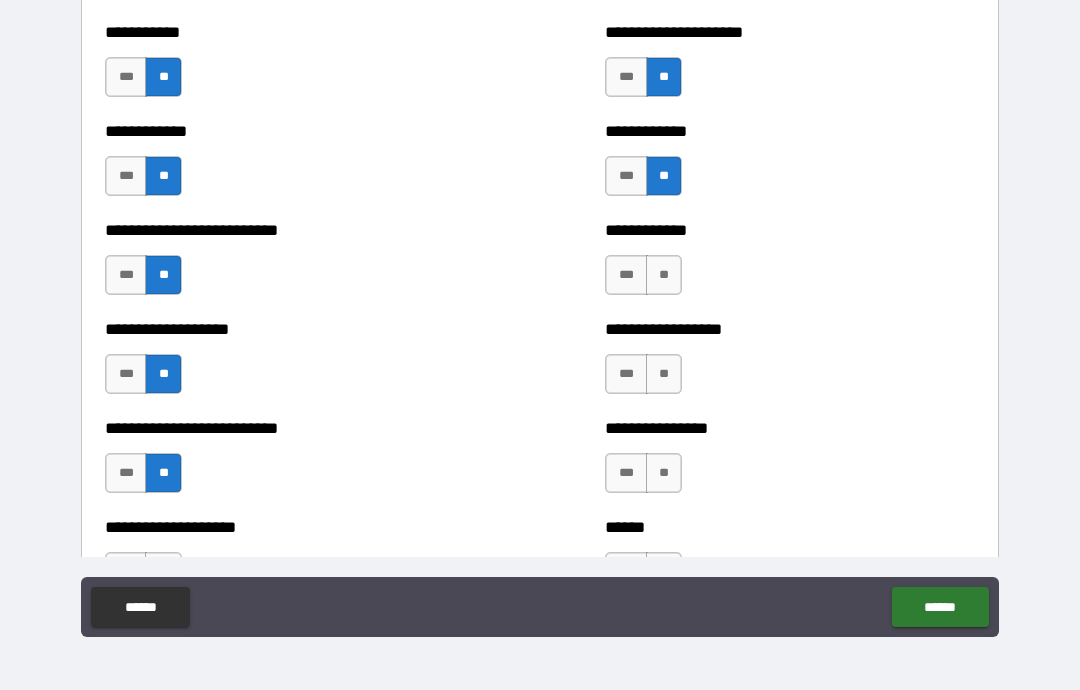 click on "**" at bounding box center [664, 275] 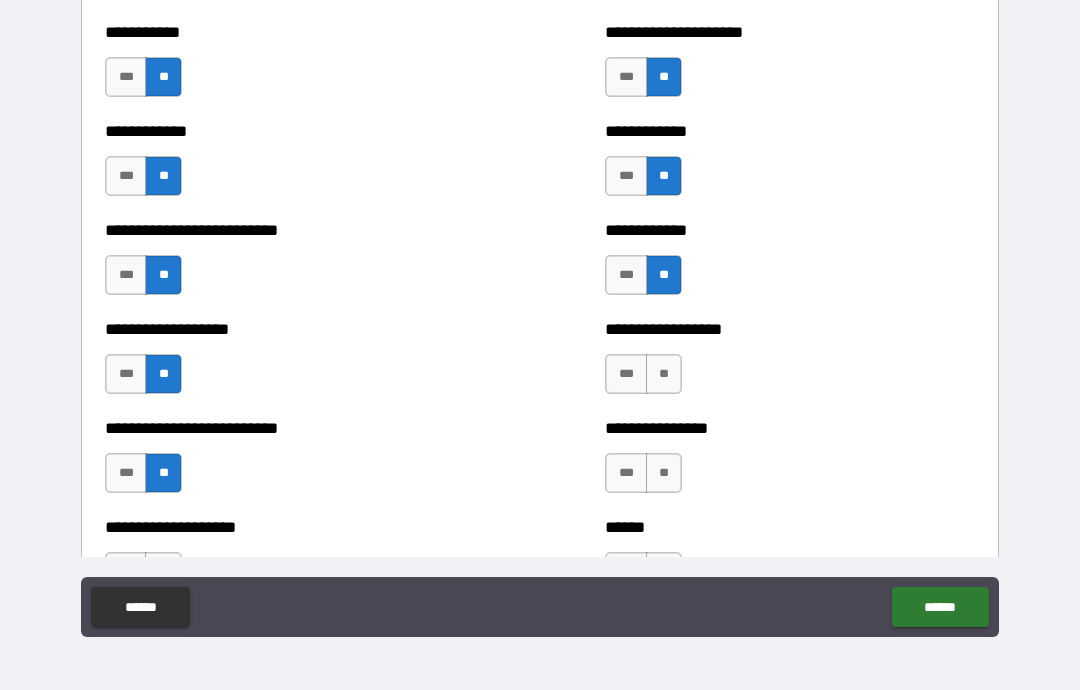 click on "**" at bounding box center (664, 374) 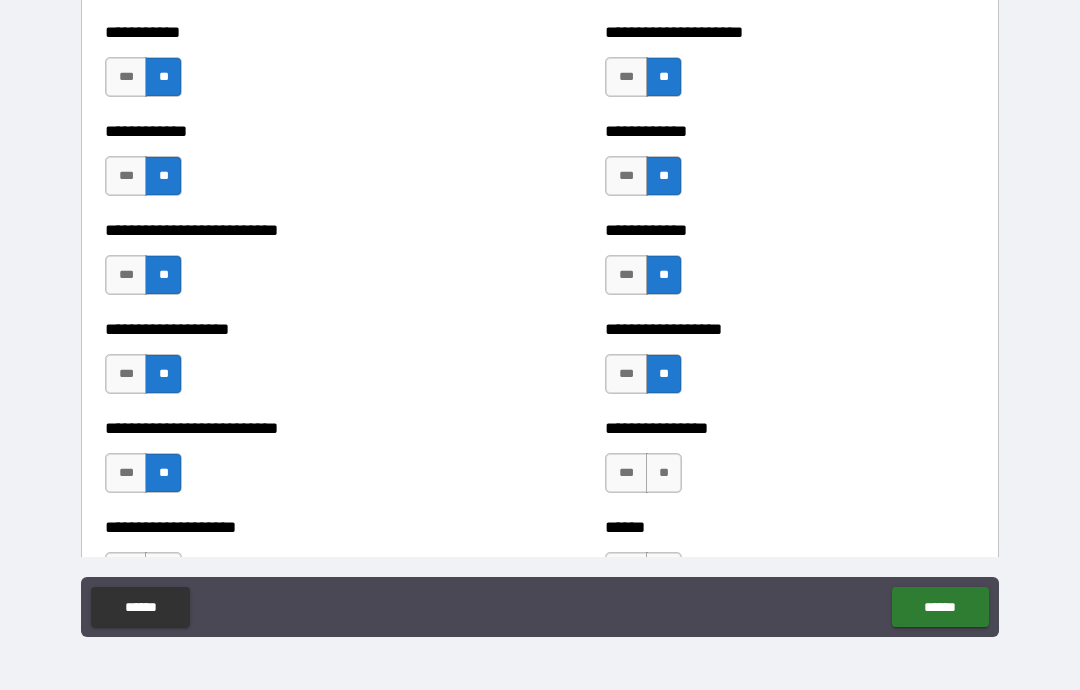 click on "**" at bounding box center (664, 473) 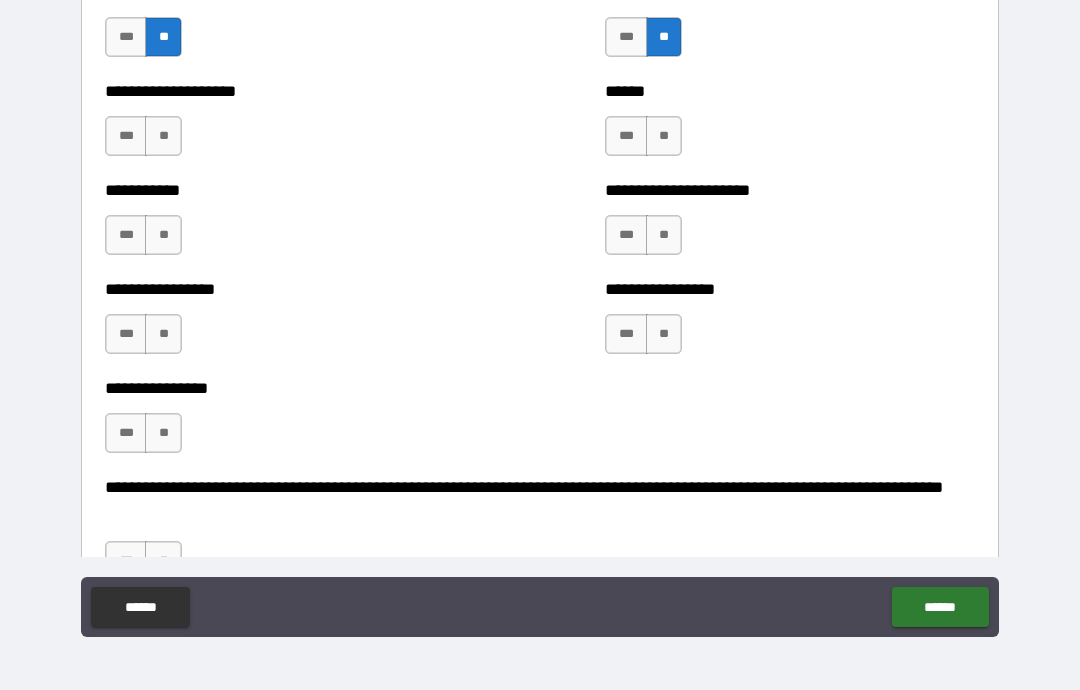 scroll, scrollTop: 5990, scrollLeft: 0, axis: vertical 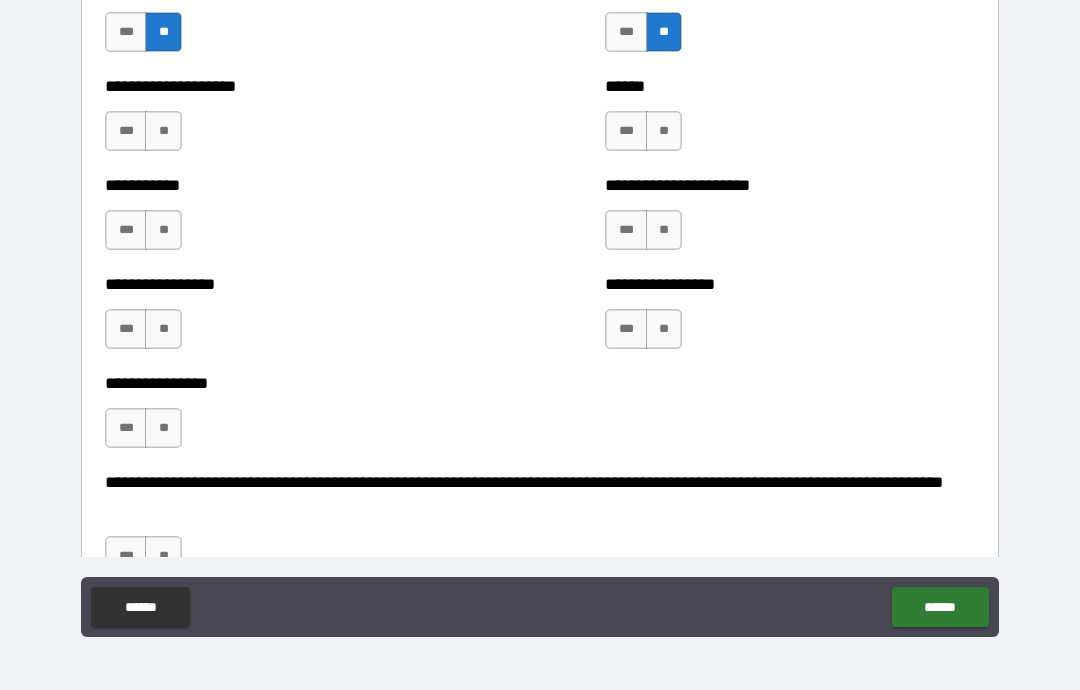click on "**" at bounding box center [163, 131] 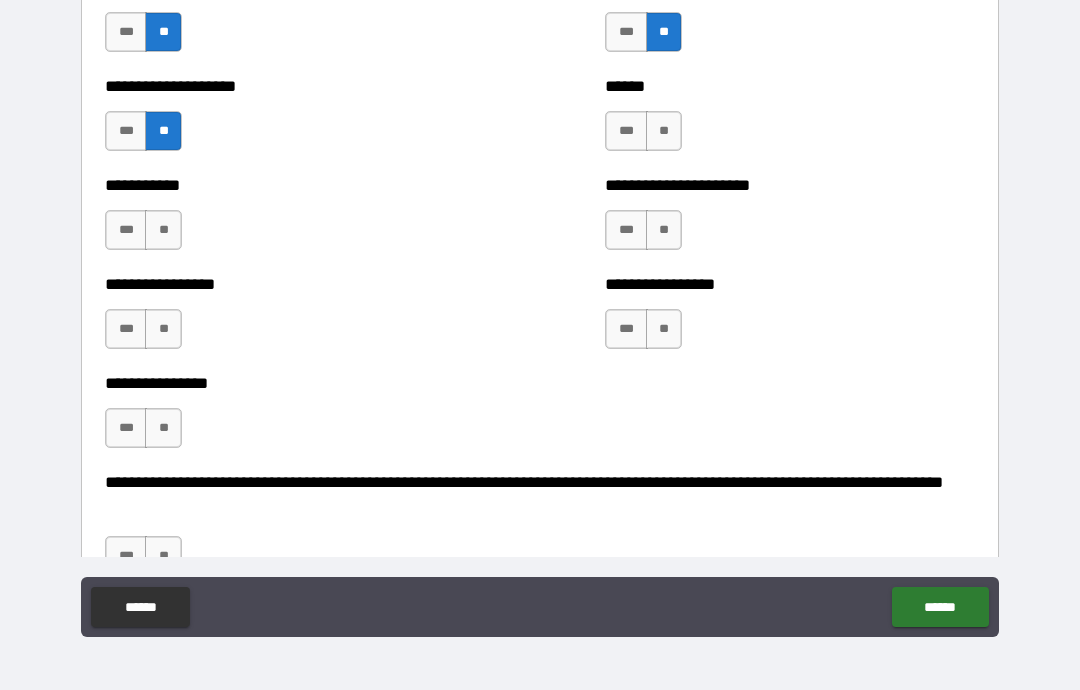 click on "**" at bounding box center (163, 230) 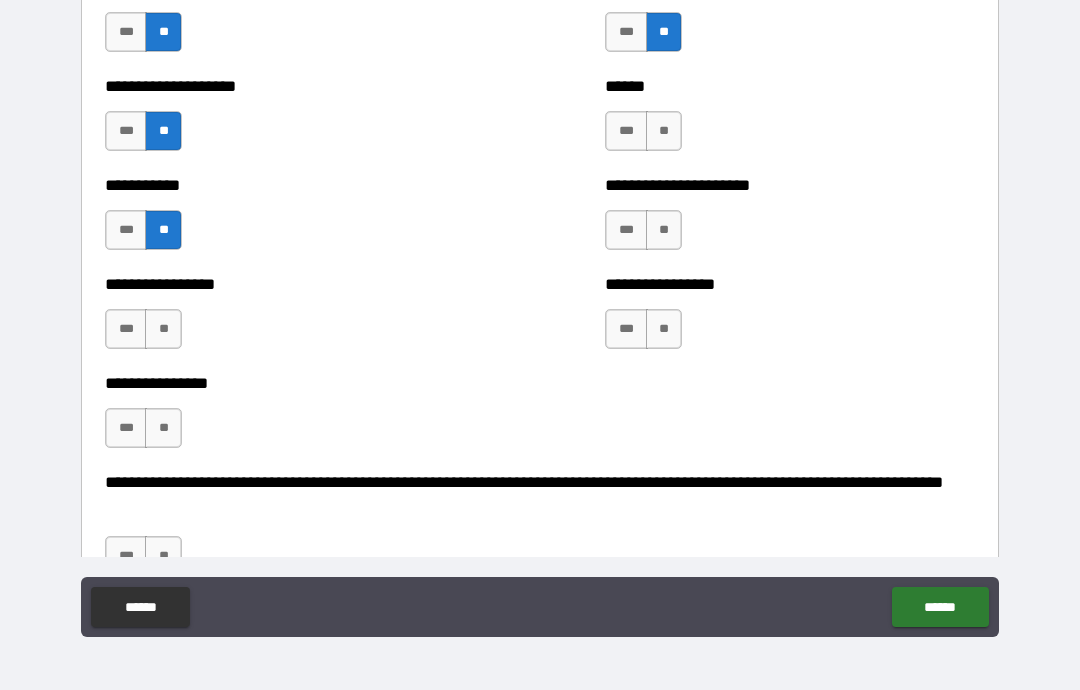 click on "**" at bounding box center (163, 329) 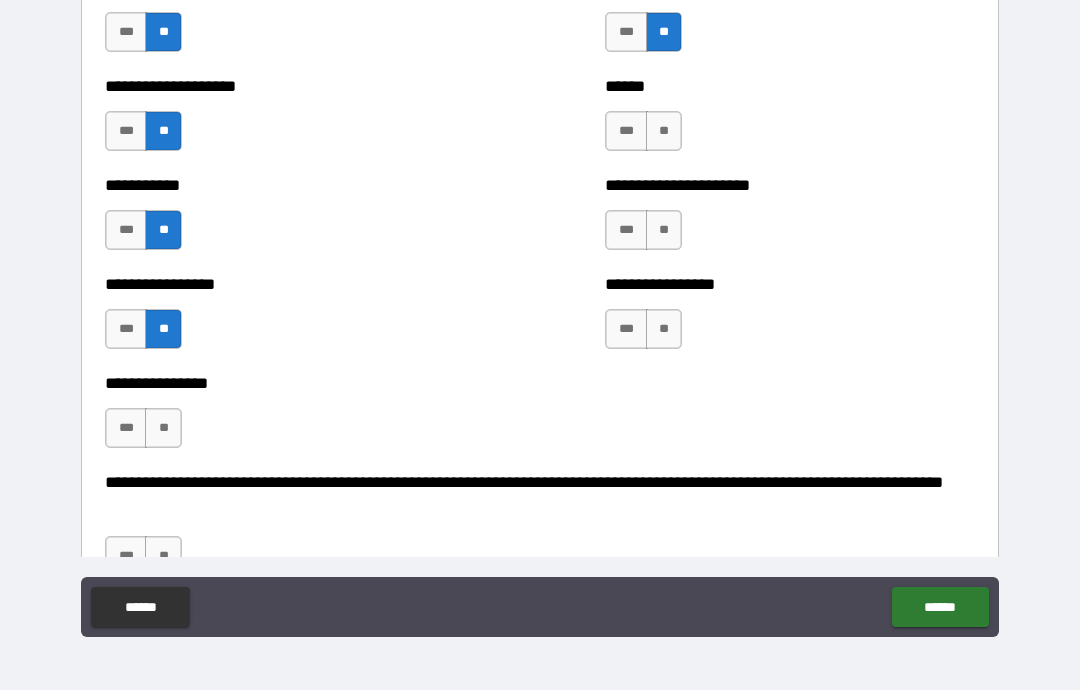 click on "**" at bounding box center [163, 428] 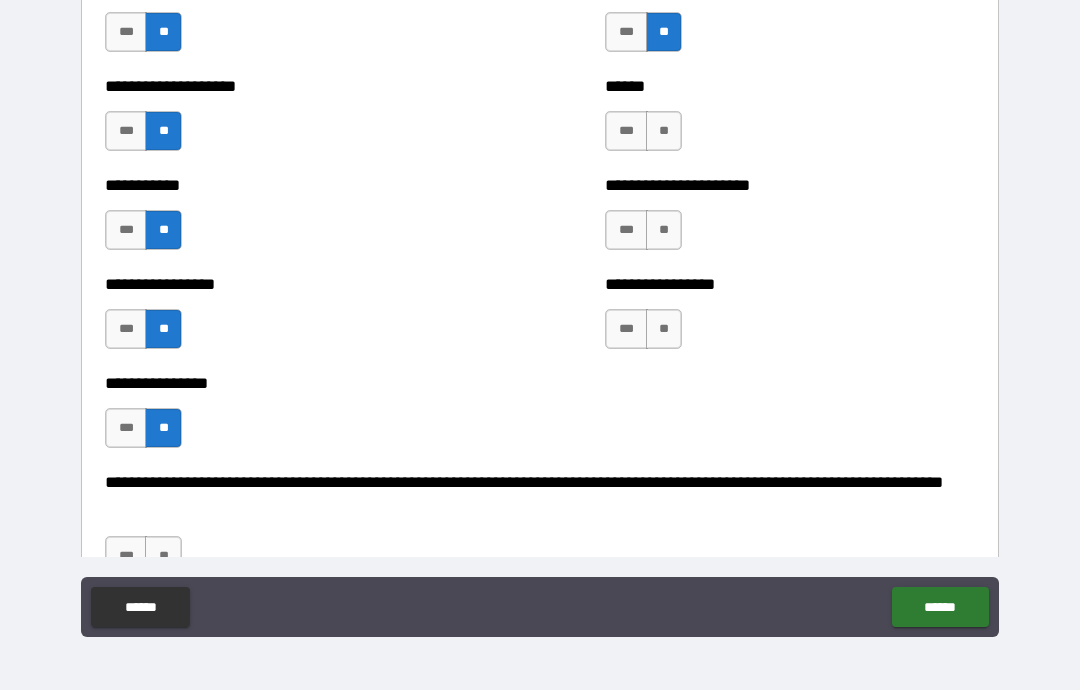 click on "**" at bounding box center (664, 131) 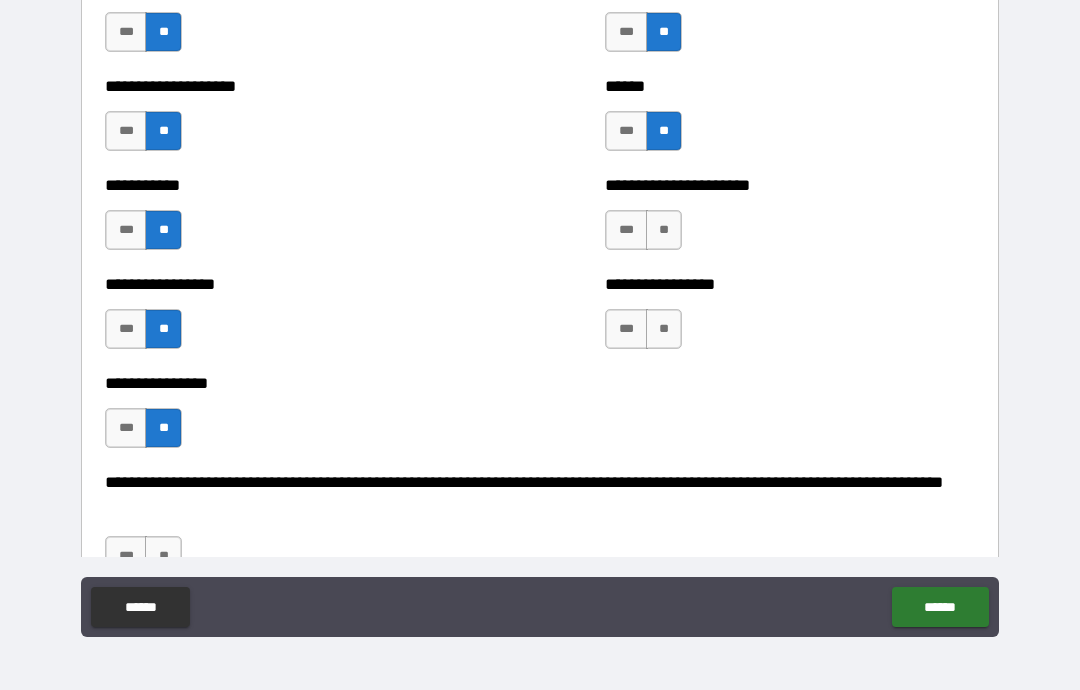 click on "**" at bounding box center (664, 230) 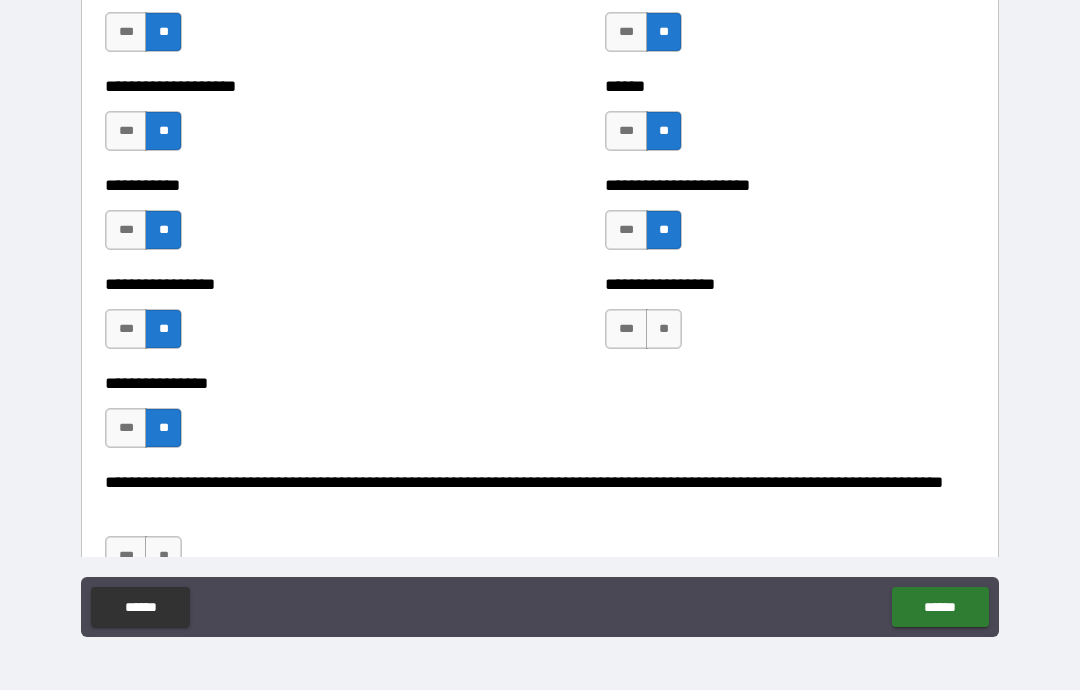 click on "**" at bounding box center (664, 329) 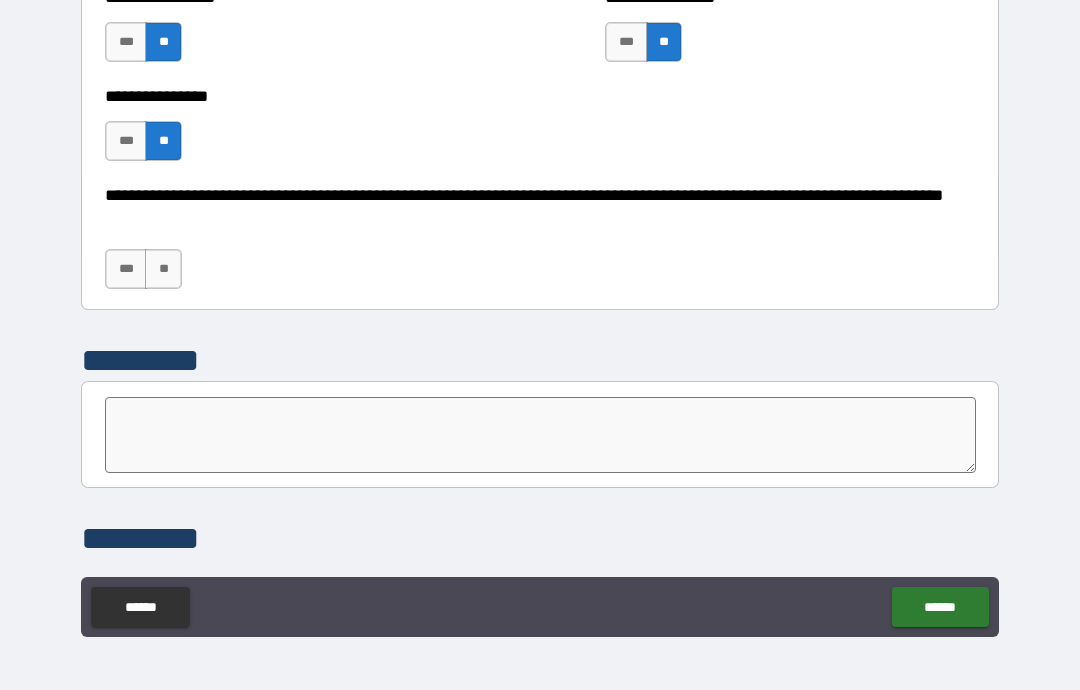 scroll, scrollTop: 6281, scrollLeft: 0, axis: vertical 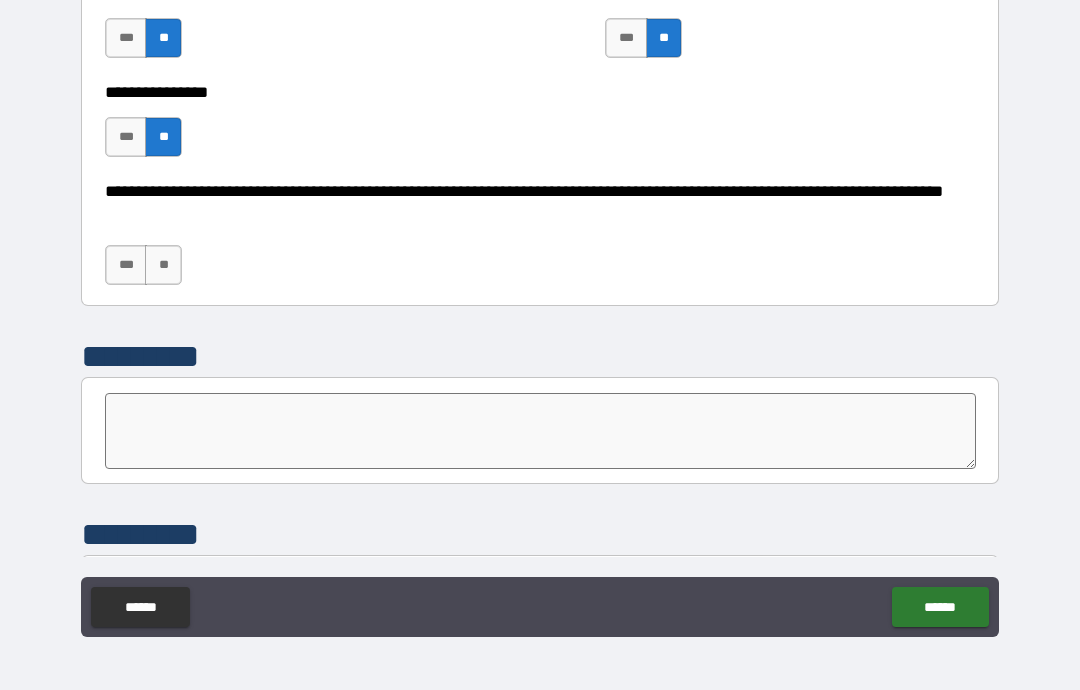 click on "**" at bounding box center [163, 265] 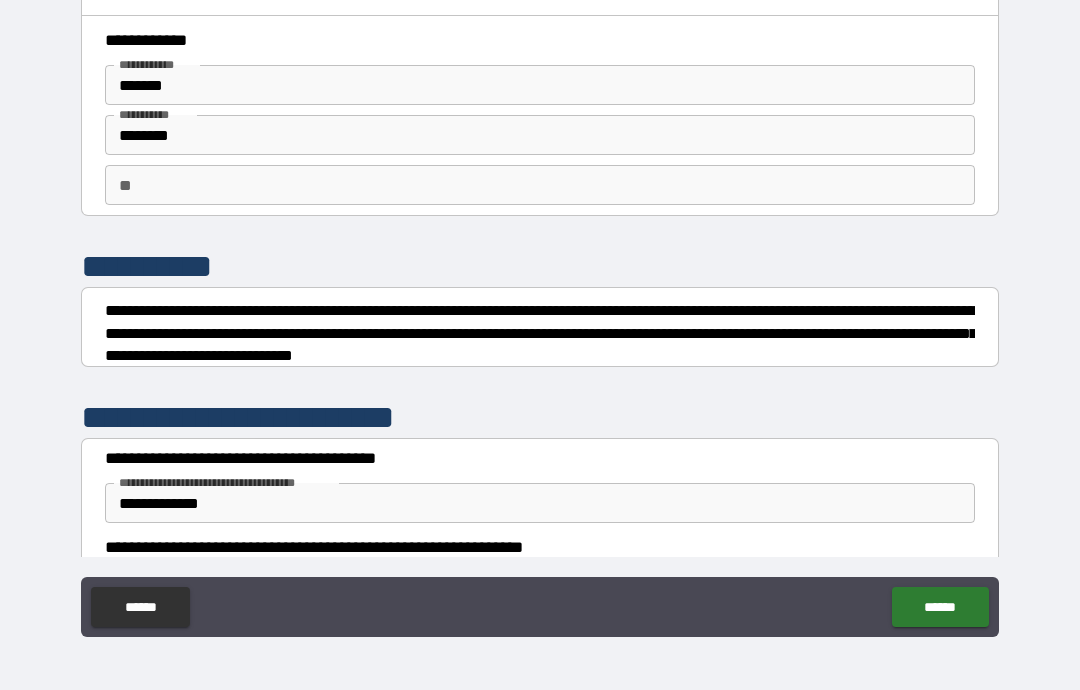 scroll, scrollTop: 0, scrollLeft: 0, axis: both 